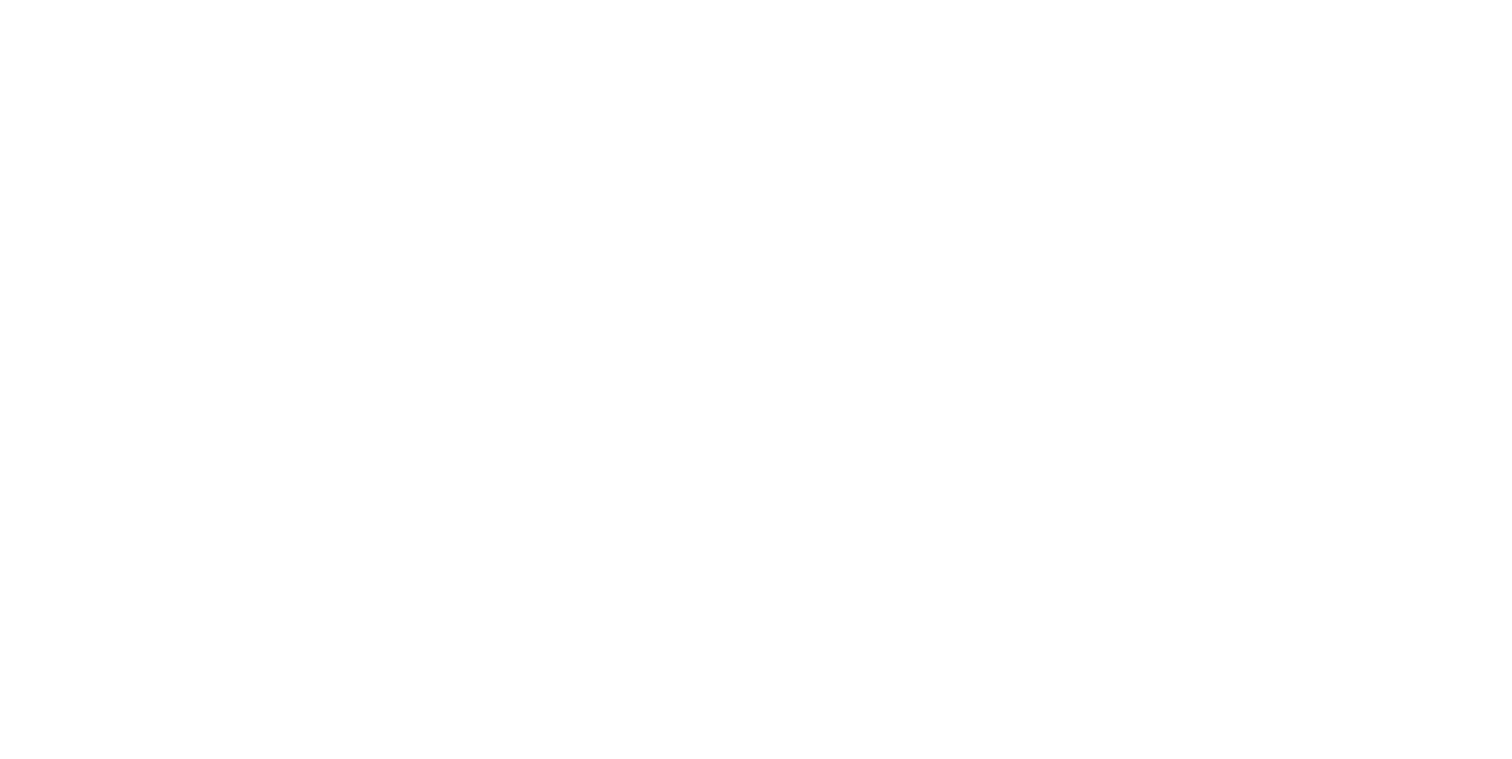 scroll, scrollTop: 0, scrollLeft: 0, axis: both 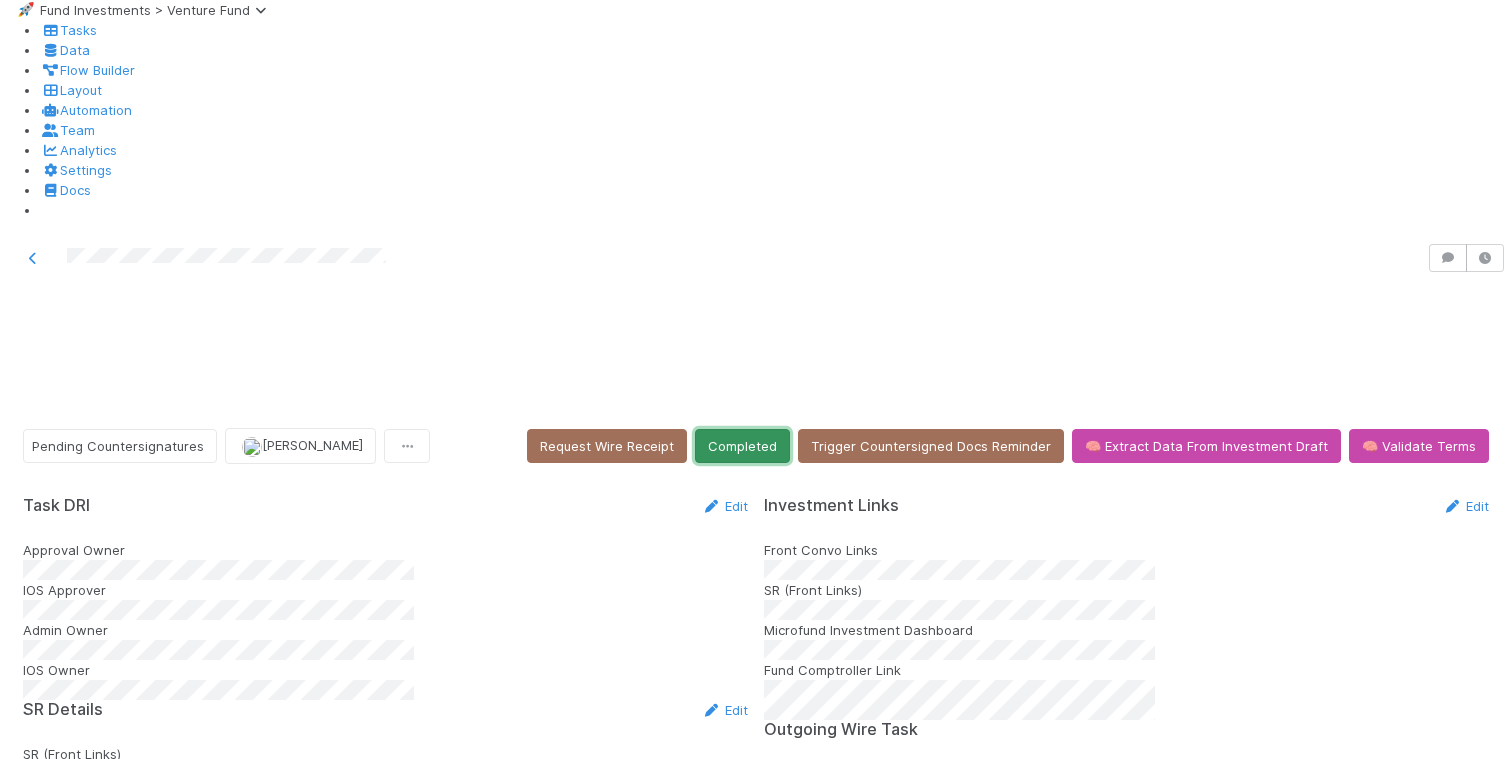 click on "Completed" at bounding box center (742, 446) 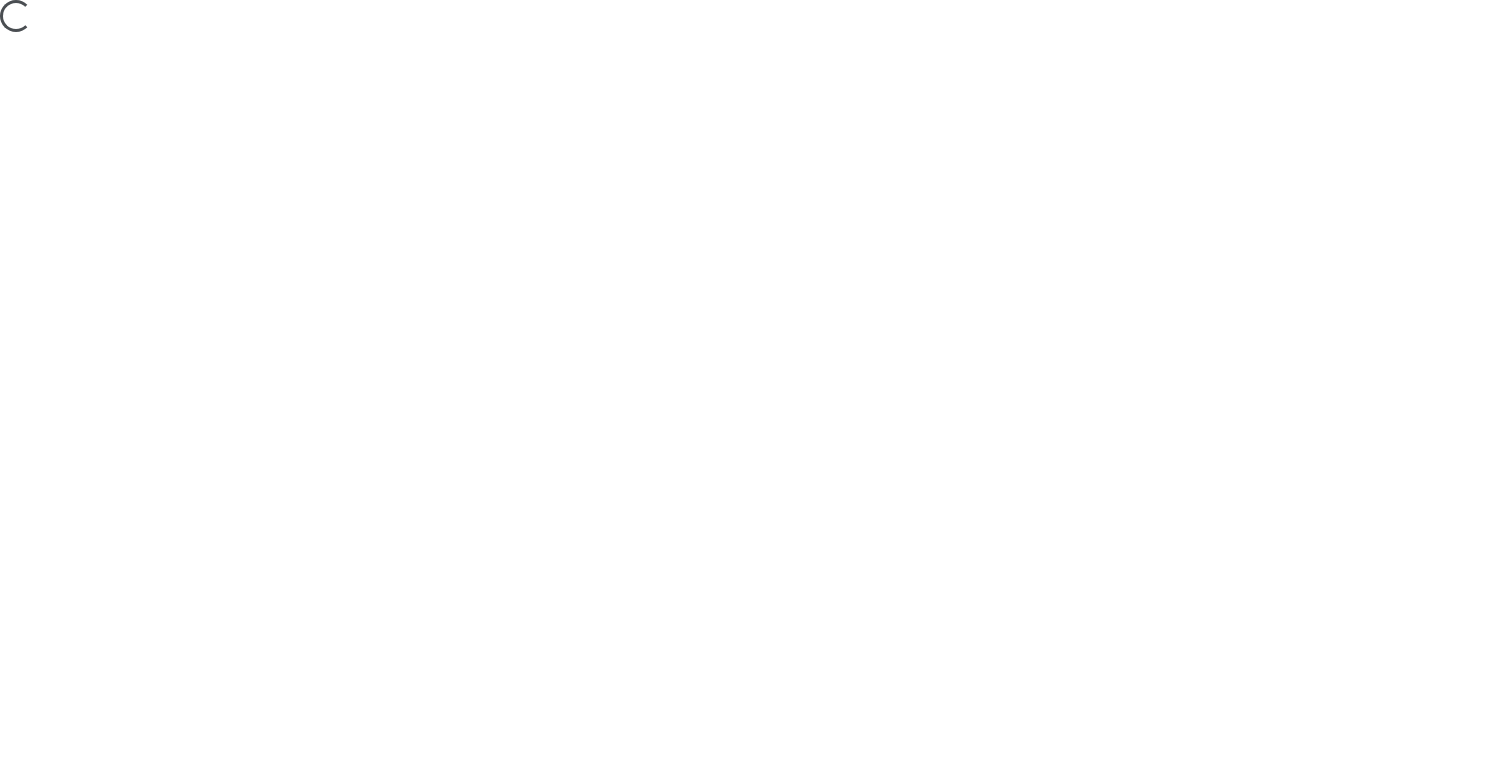scroll, scrollTop: 0, scrollLeft: 0, axis: both 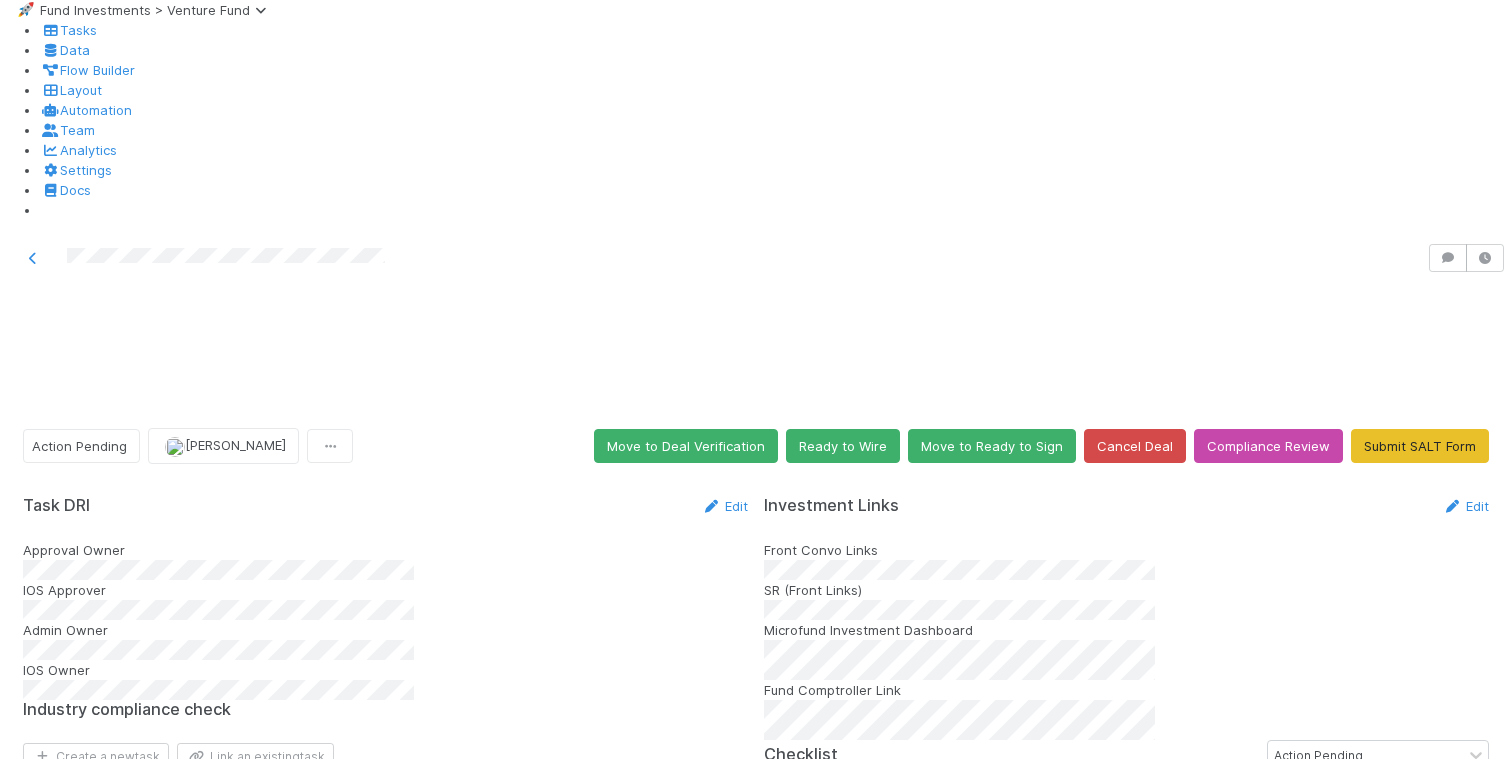 click on "Edit" at bounding box center (724, 2257) 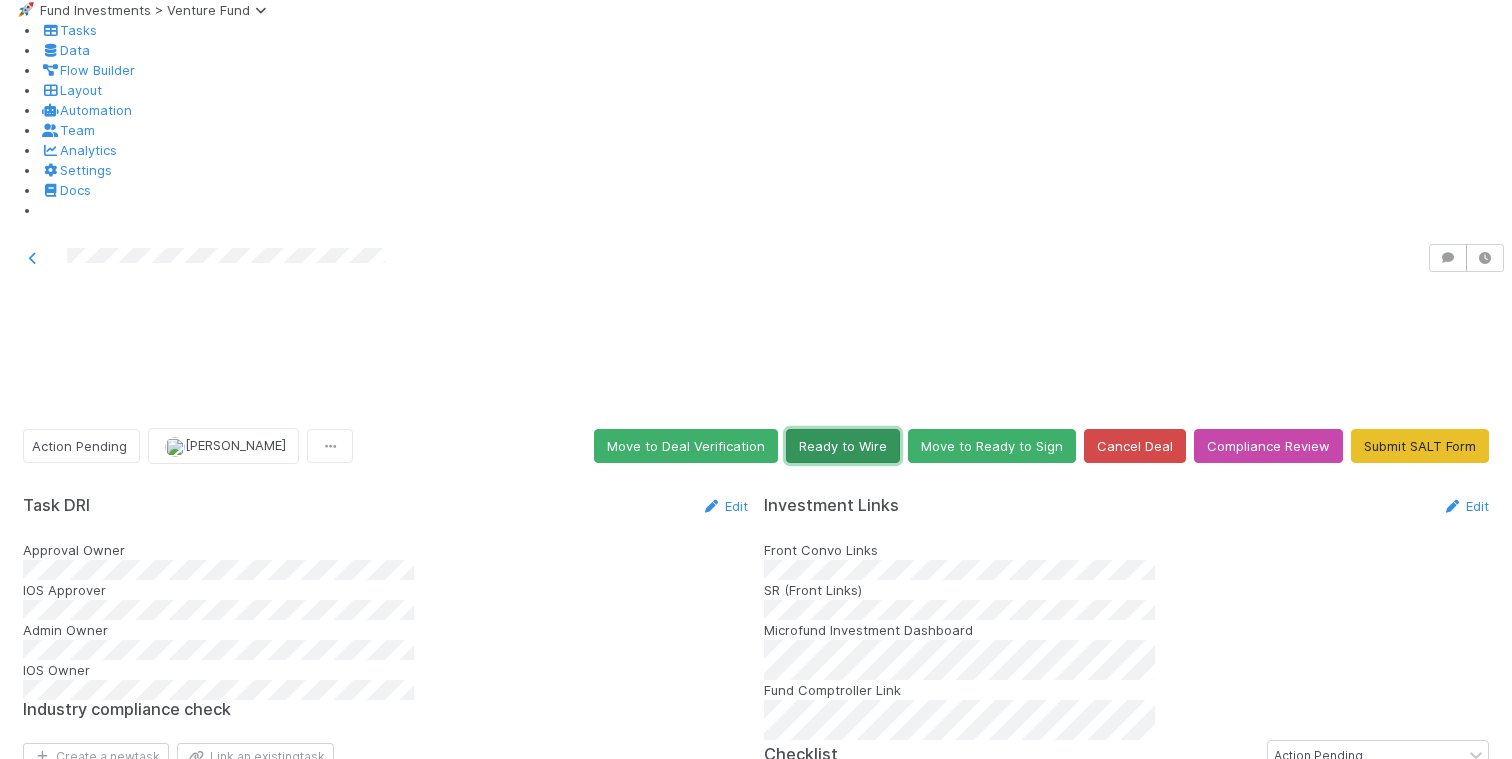 click on "Ready to Wire" at bounding box center [843, 446] 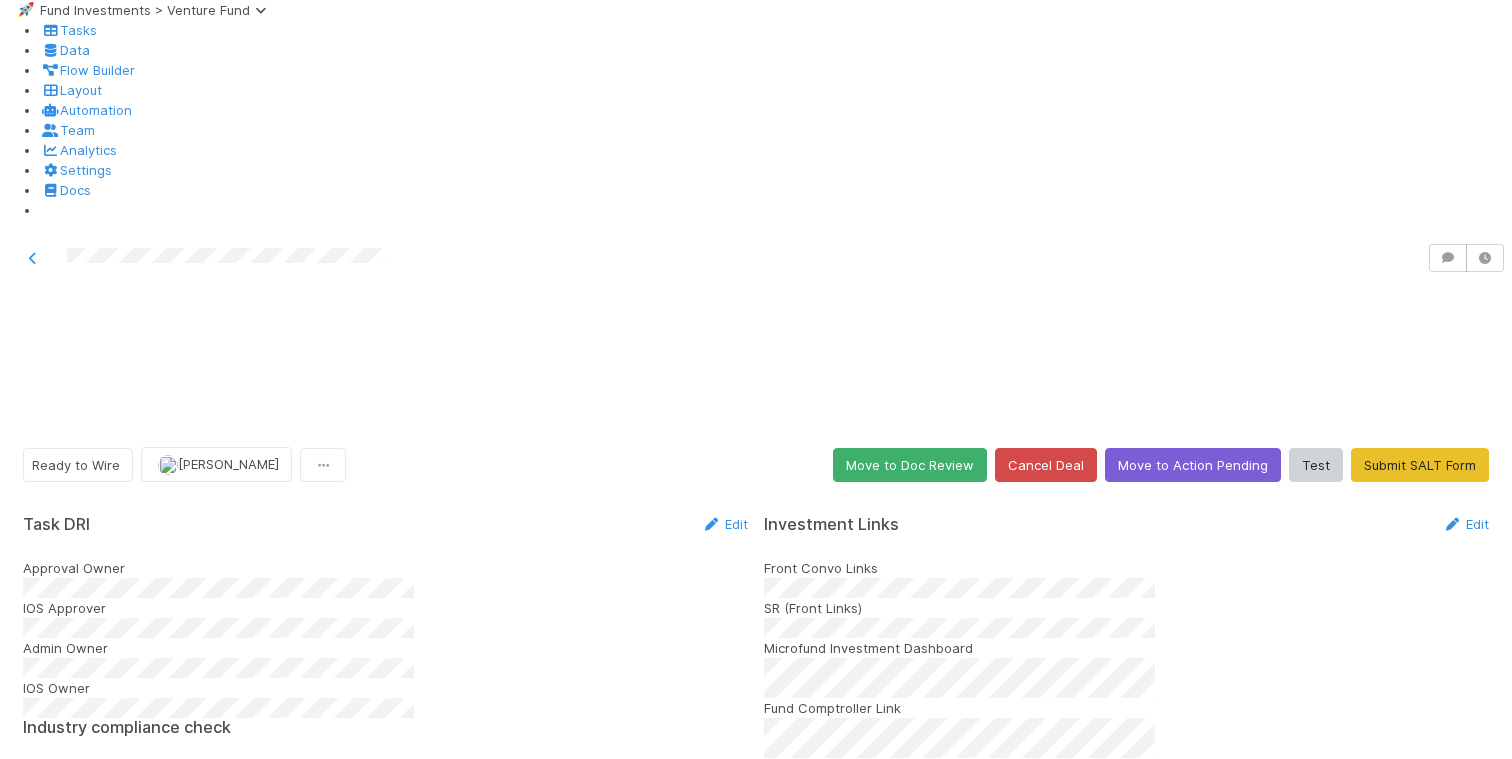 scroll, scrollTop: 473, scrollLeft: 0, axis: vertical 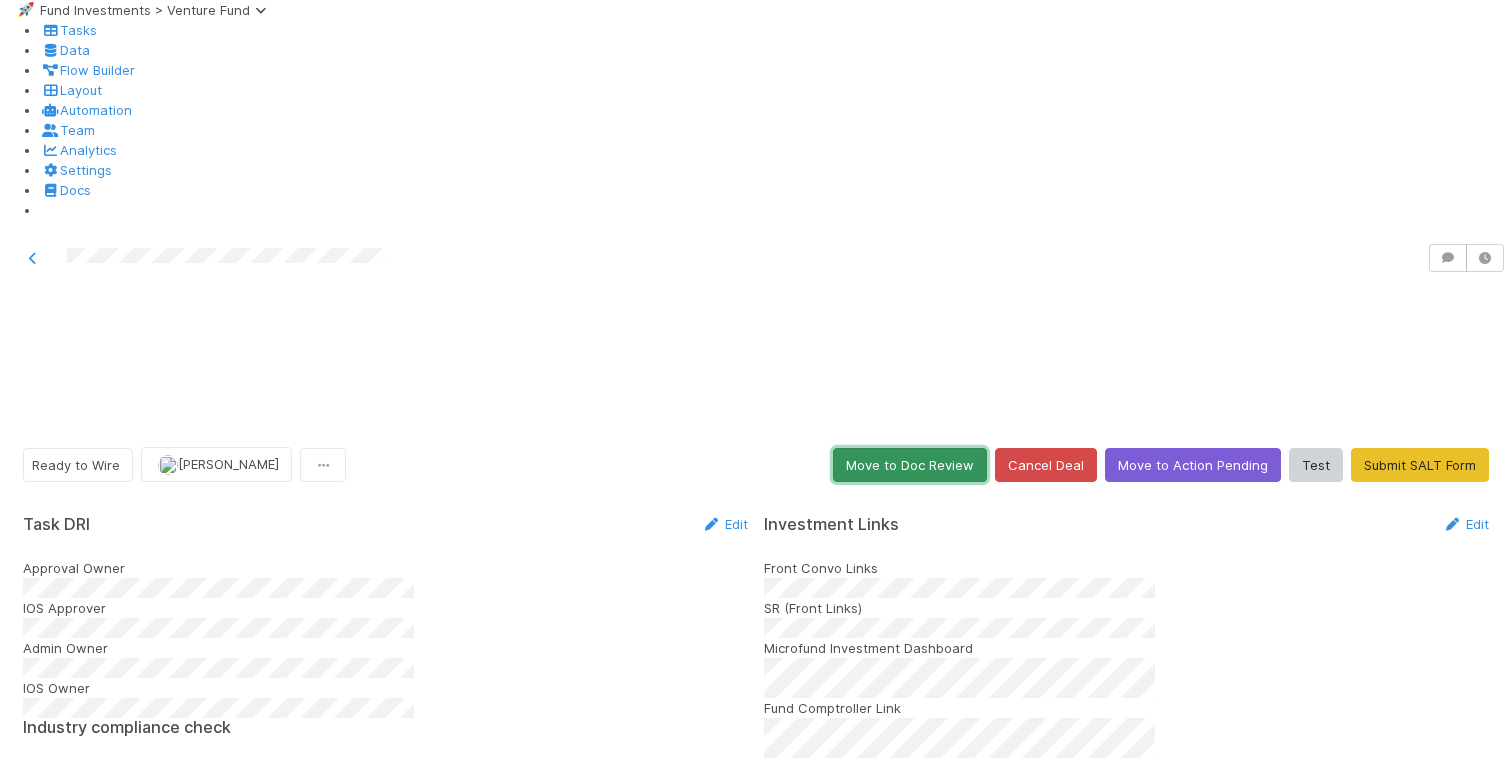 click on "Move to Doc Review" at bounding box center (910, 465) 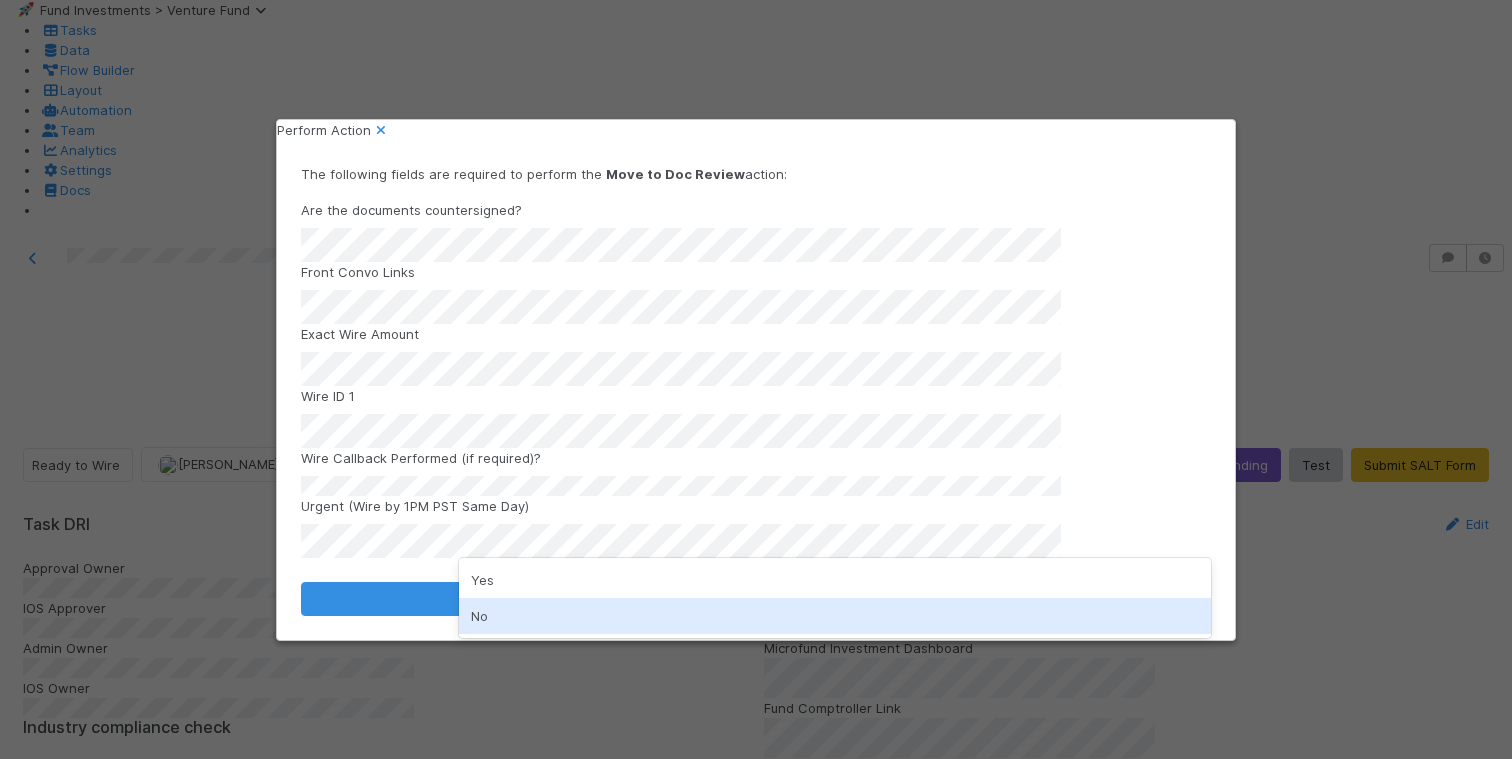 click on "No" at bounding box center [835, 616] 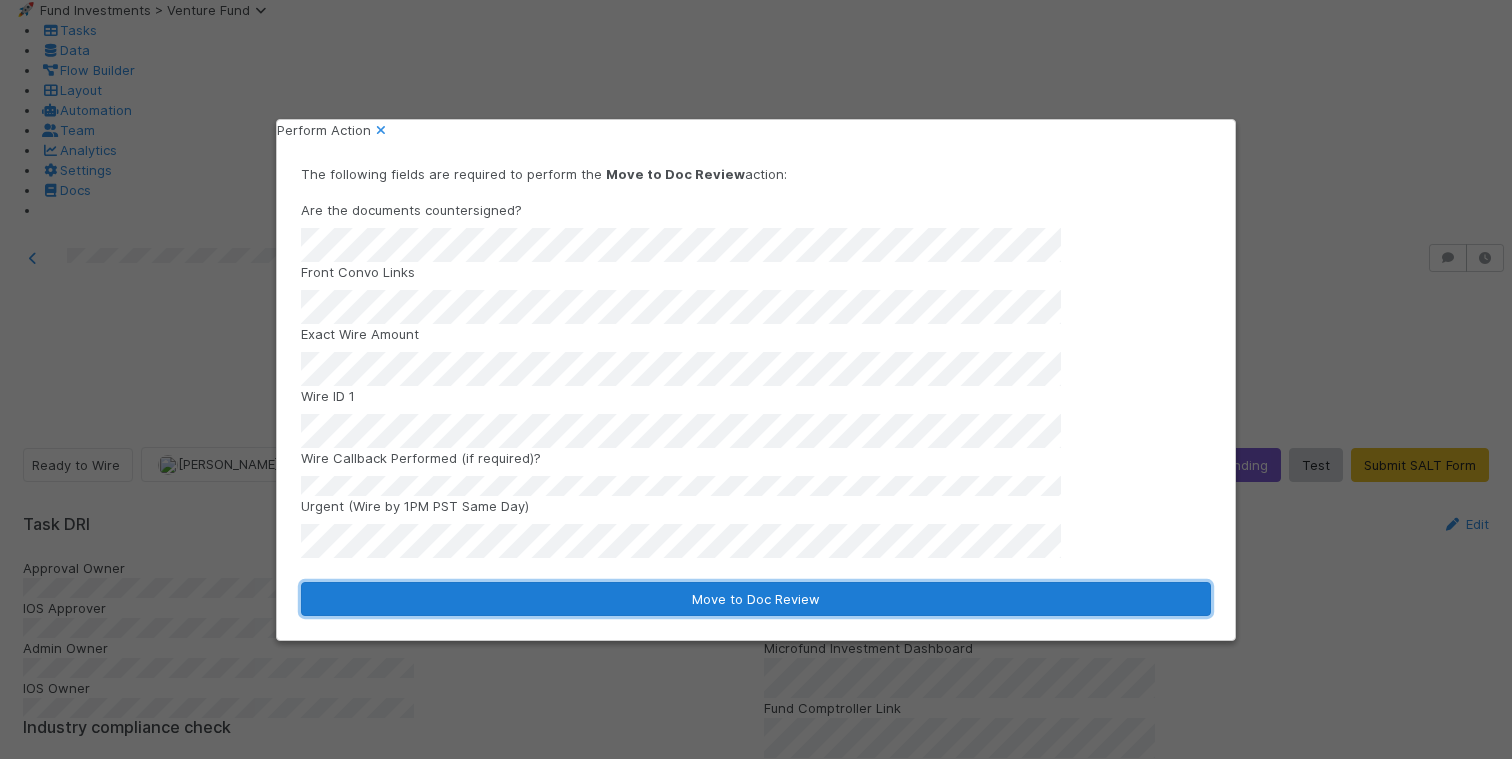click on "Move to Doc Review" at bounding box center [756, 599] 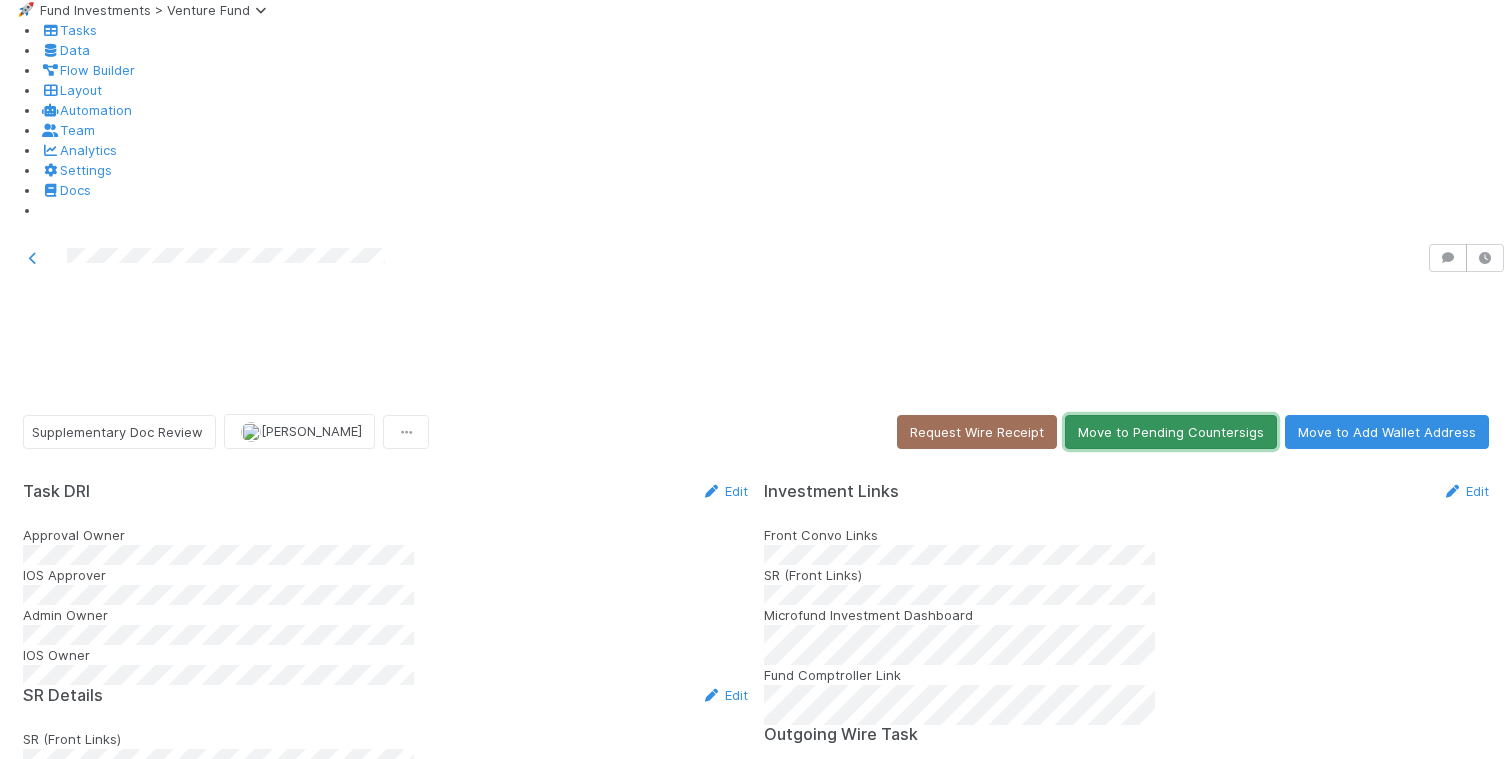 click on "Move to Pending Countersigs" at bounding box center (1171, 432) 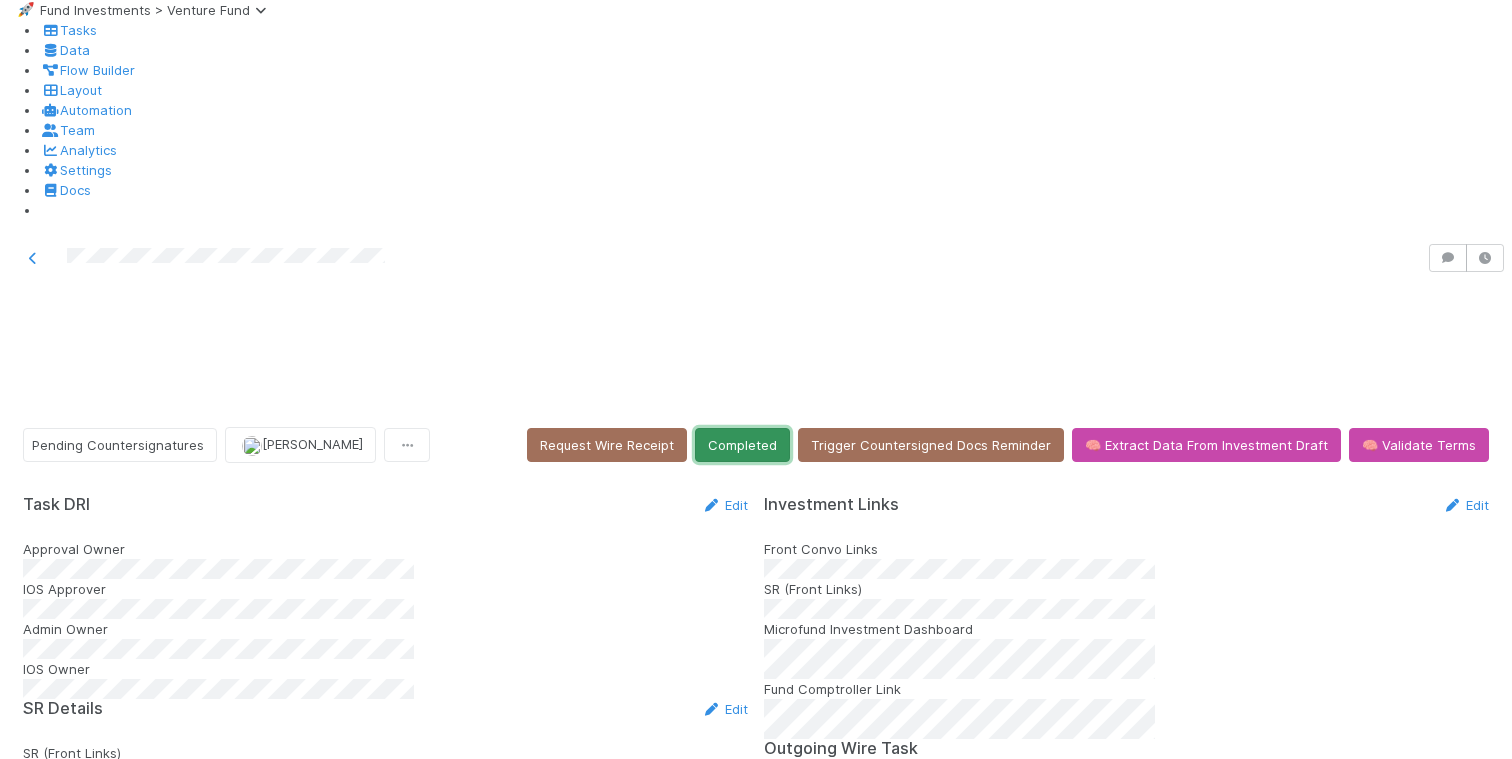 click on "Completed" at bounding box center [742, 445] 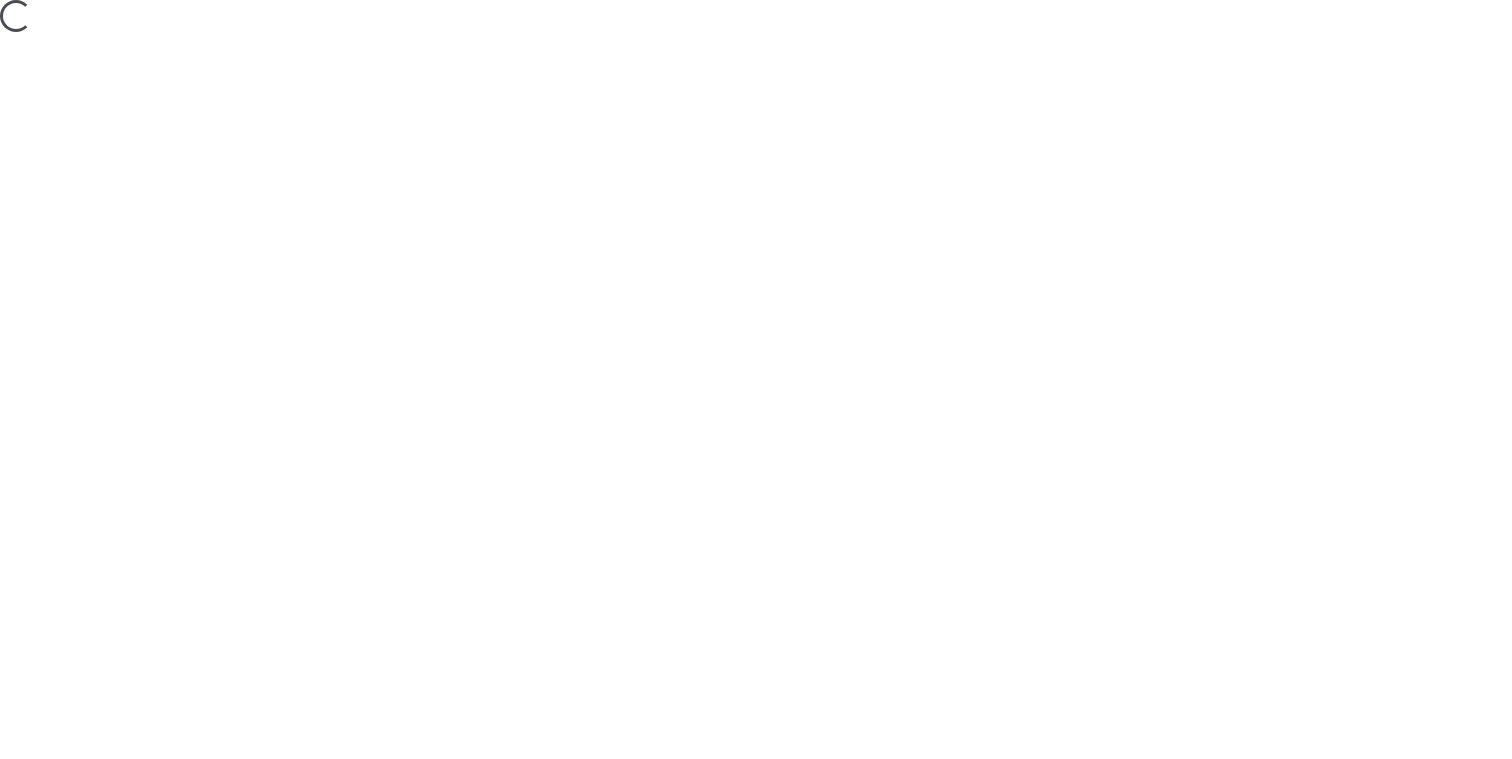 scroll, scrollTop: 0, scrollLeft: 0, axis: both 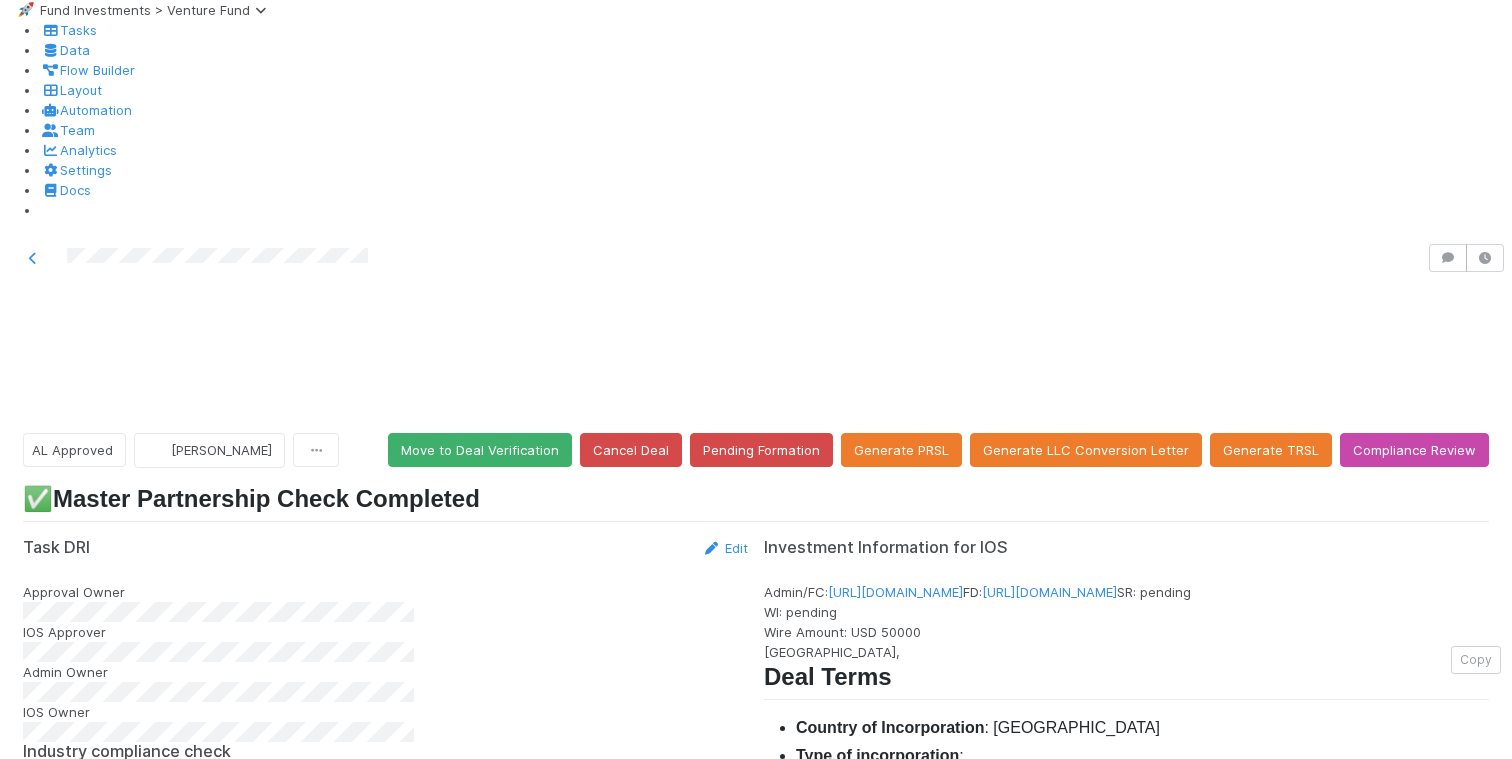 click on "Edit" at bounding box center (724, 1168) 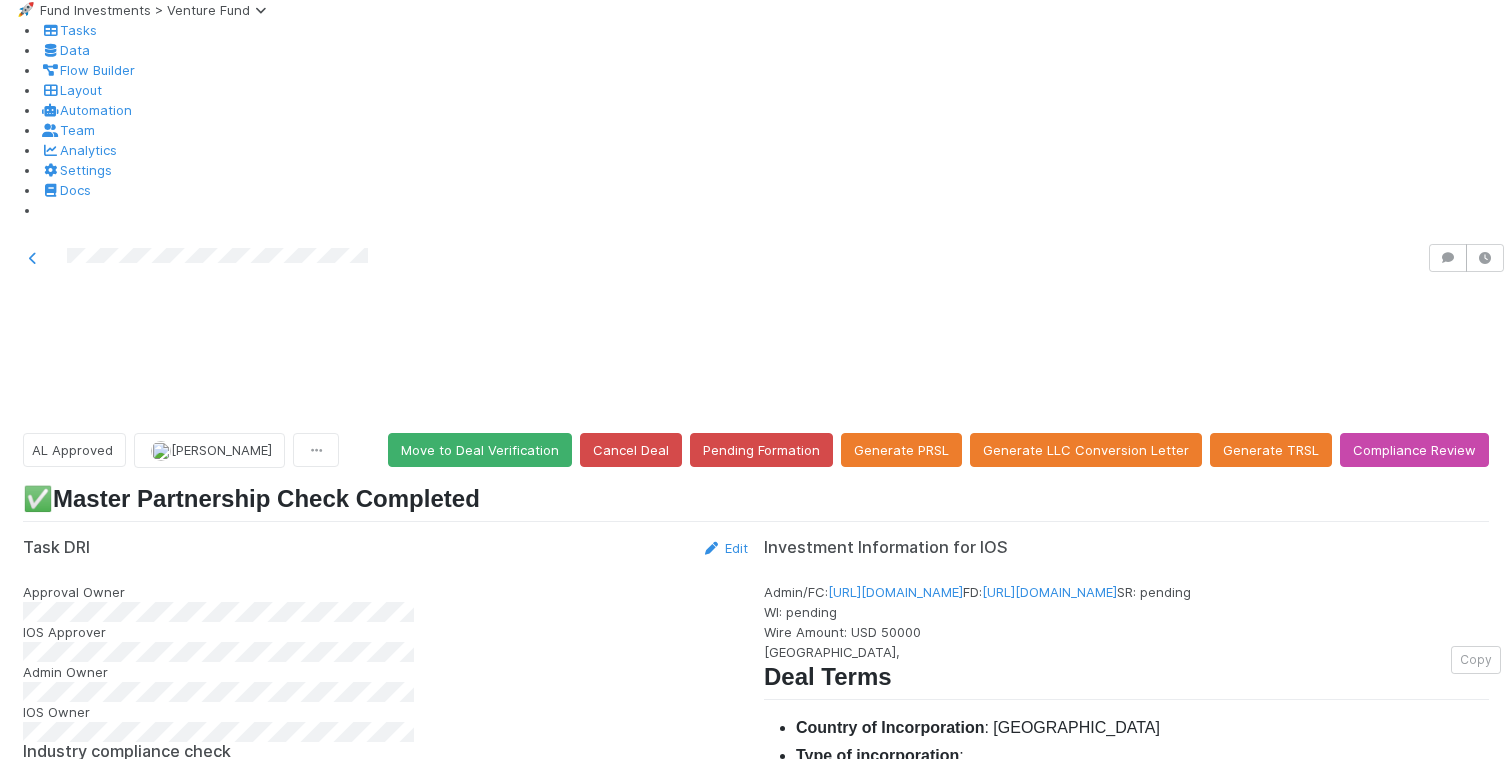 click on "Save" at bounding box center (641, 1175) 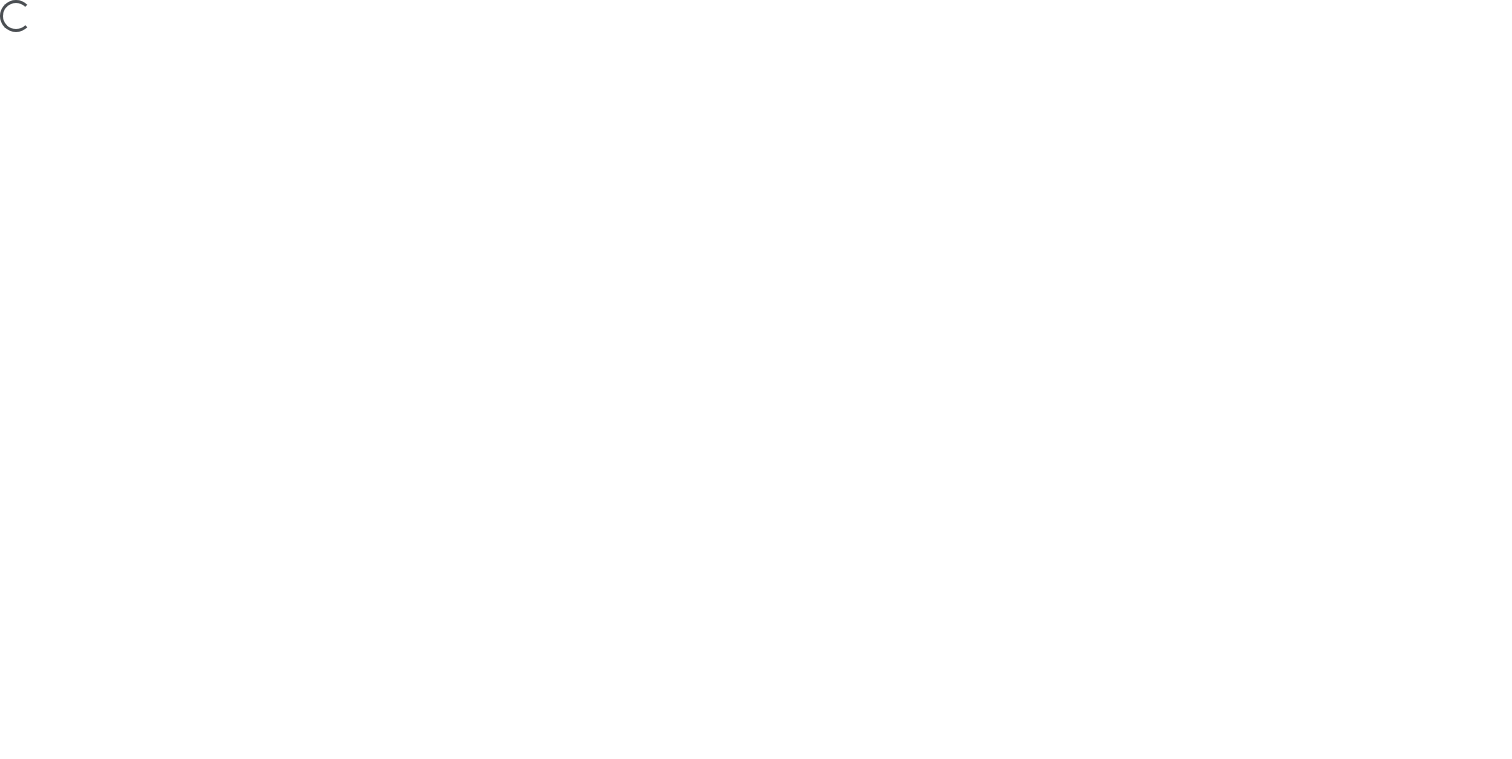 scroll, scrollTop: 0, scrollLeft: 0, axis: both 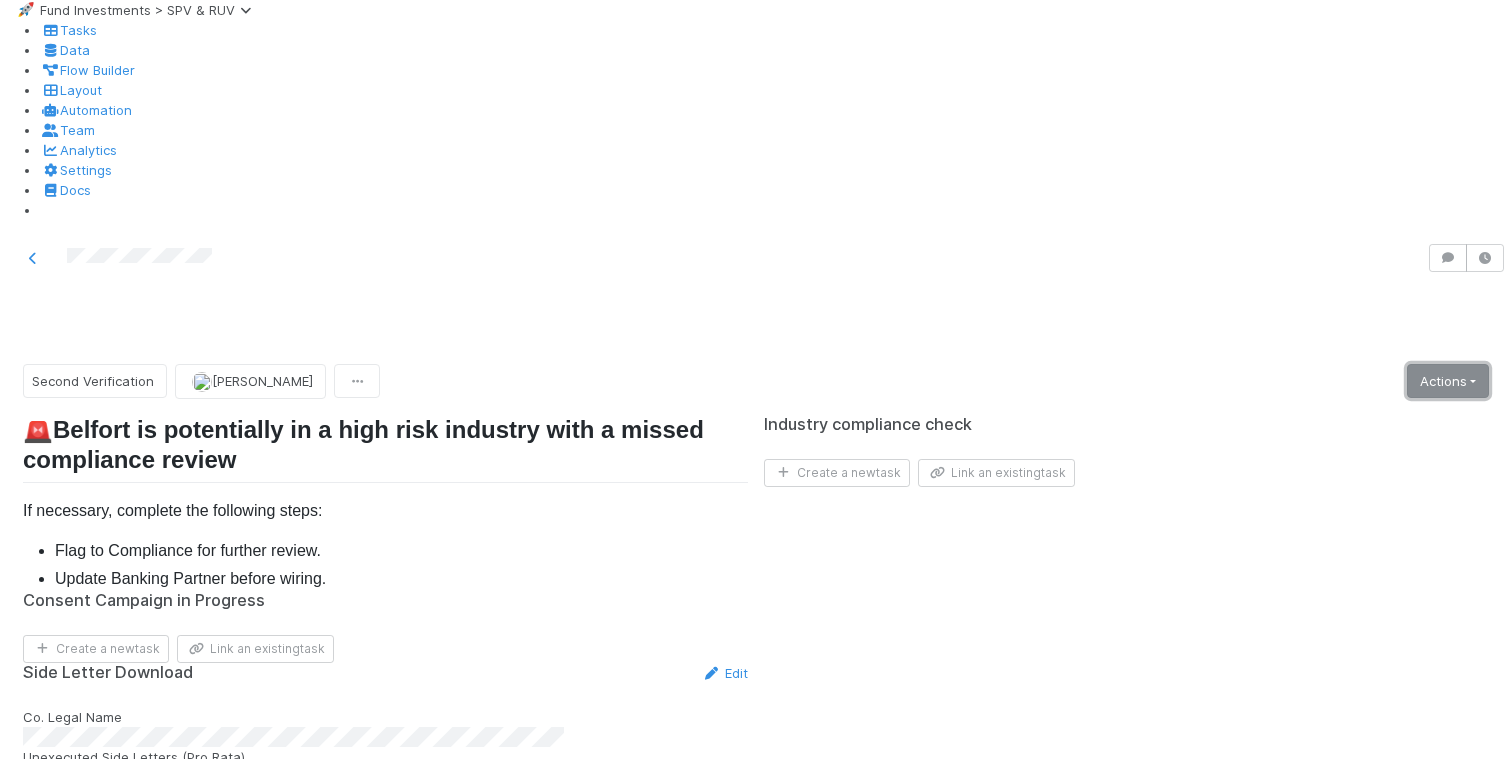 click on "Actions" at bounding box center [1448, 381] 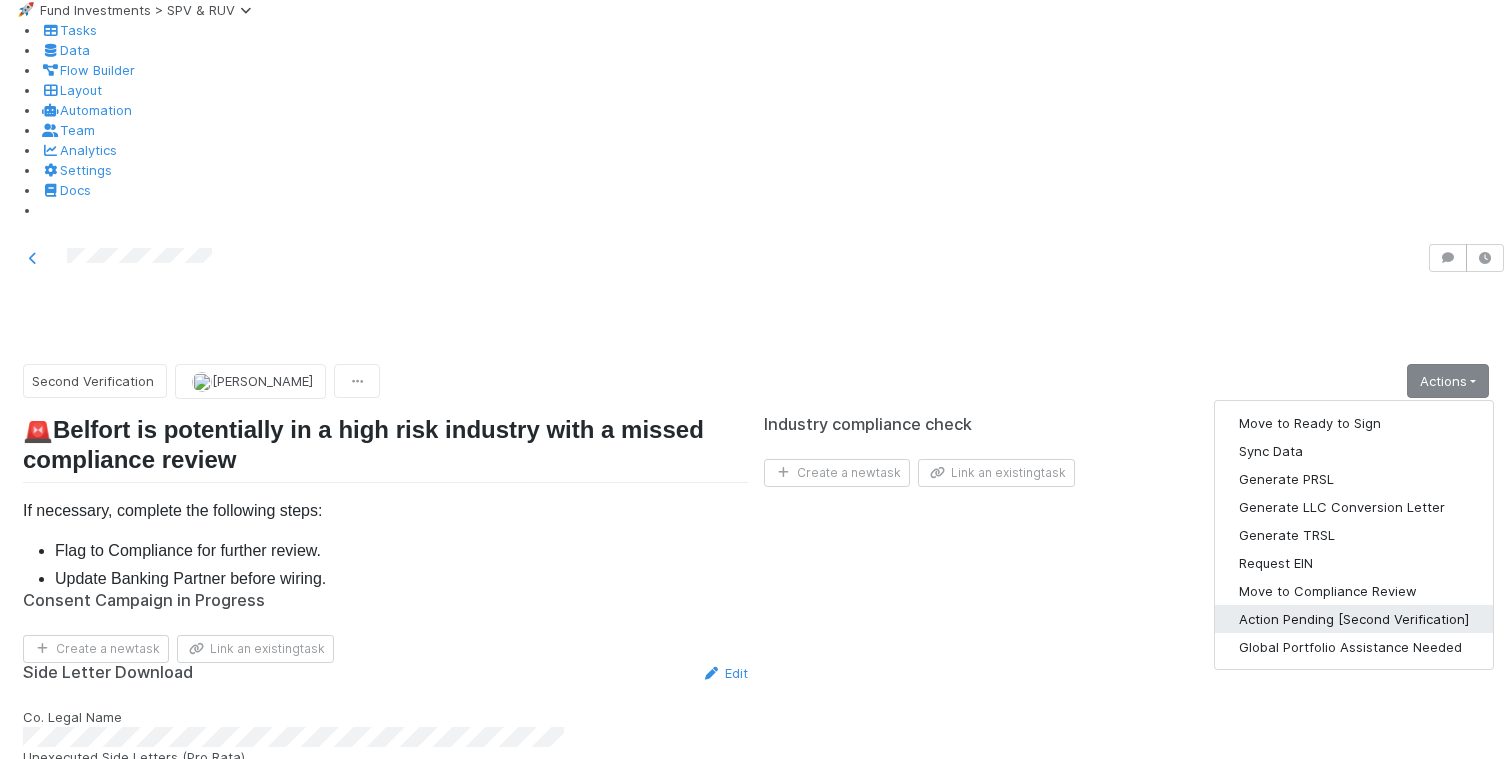 click on "Action Pending [Second Verification]" at bounding box center (1354, 619) 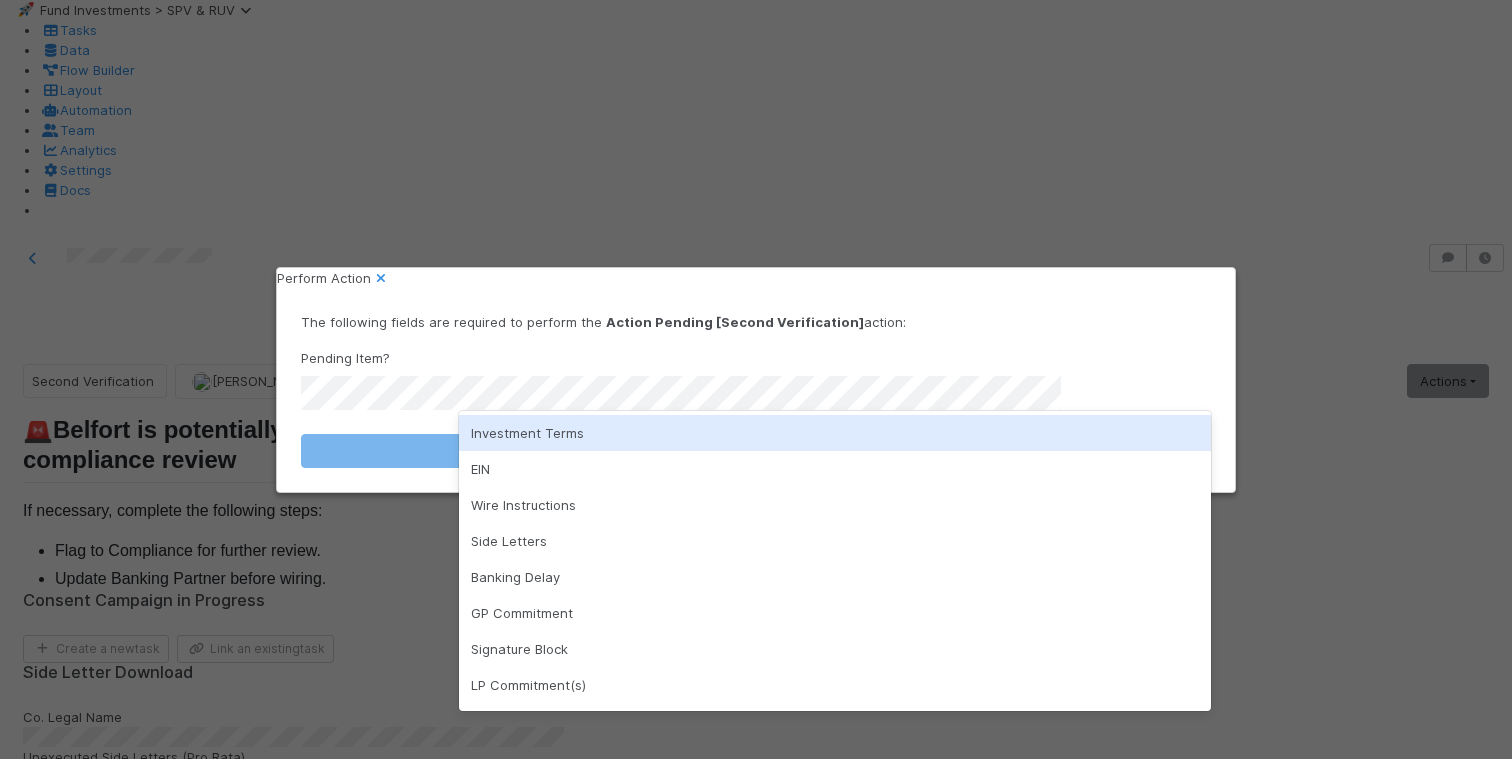 click on "Investment Terms" at bounding box center (835, 433) 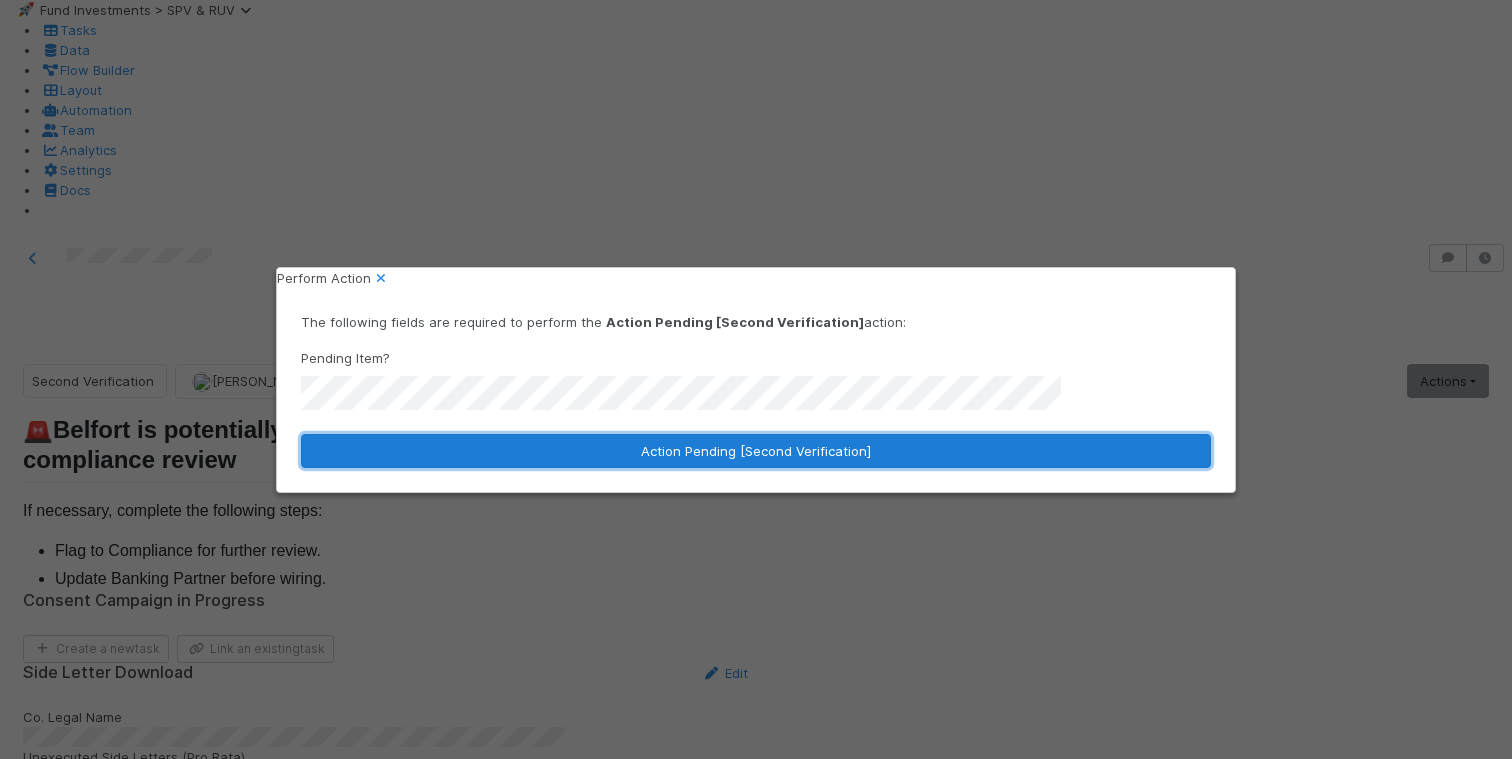 click on "Action Pending [Second Verification]" at bounding box center [756, 451] 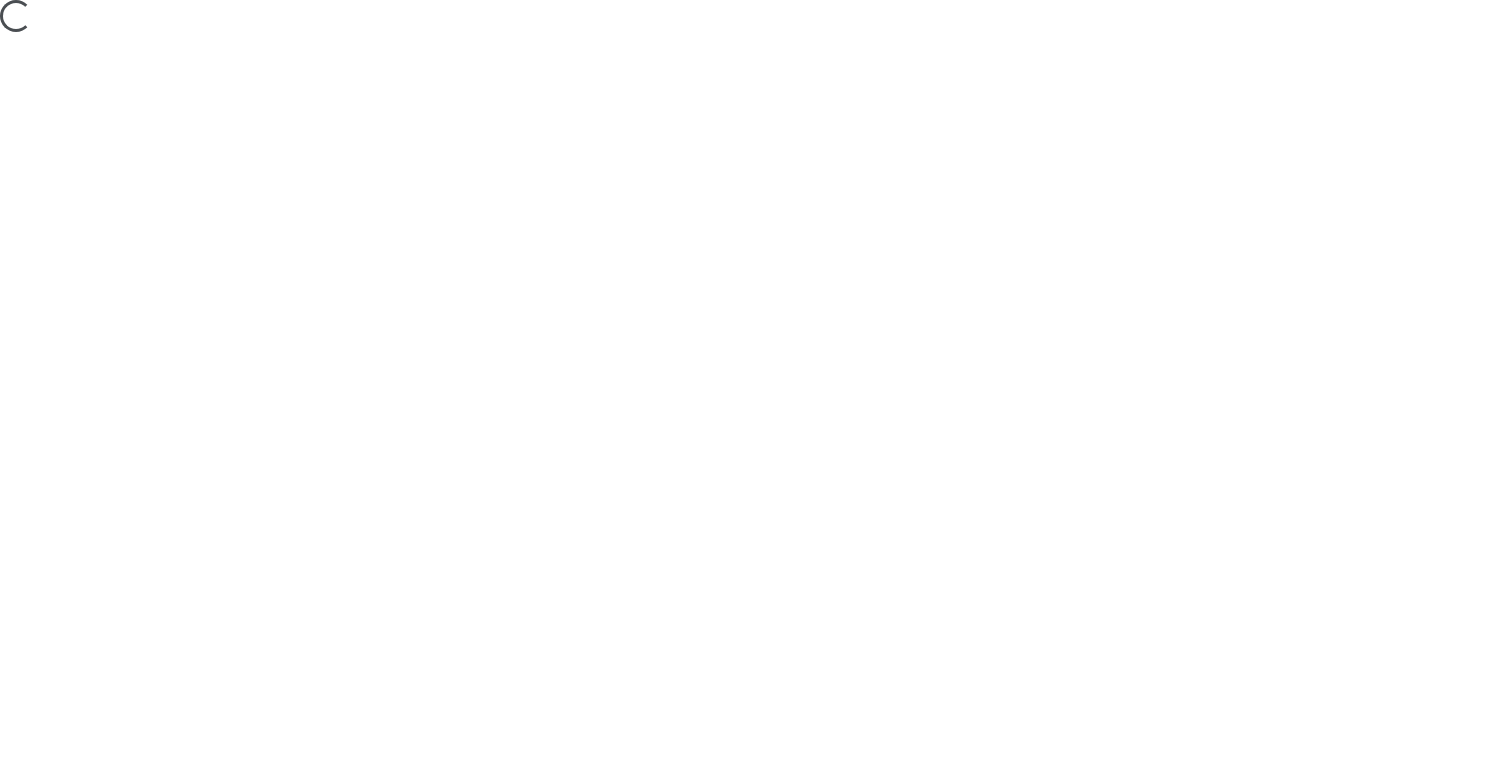 scroll, scrollTop: 0, scrollLeft: 0, axis: both 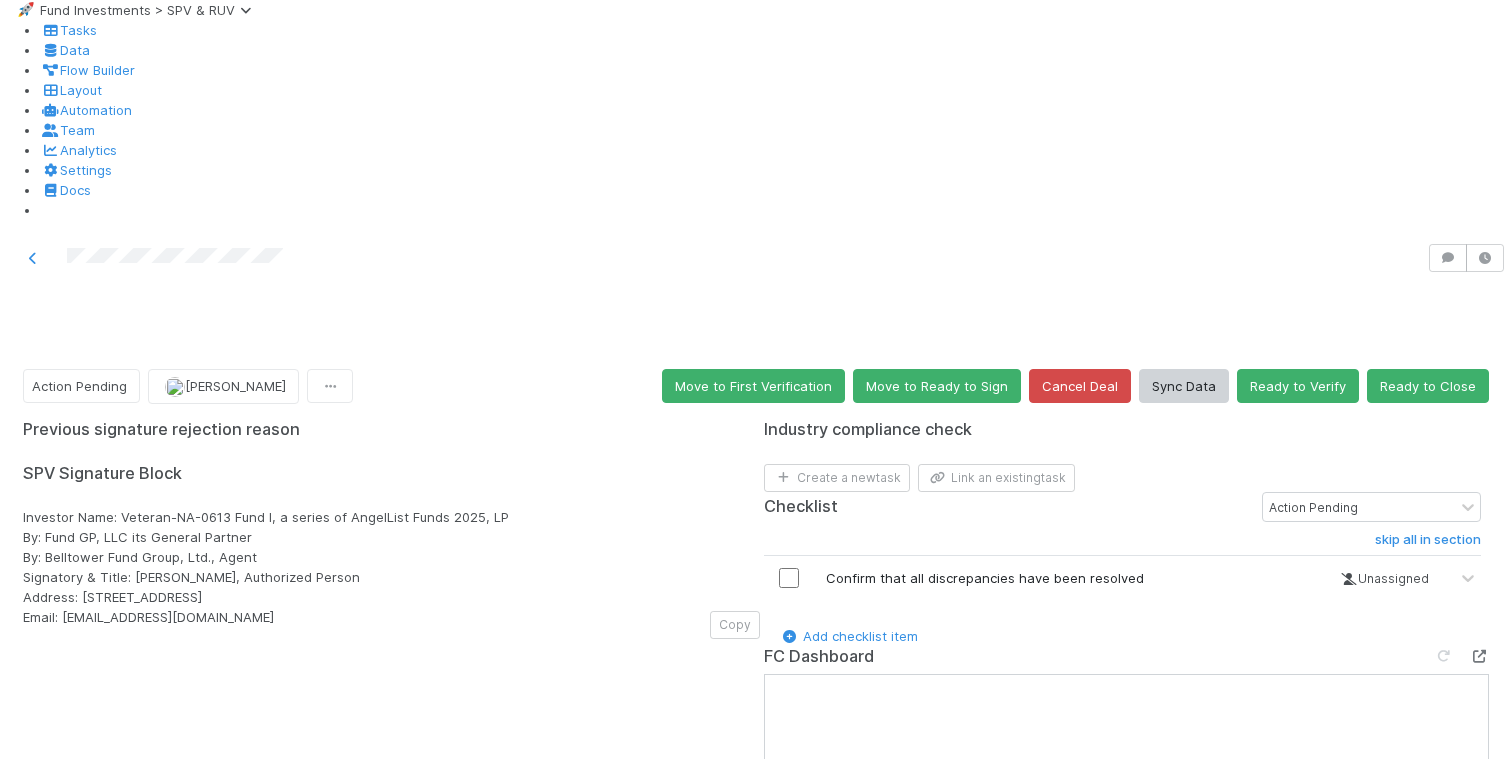 click at bounding box center [1479, 656] 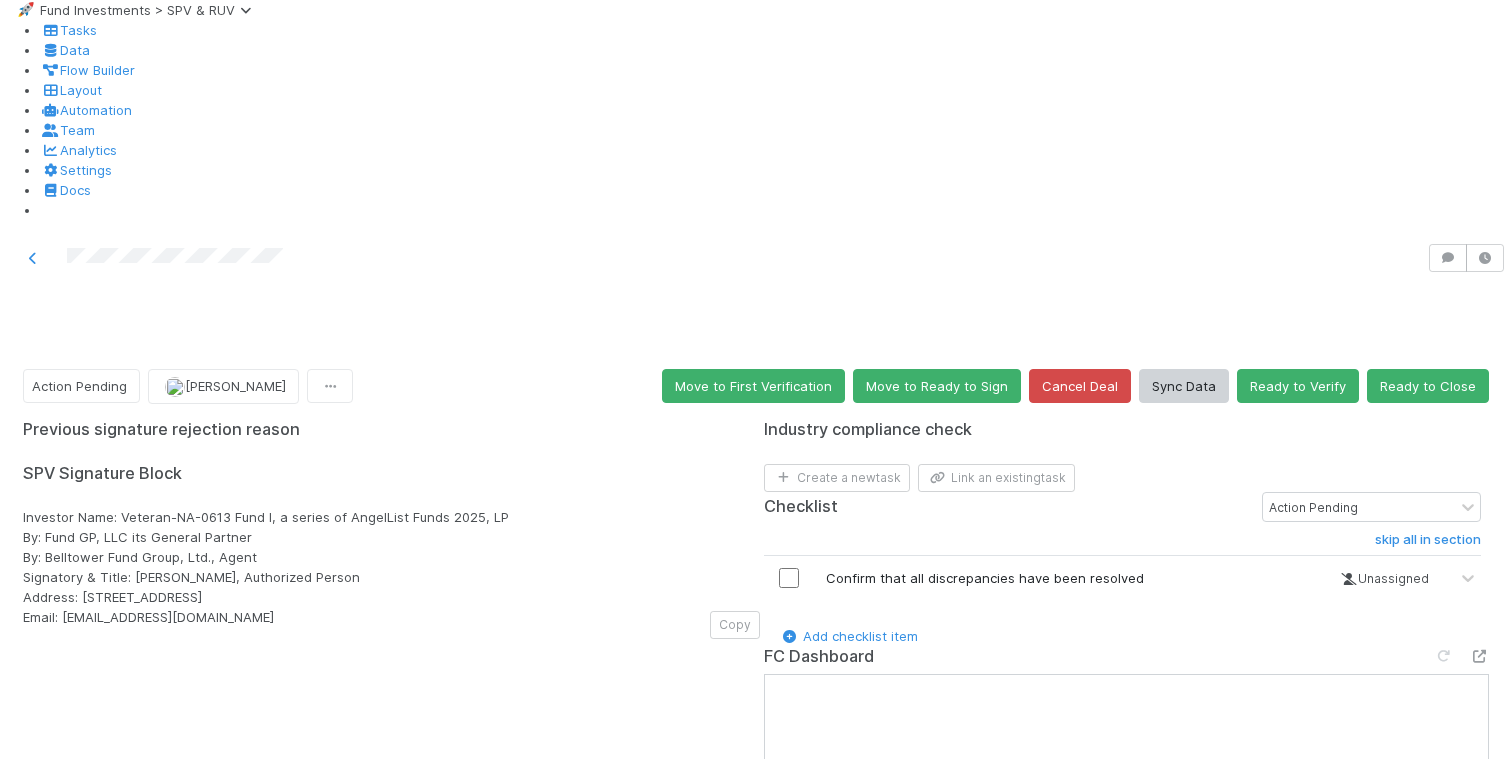 scroll, scrollTop: 0, scrollLeft: 0, axis: both 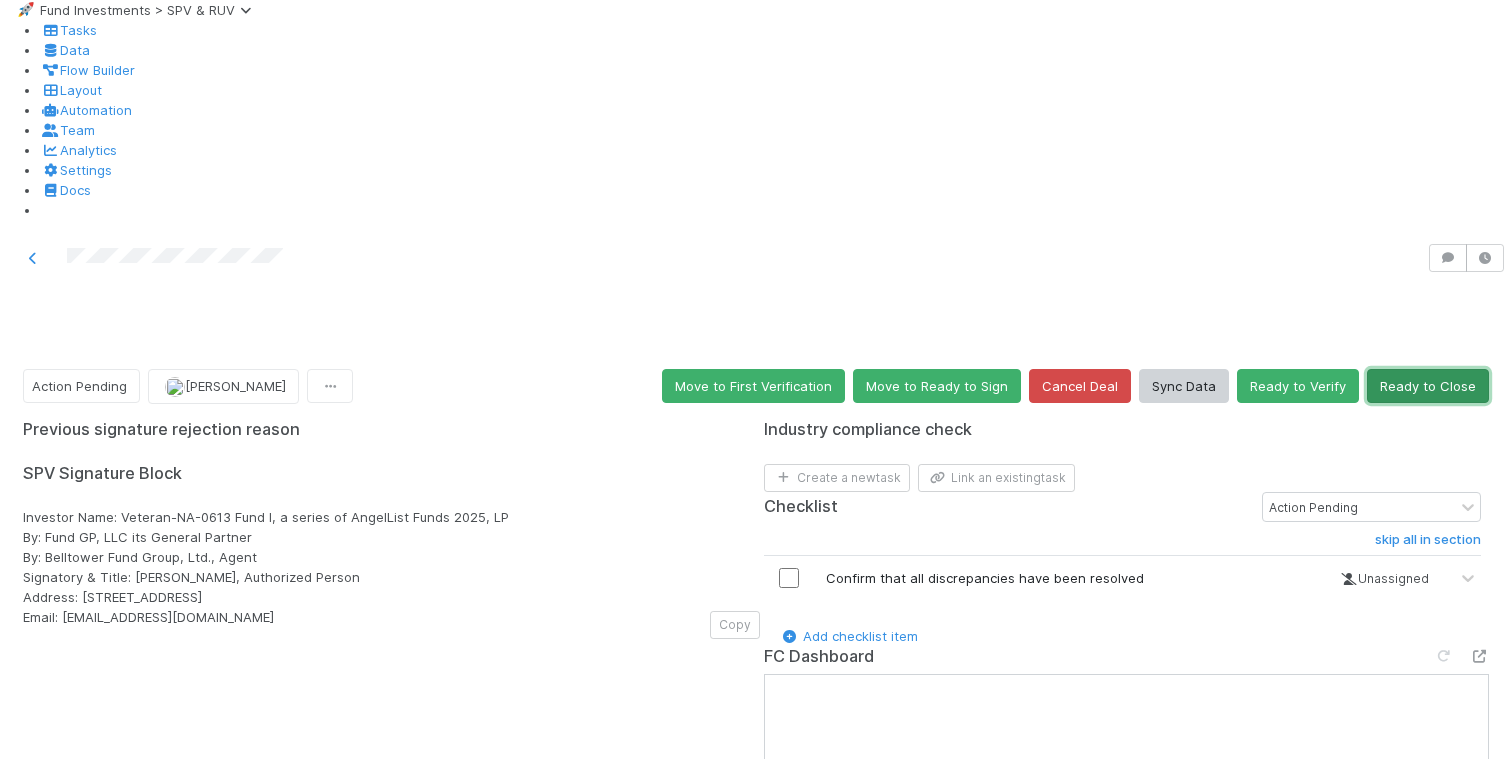 click on "Ready to Close" at bounding box center (1428, 386) 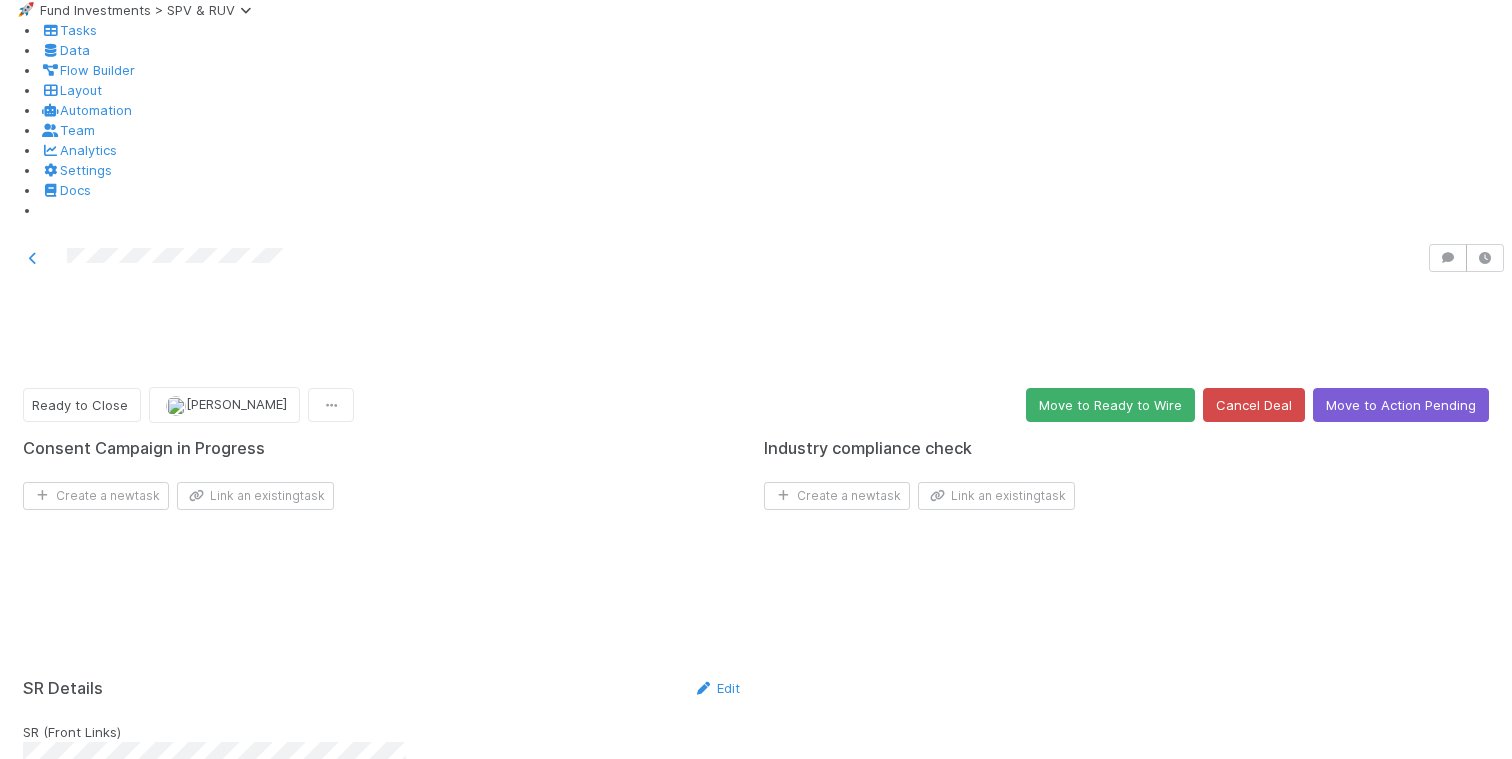 scroll, scrollTop: 138, scrollLeft: 0, axis: vertical 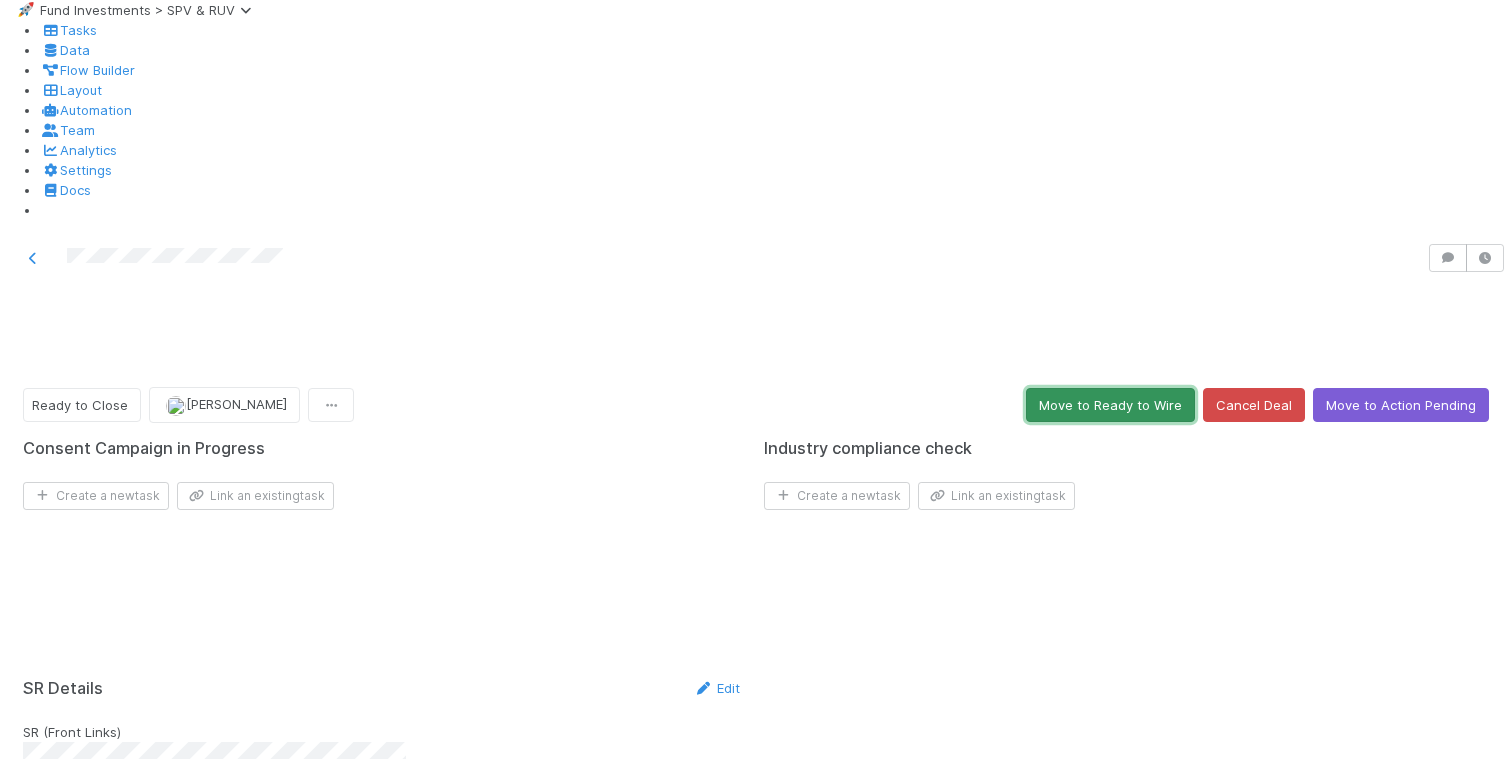 click on "Move to Ready to Wire" at bounding box center (1110, 405) 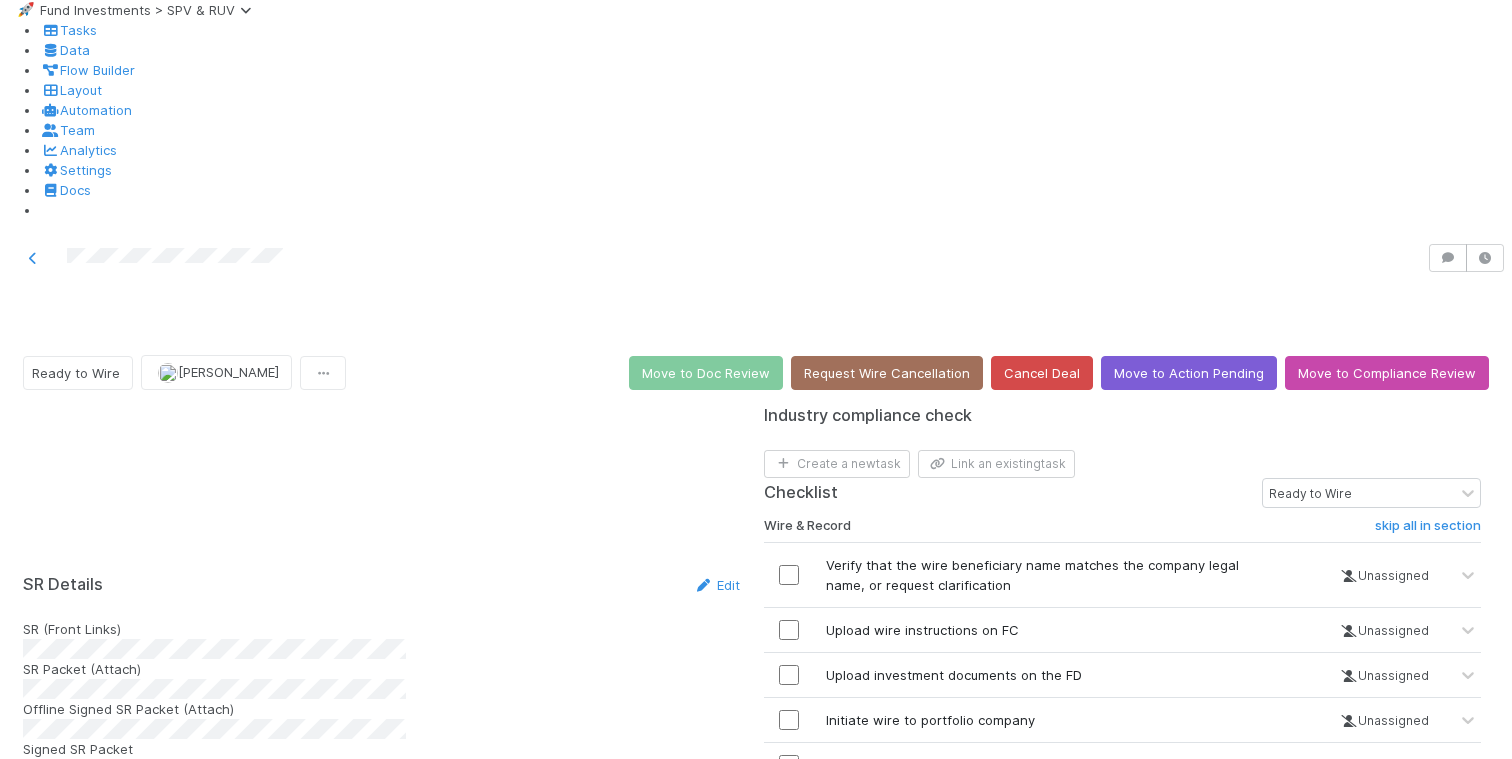 scroll, scrollTop: 813, scrollLeft: 0, axis: vertical 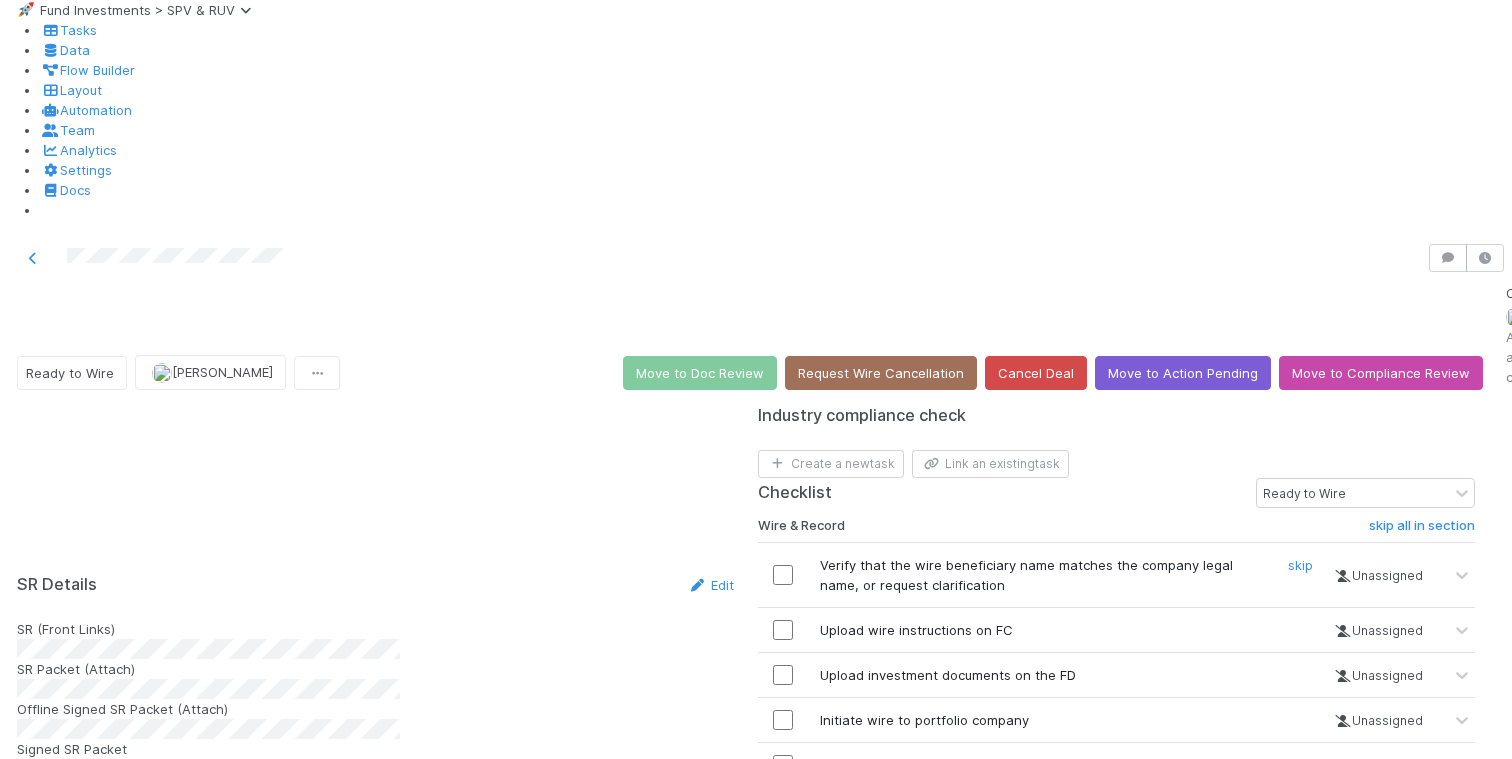 click at bounding box center (783, 575) 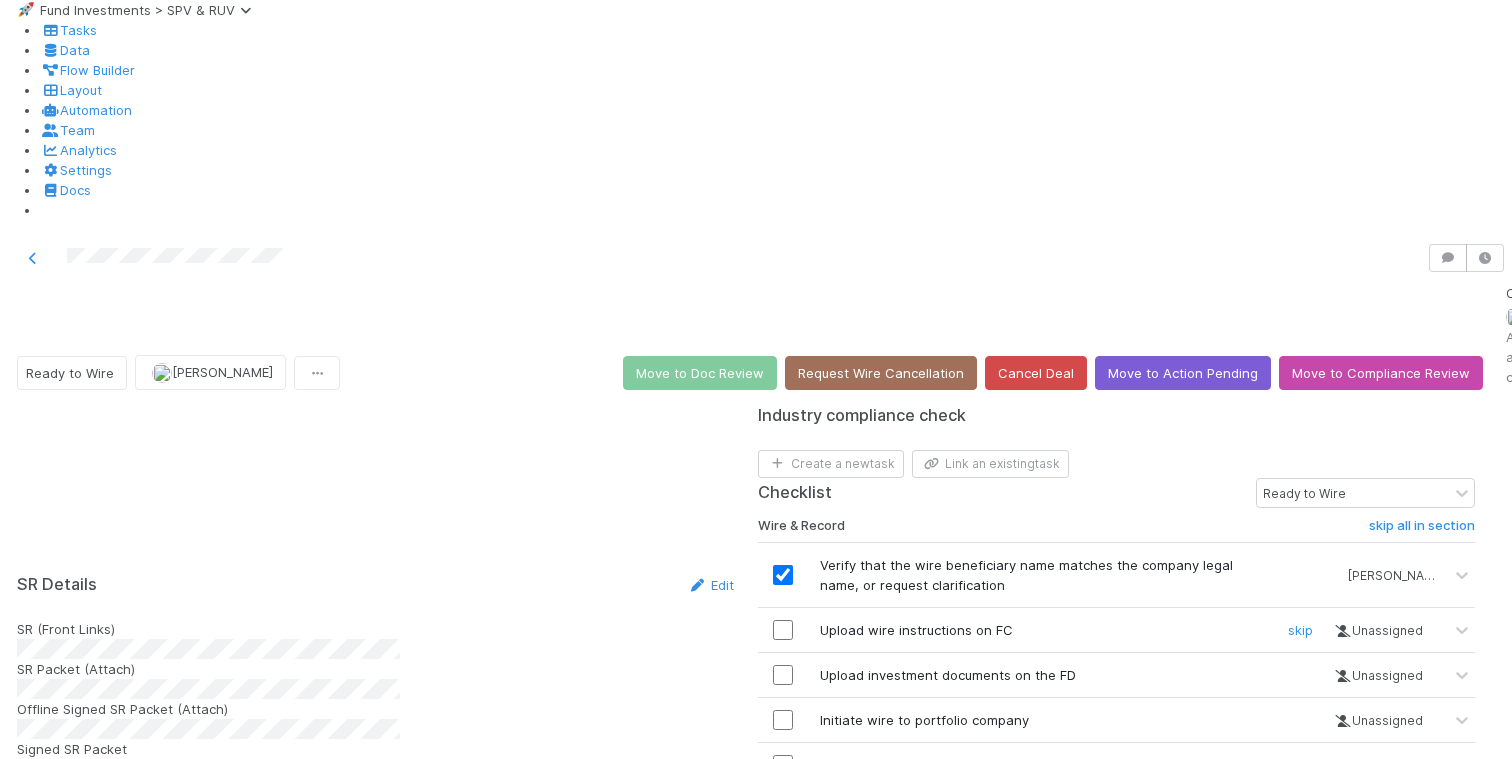 click at bounding box center [783, 630] 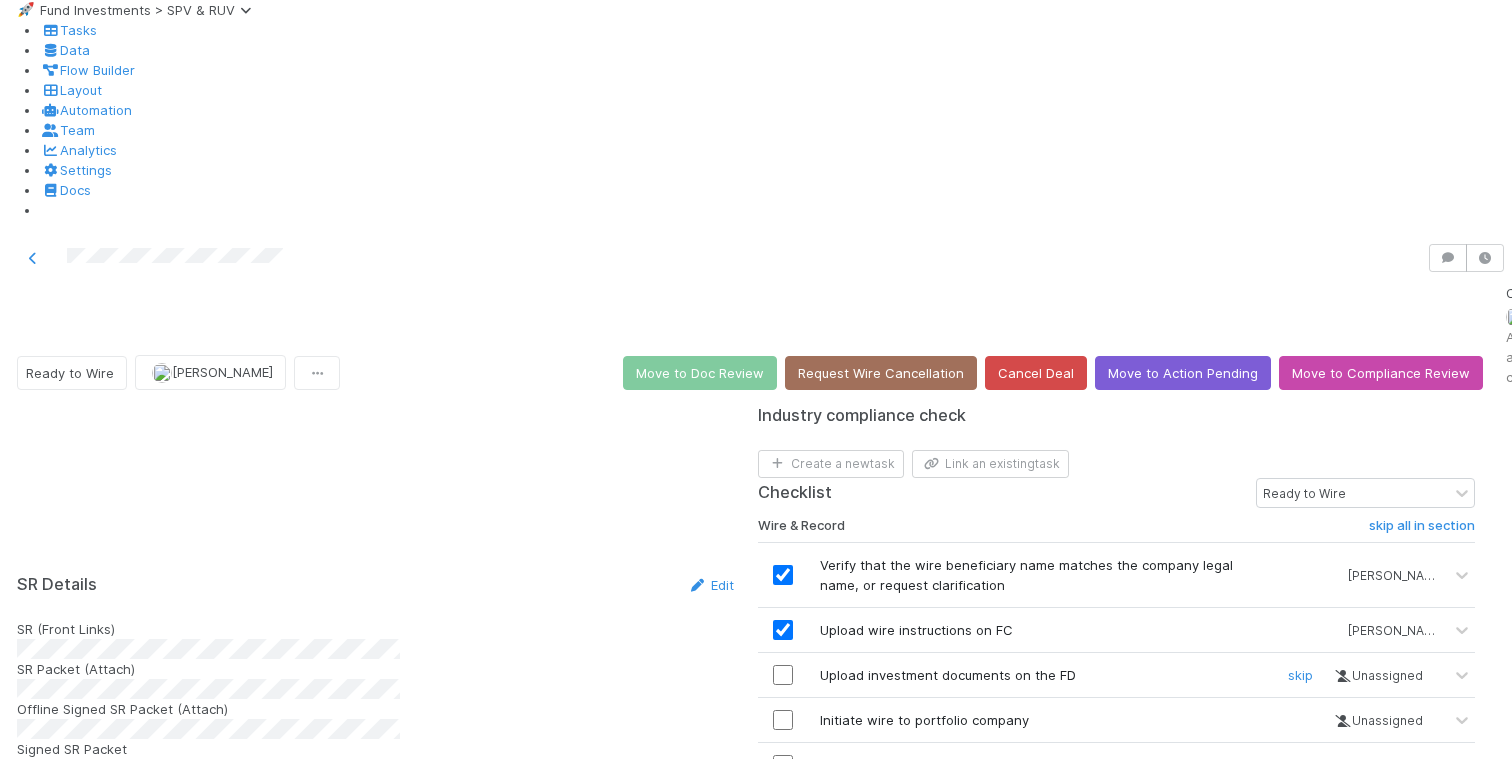 click at bounding box center (783, 675) 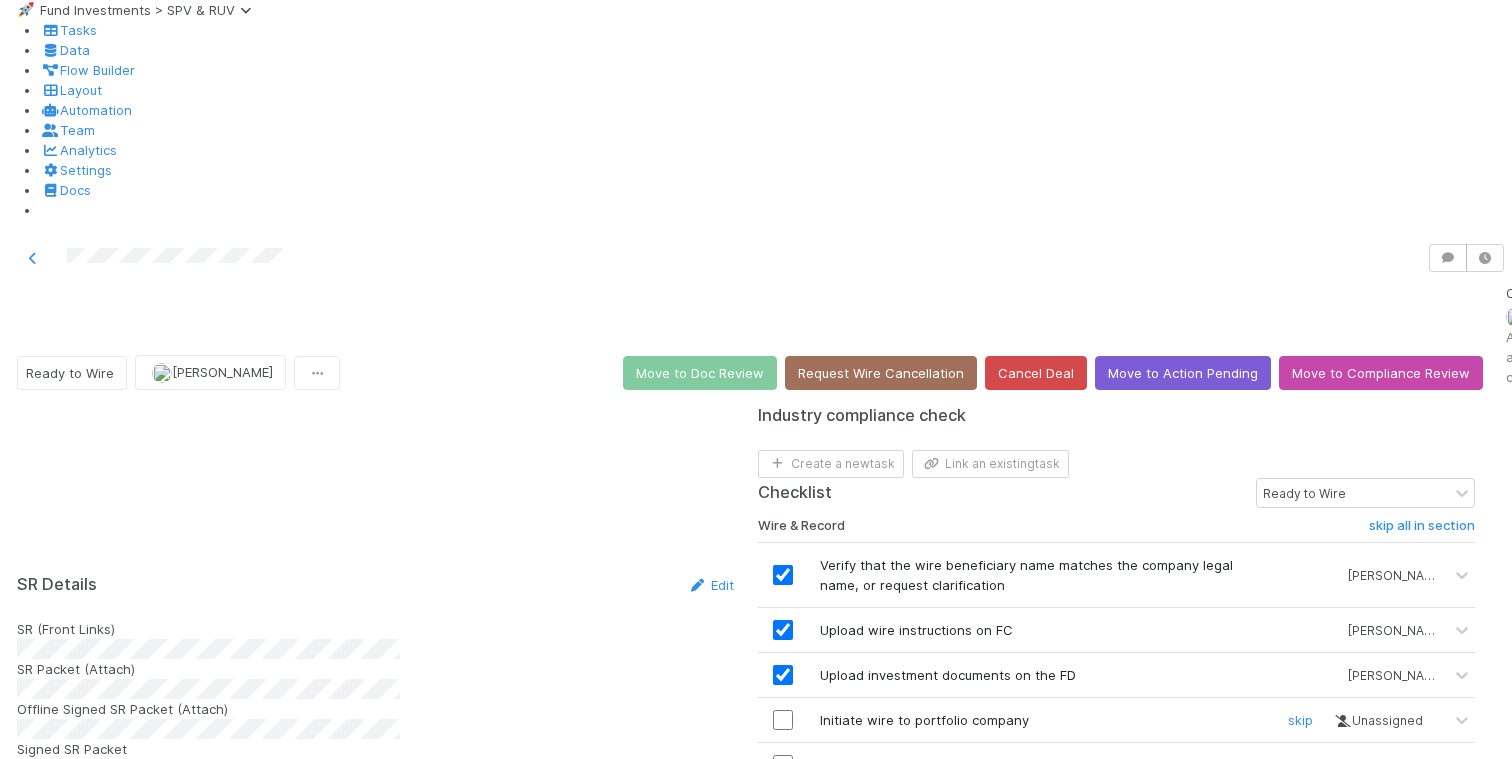 click at bounding box center (783, 720) 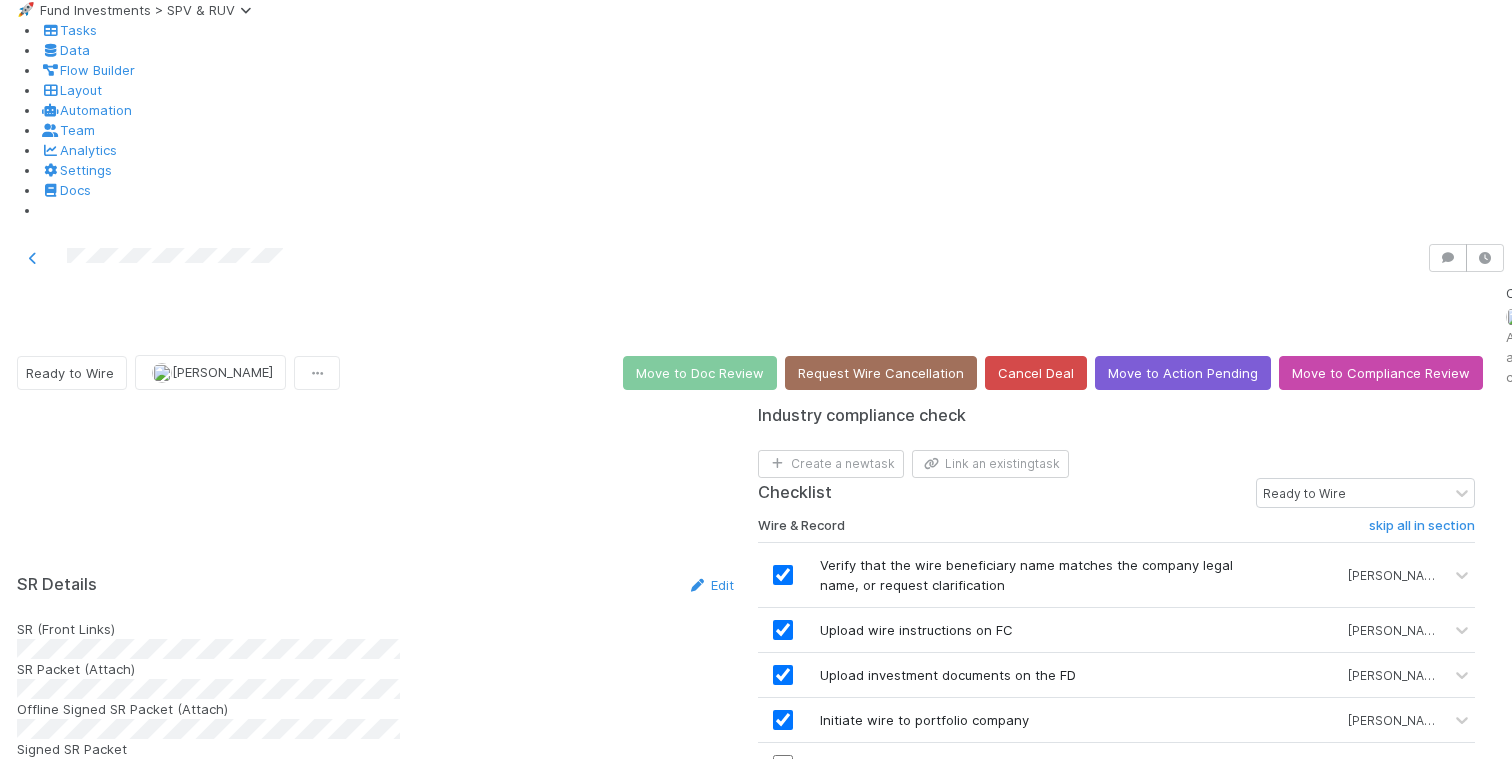 click at bounding box center (783, 765) 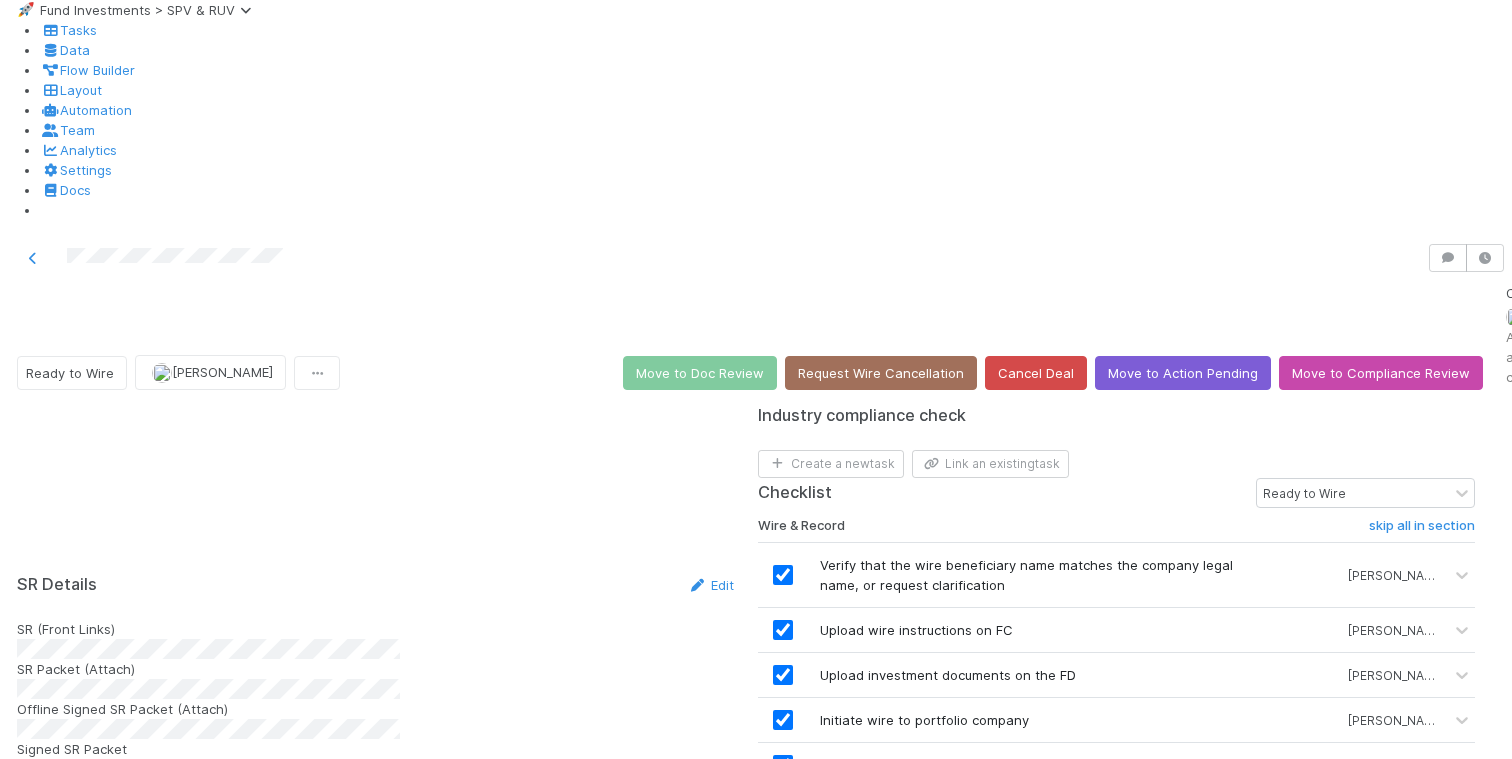 click at bounding box center (783, 810) 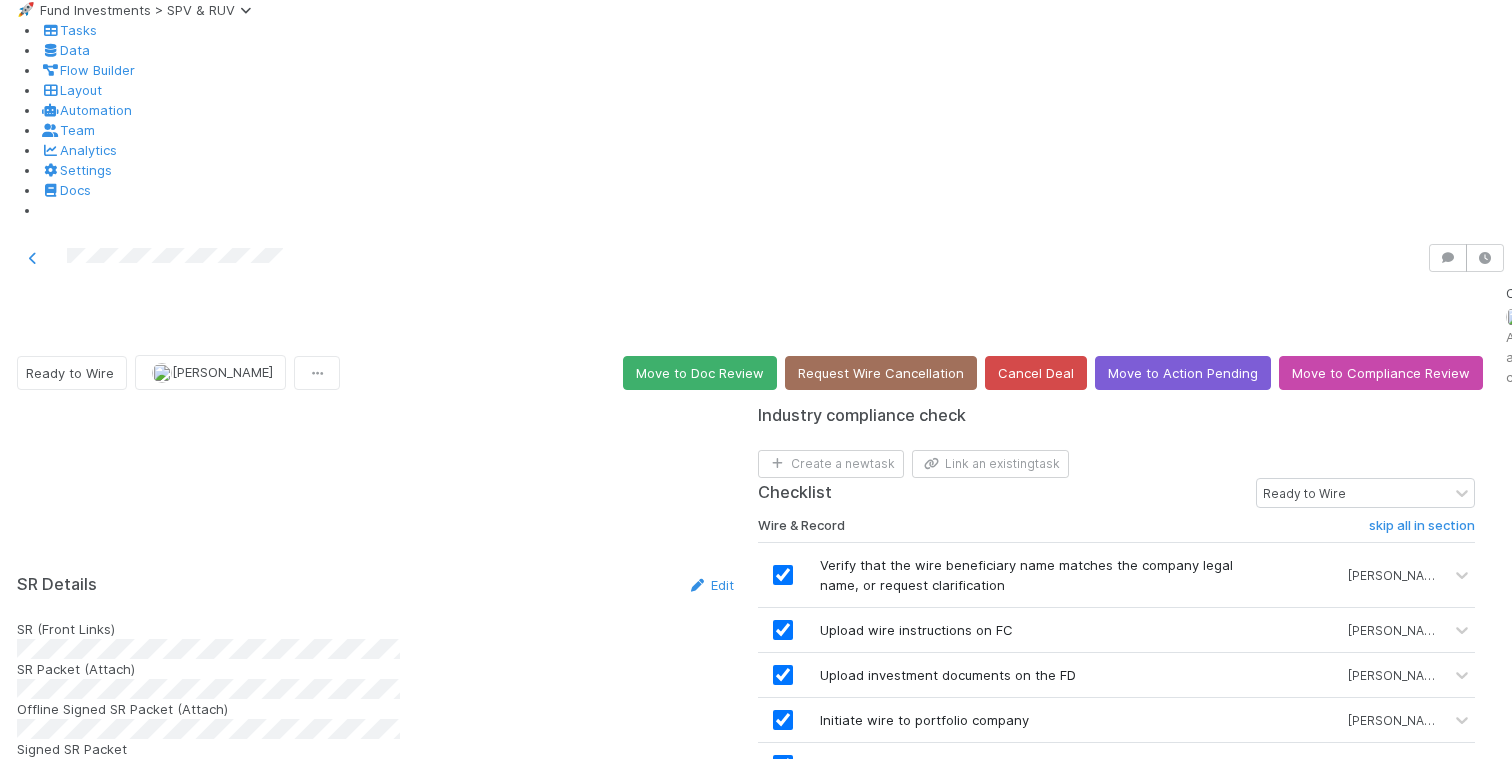 scroll, scrollTop: 10, scrollLeft: 0, axis: vertical 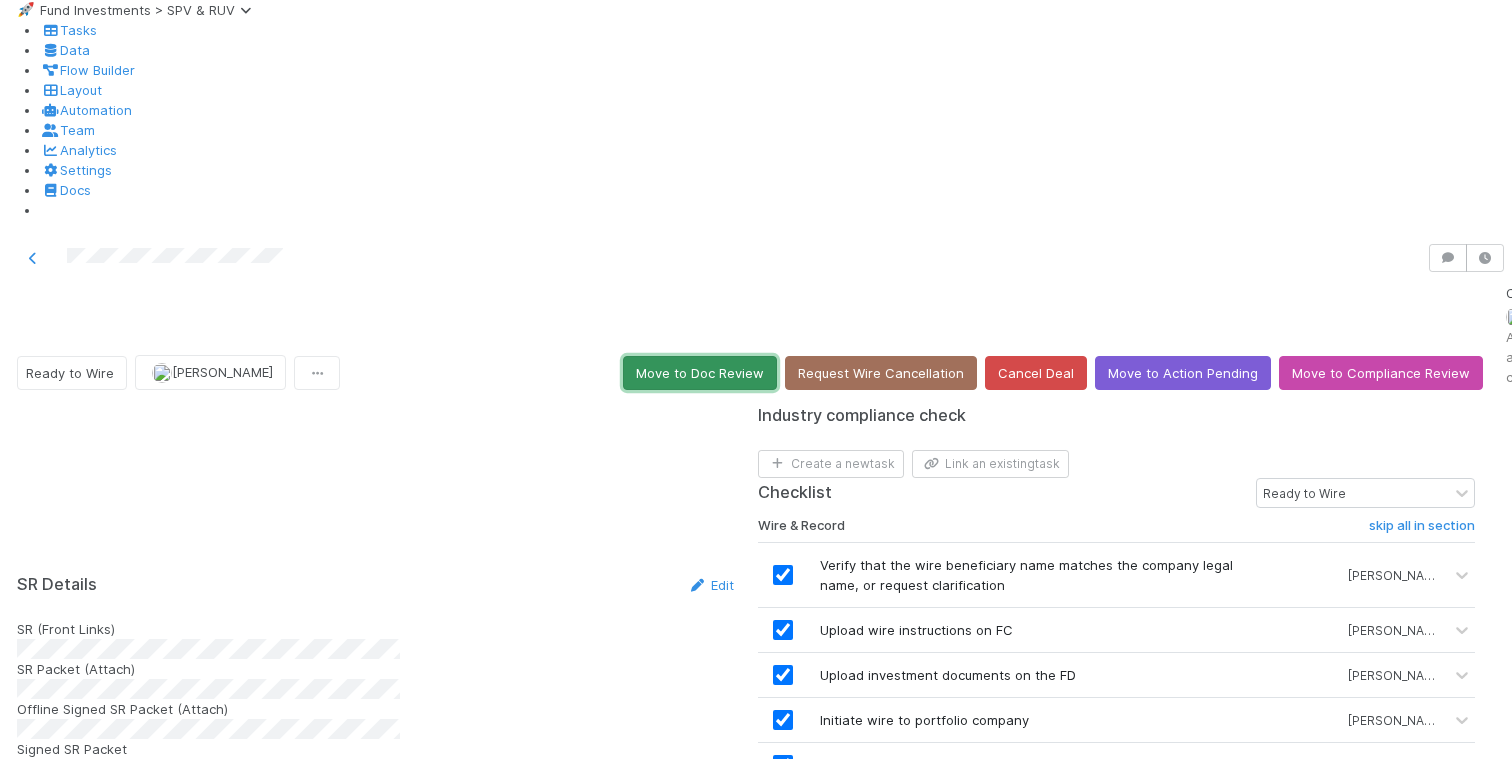 click on "Move to Doc Review" at bounding box center [700, 373] 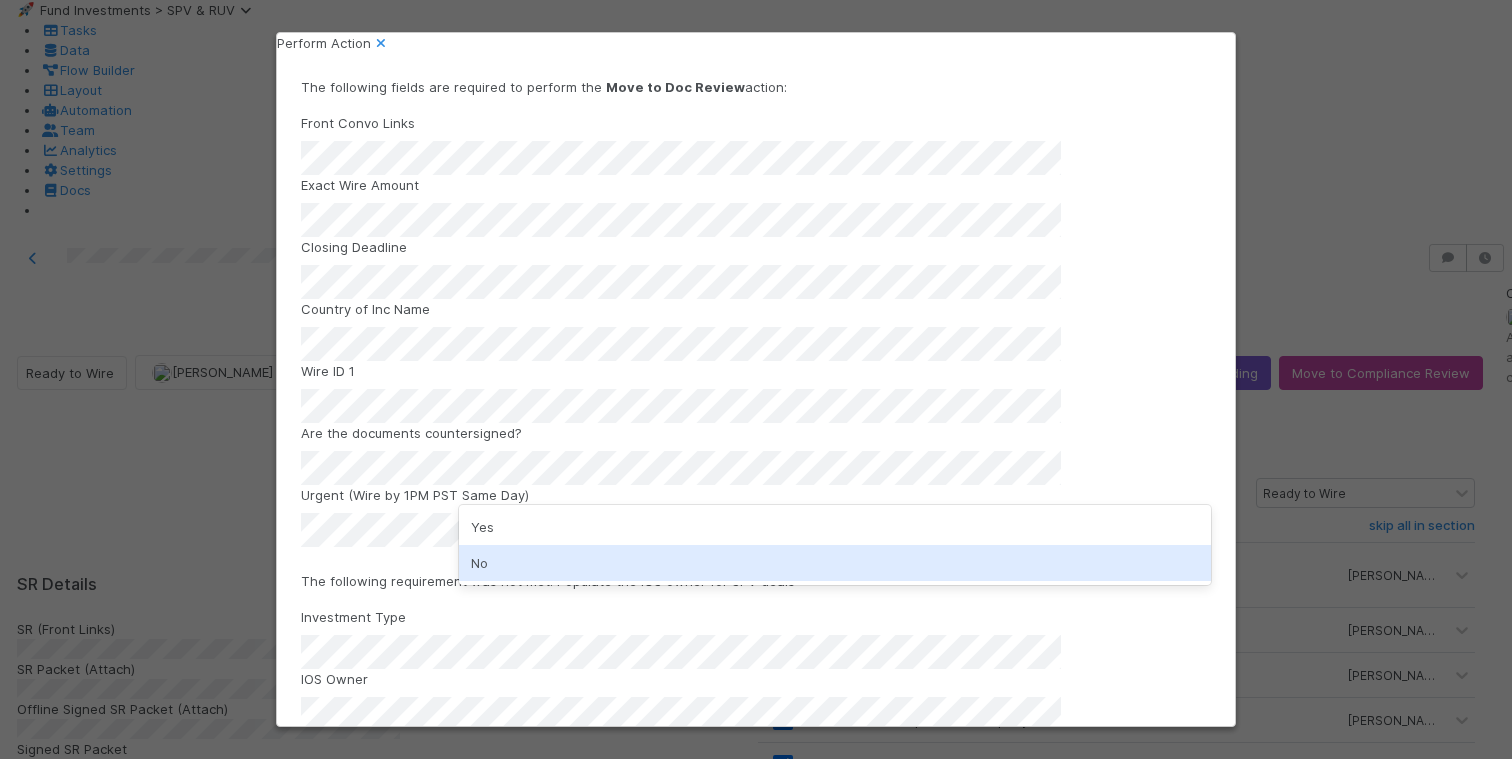 click on "No" at bounding box center [835, 563] 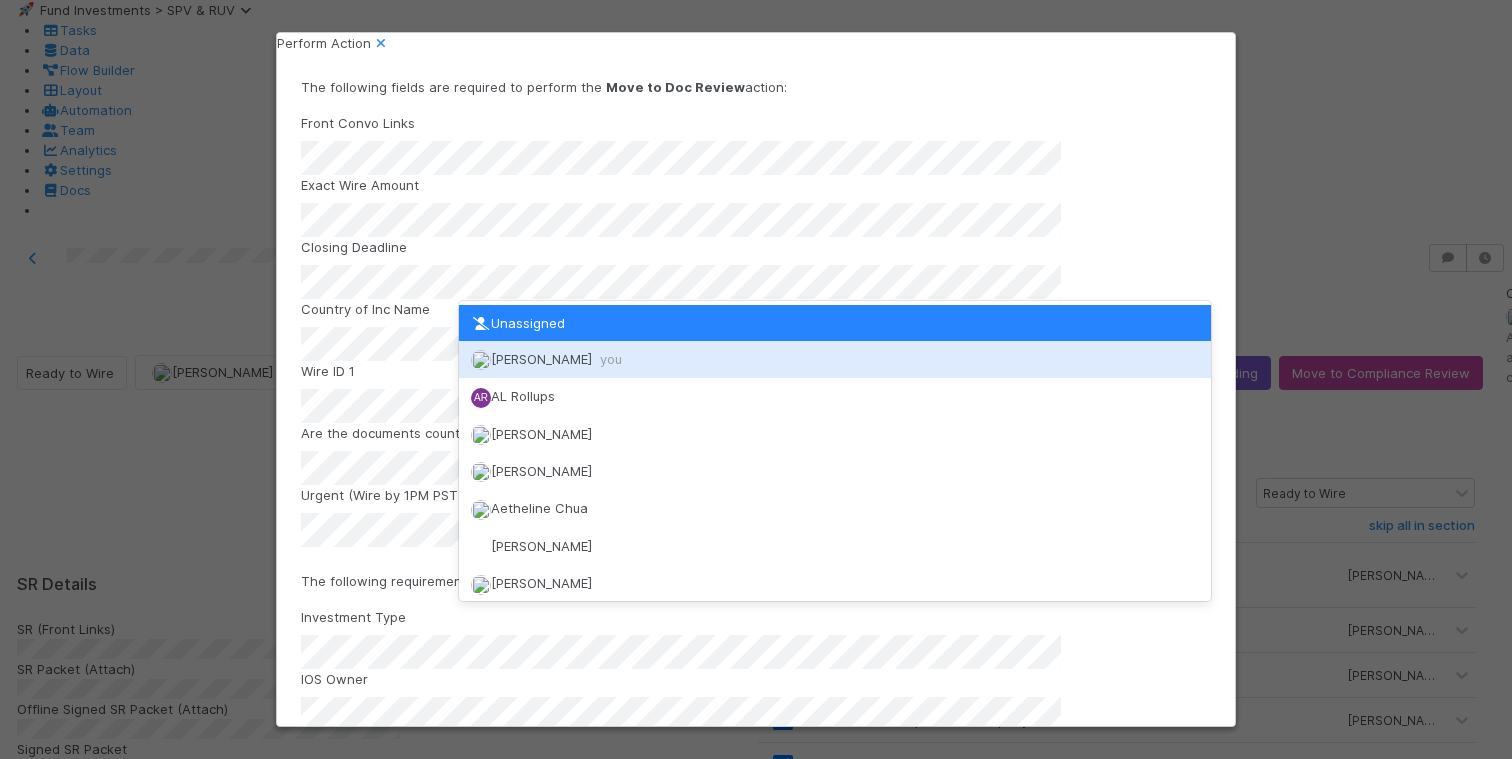 click on "Nate Richards you" at bounding box center (835, 359) 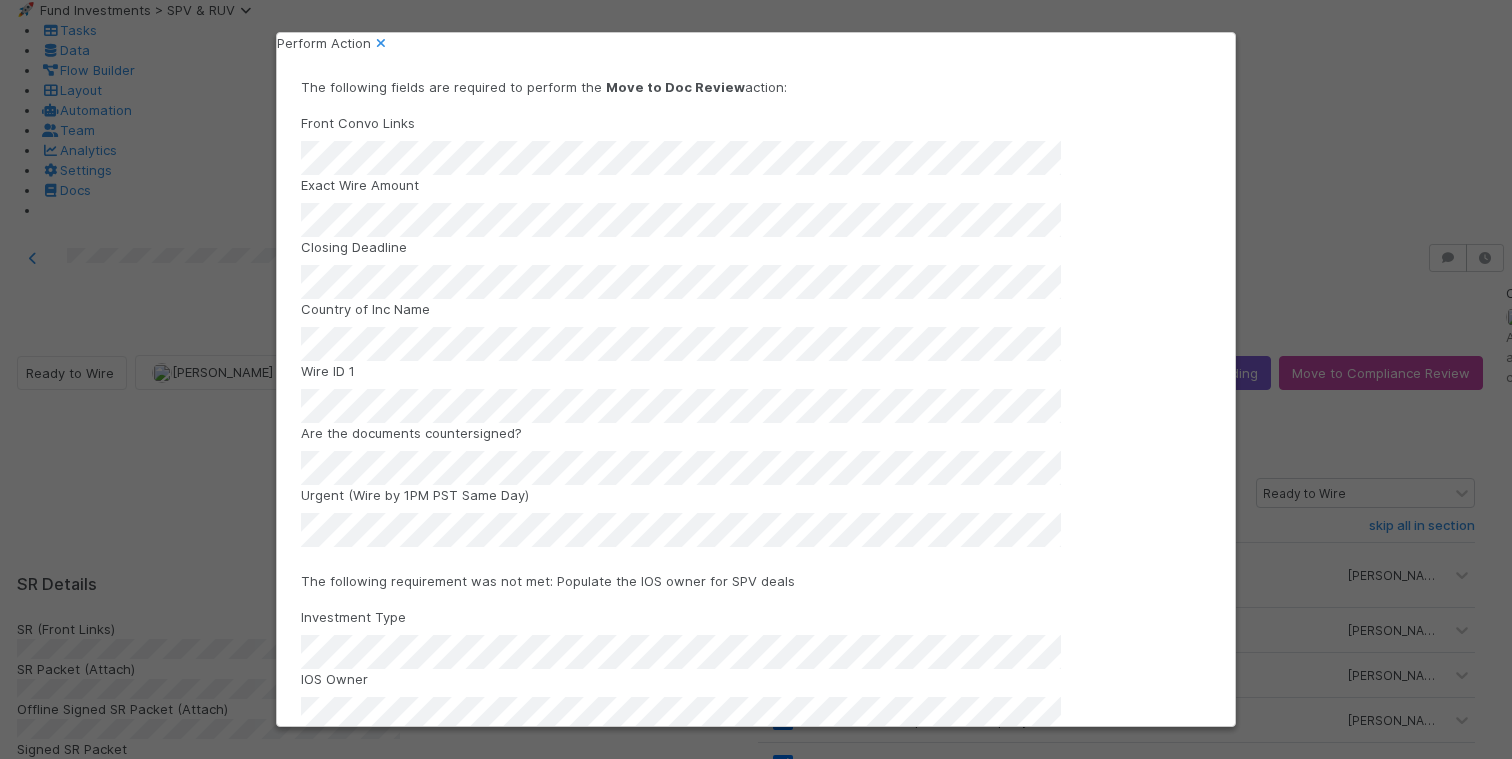 click on "Move to Doc Review" at bounding box center [756, 772] 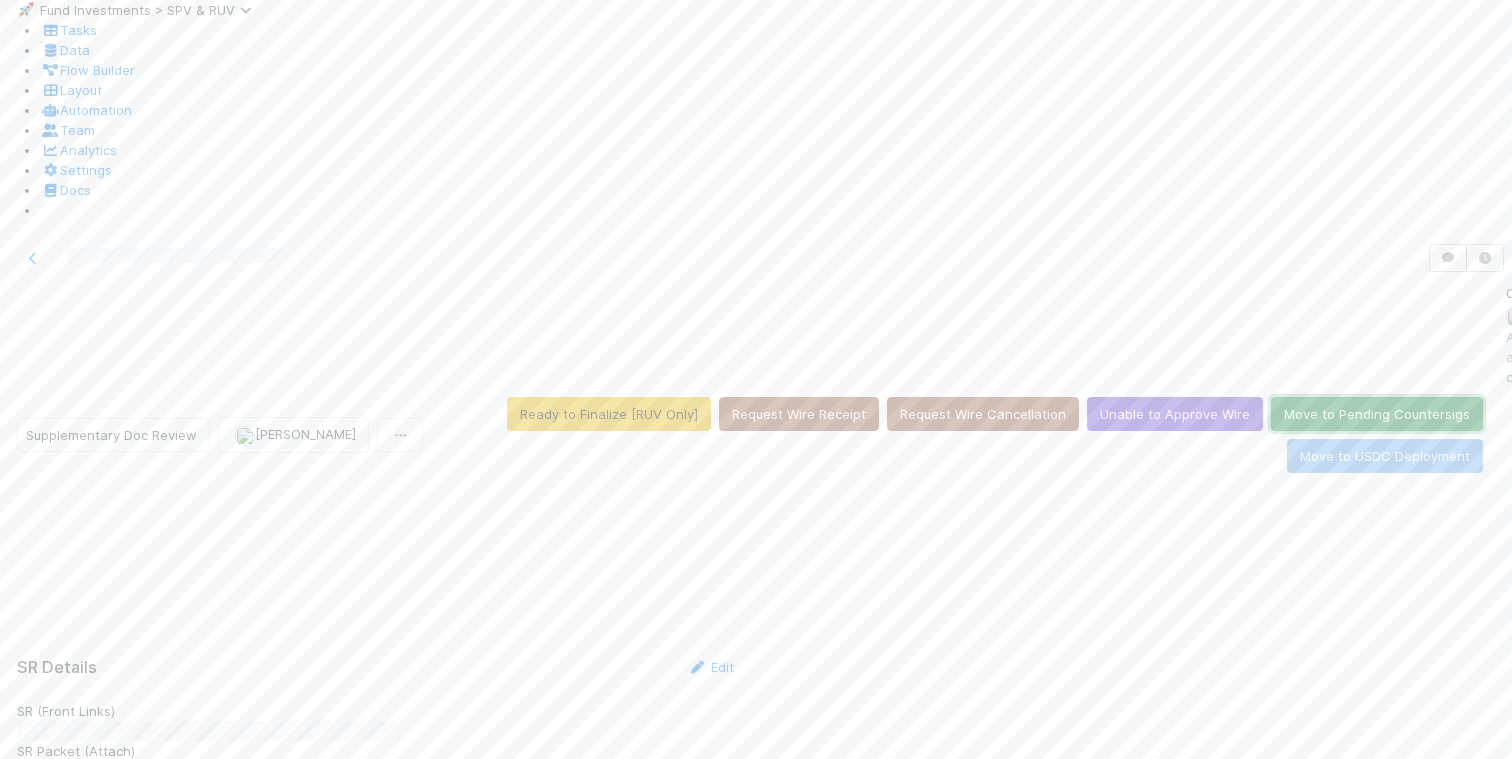 click on "Move to Pending Countersigs" at bounding box center (1377, 414) 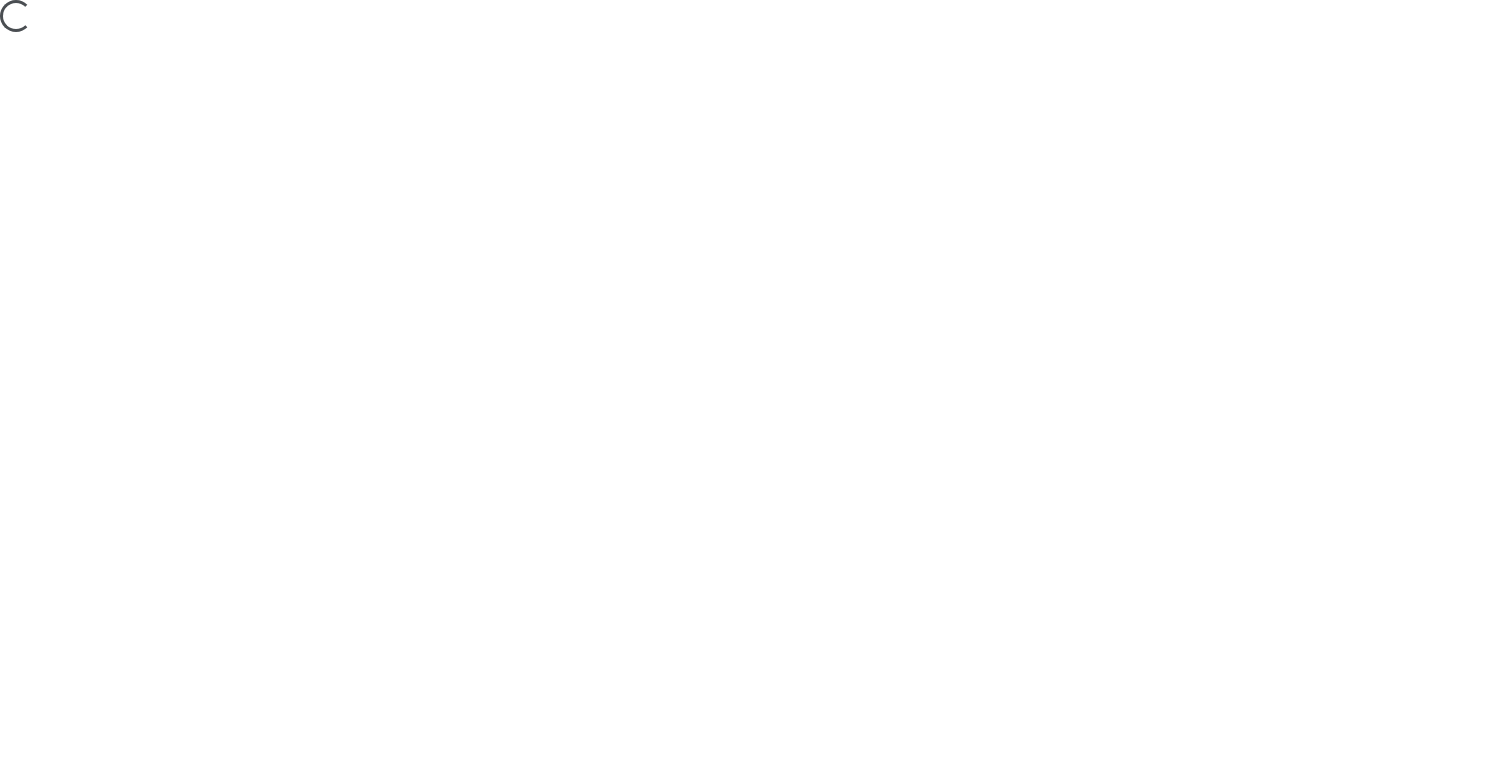 scroll, scrollTop: 0, scrollLeft: 0, axis: both 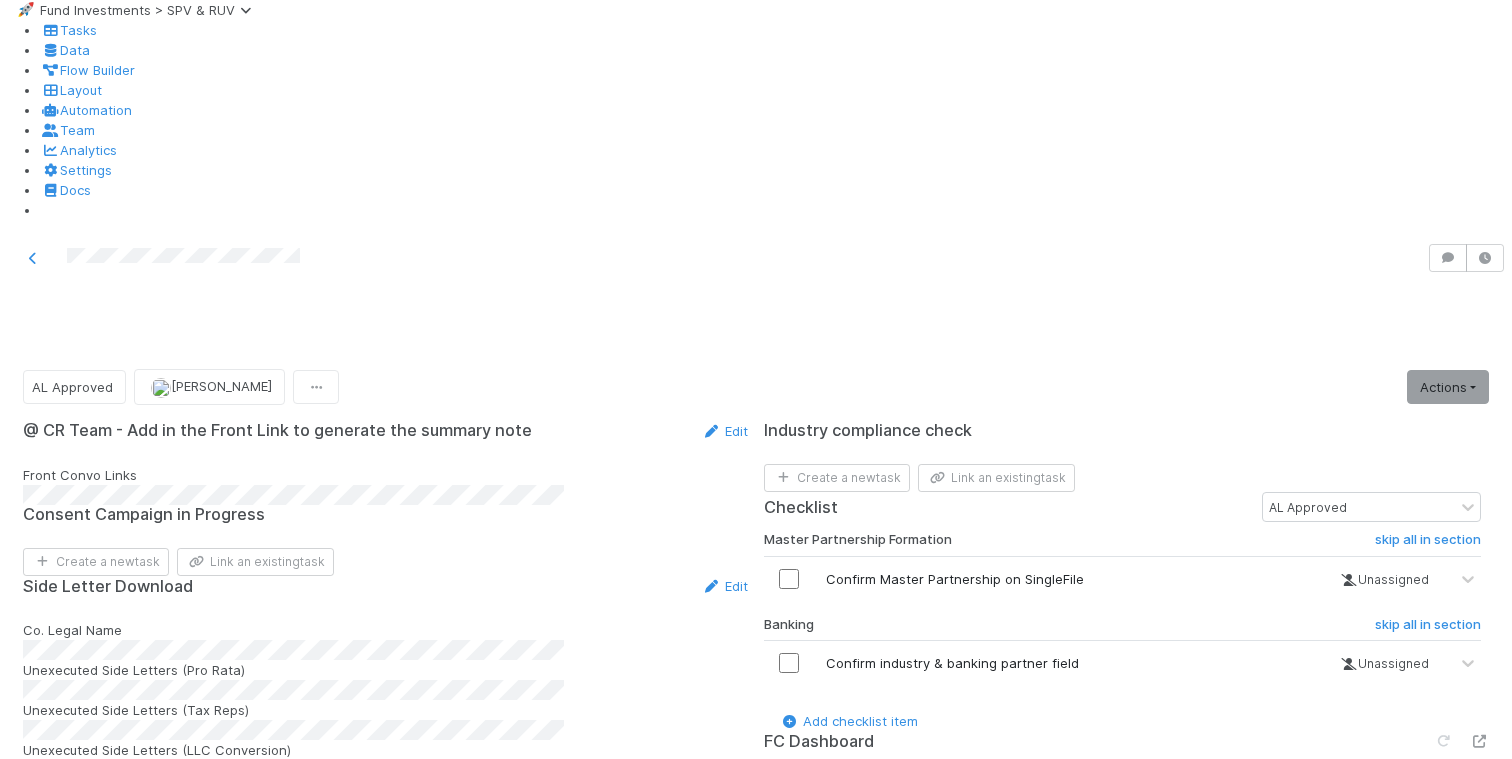 click on "Edit" at bounding box center (716, 1265) 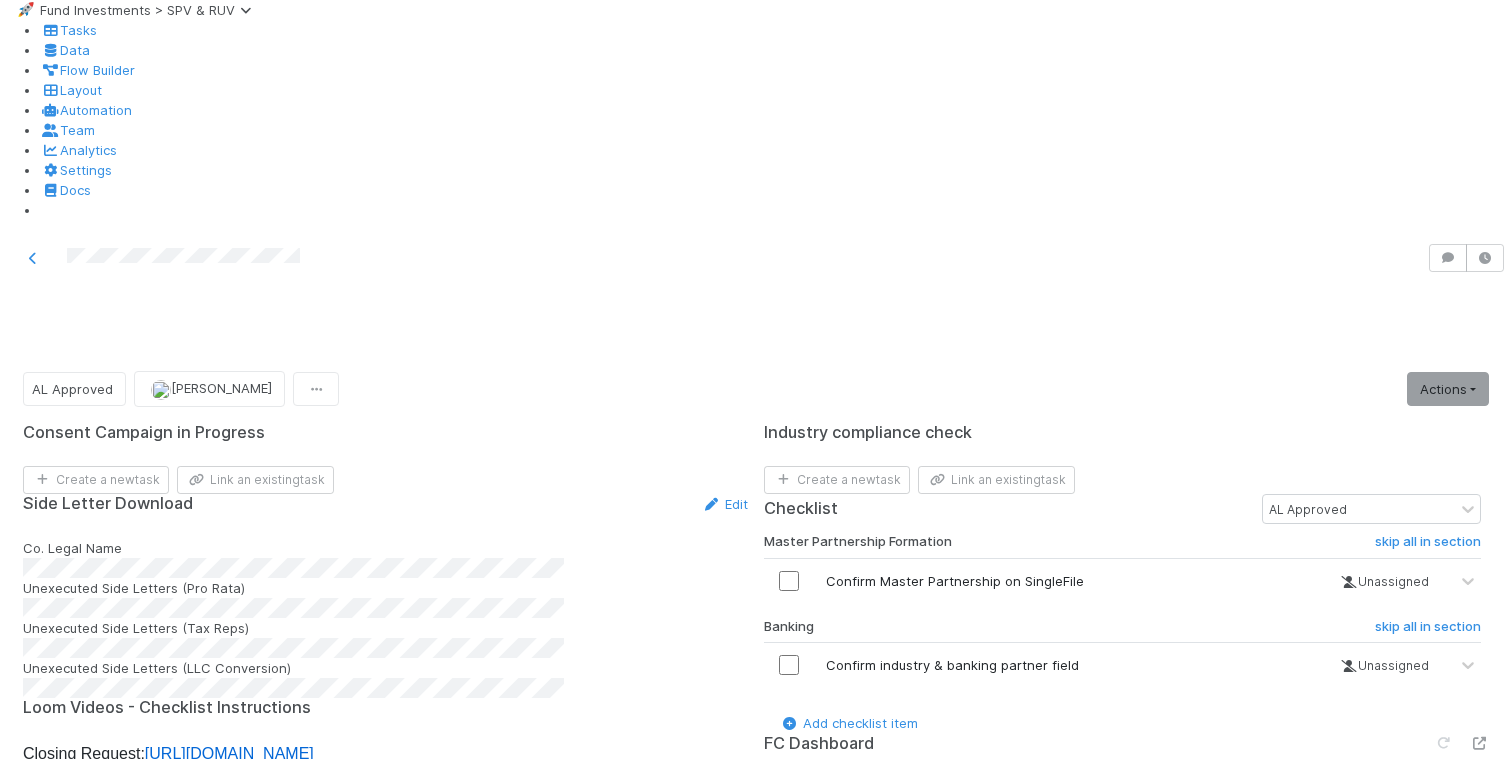scroll, scrollTop: 1975, scrollLeft: 0, axis: vertical 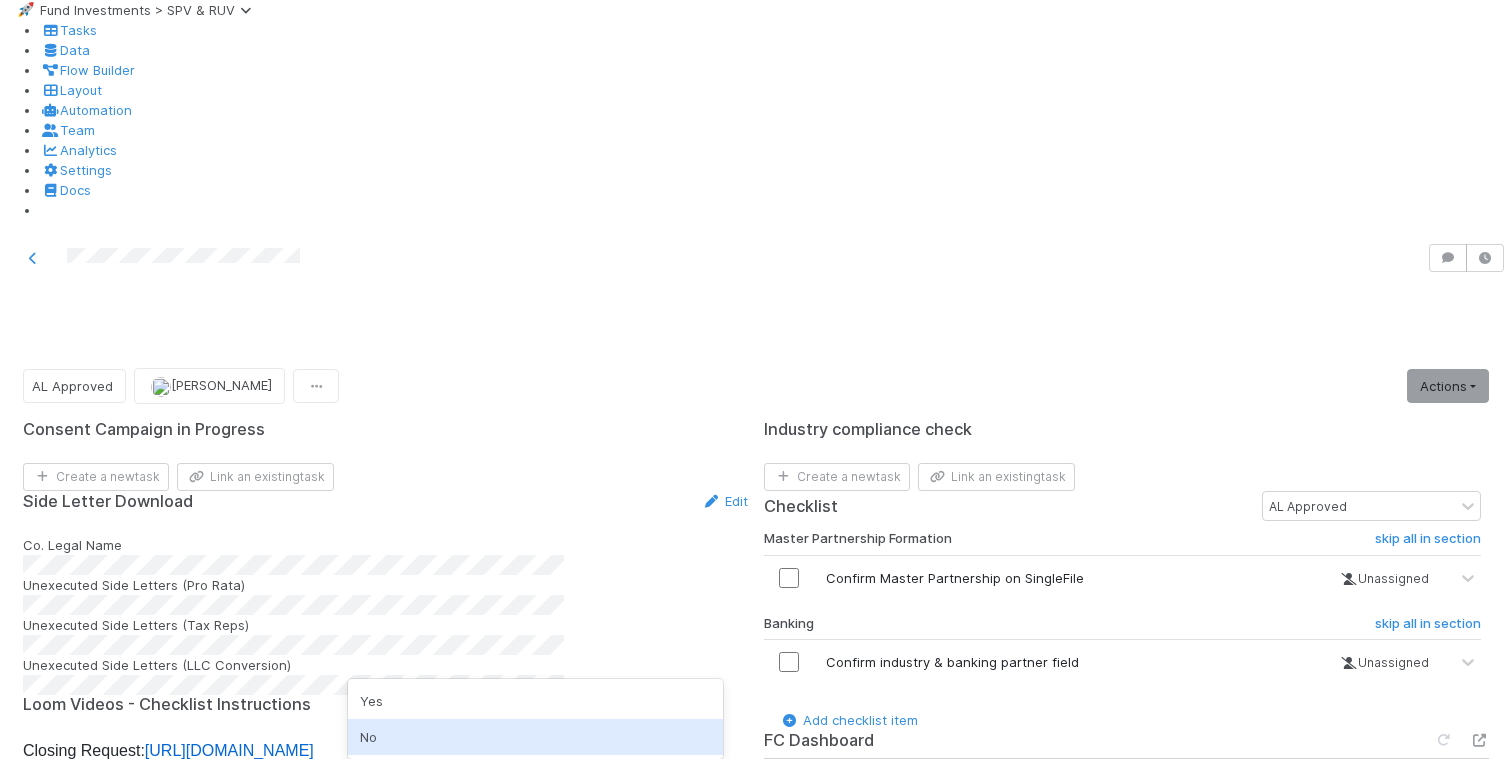 click on "No" at bounding box center [535, 737] 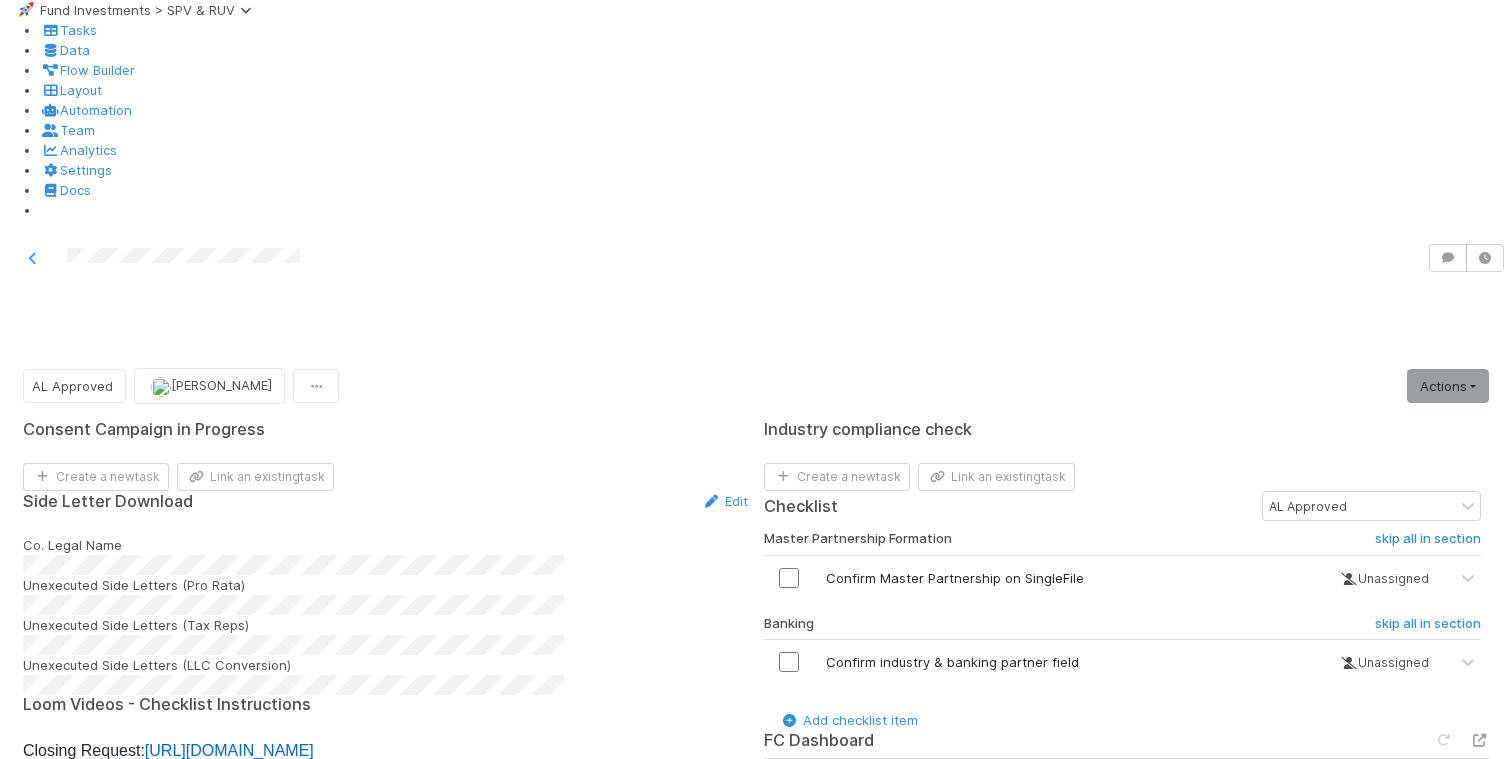 click on "Investment Docs - Draft" at bounding box center (381, 2230) 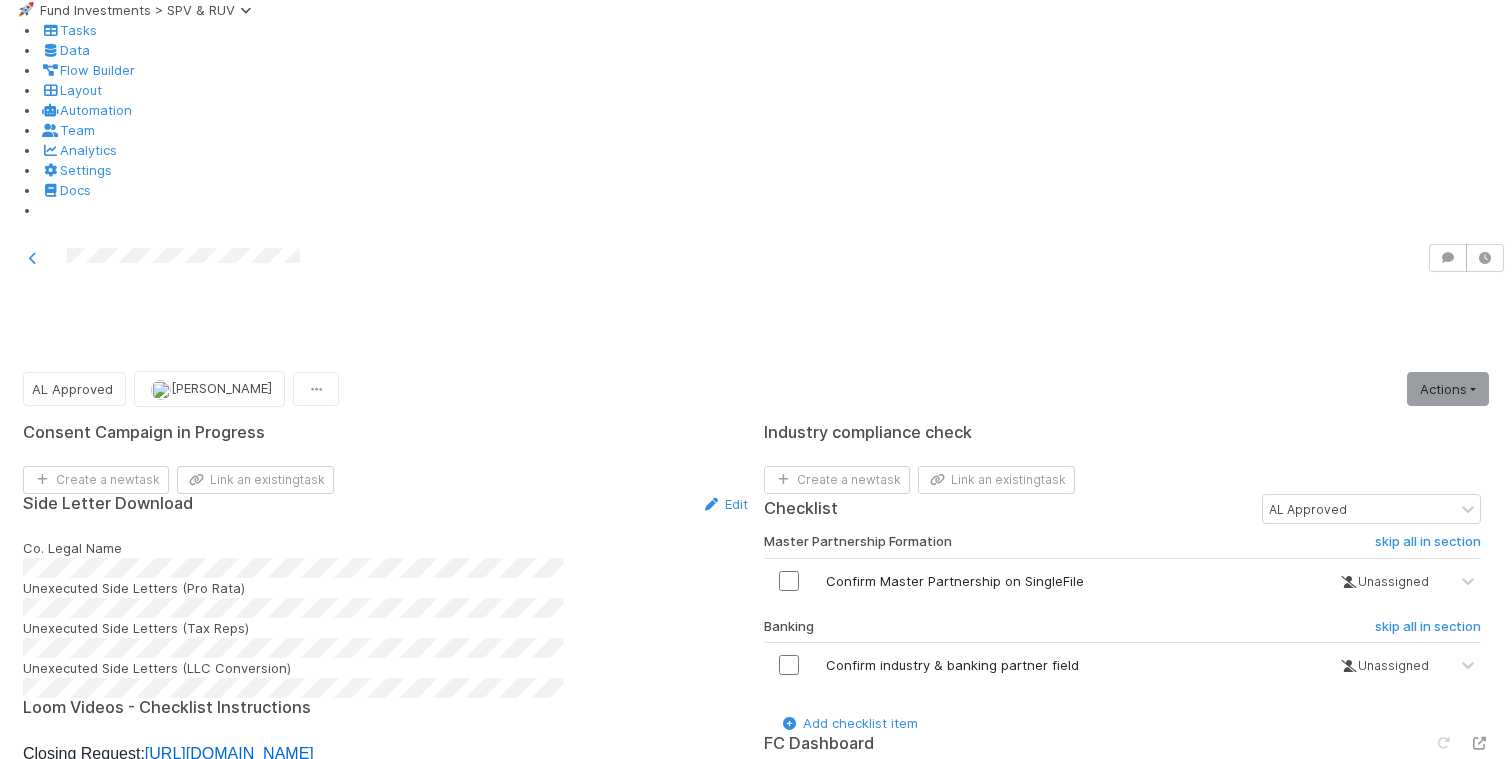 scroll, scrollTop: 921, scrollLeft: 0, axis: vertical 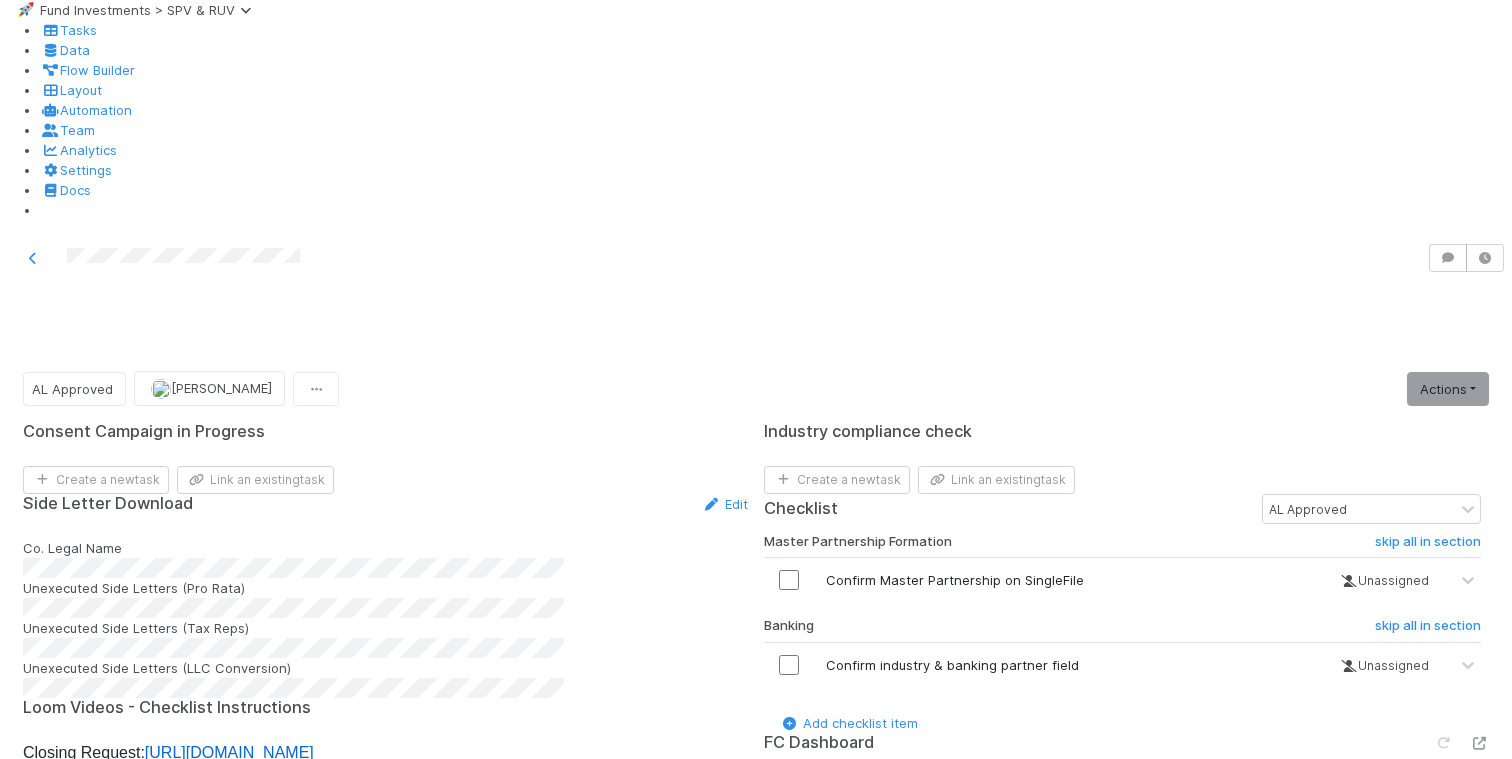 click on "Edit" at bounding box center (716, 1427) 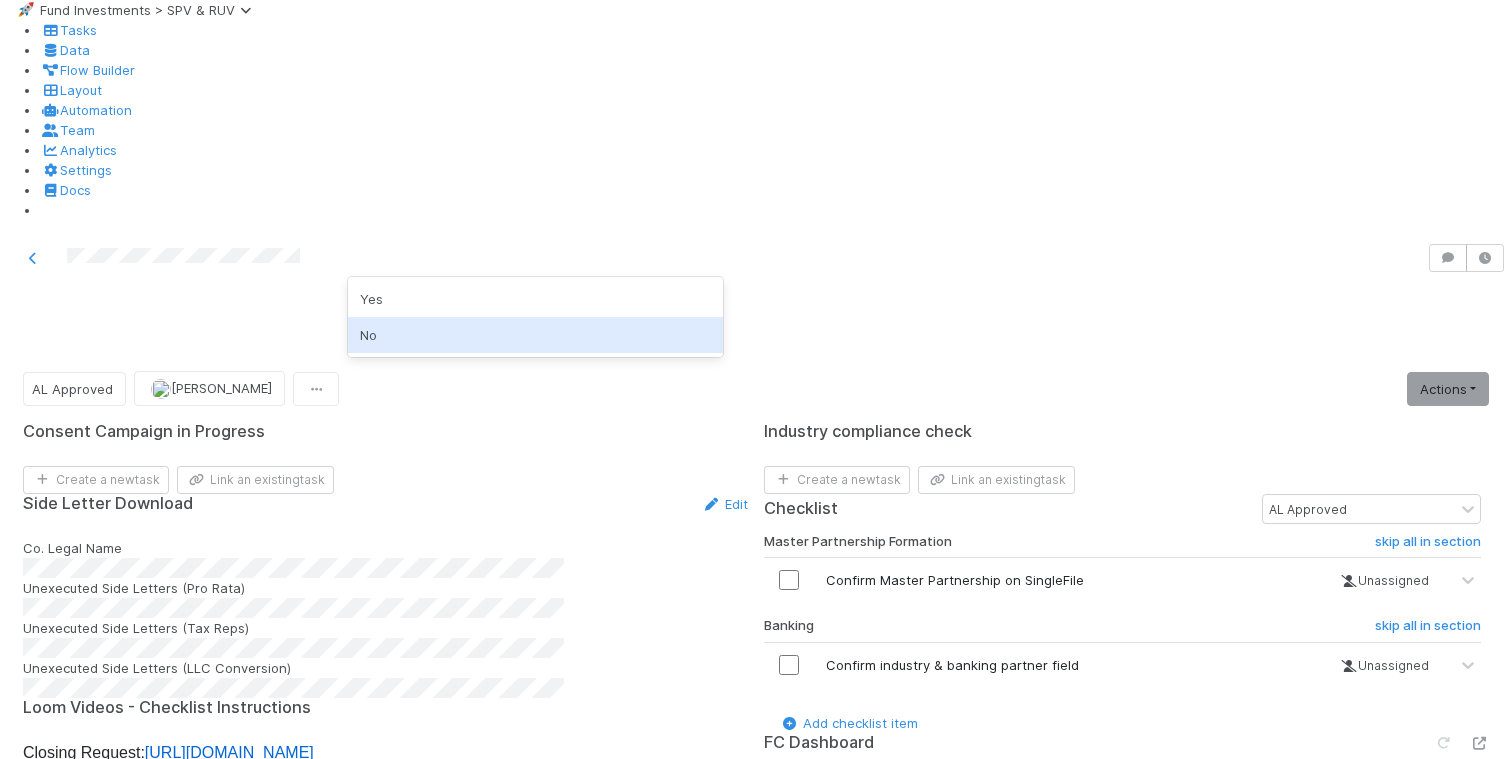 click on "No" at bounding box center [535, 335] 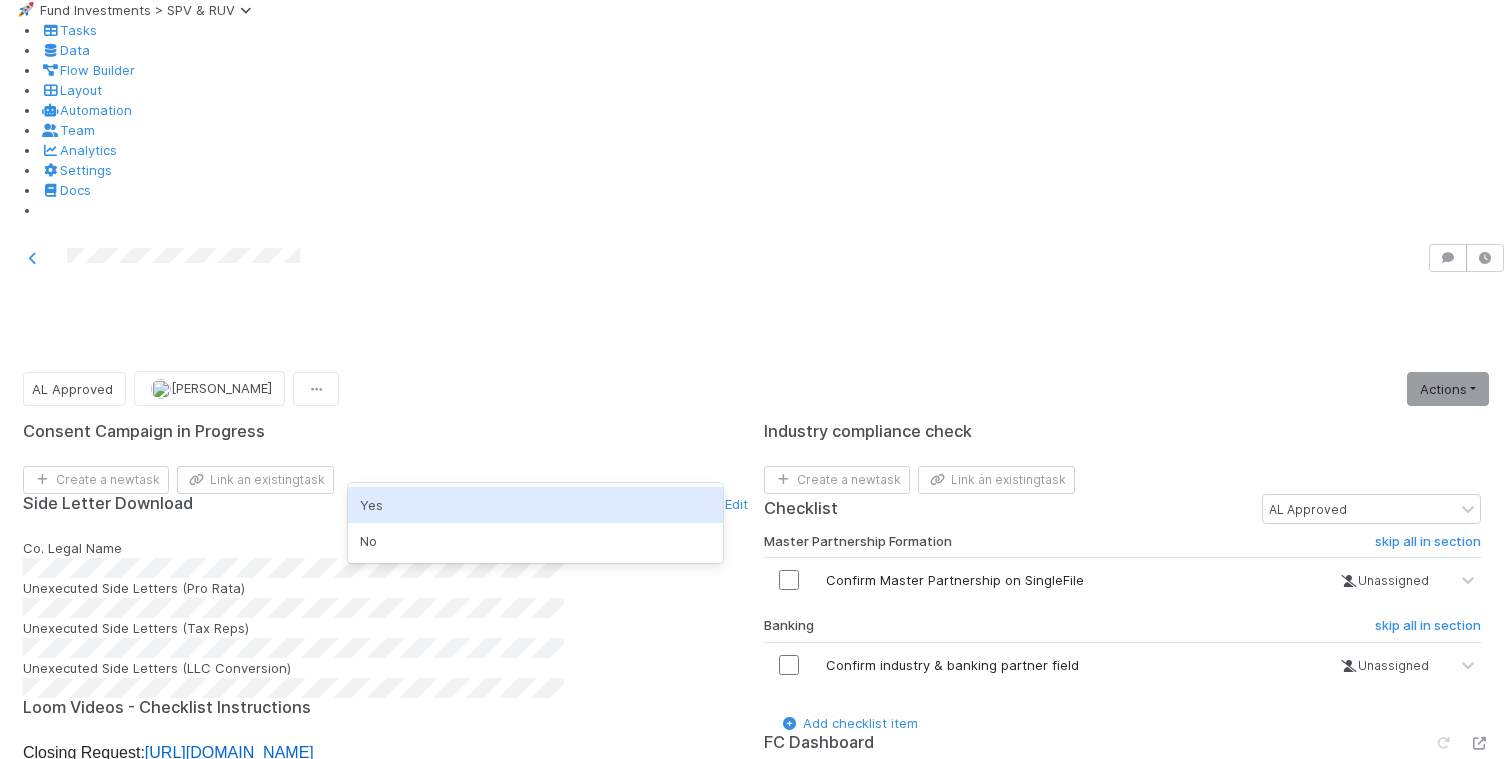 click on "Yes" at bounding box center [535, 505] 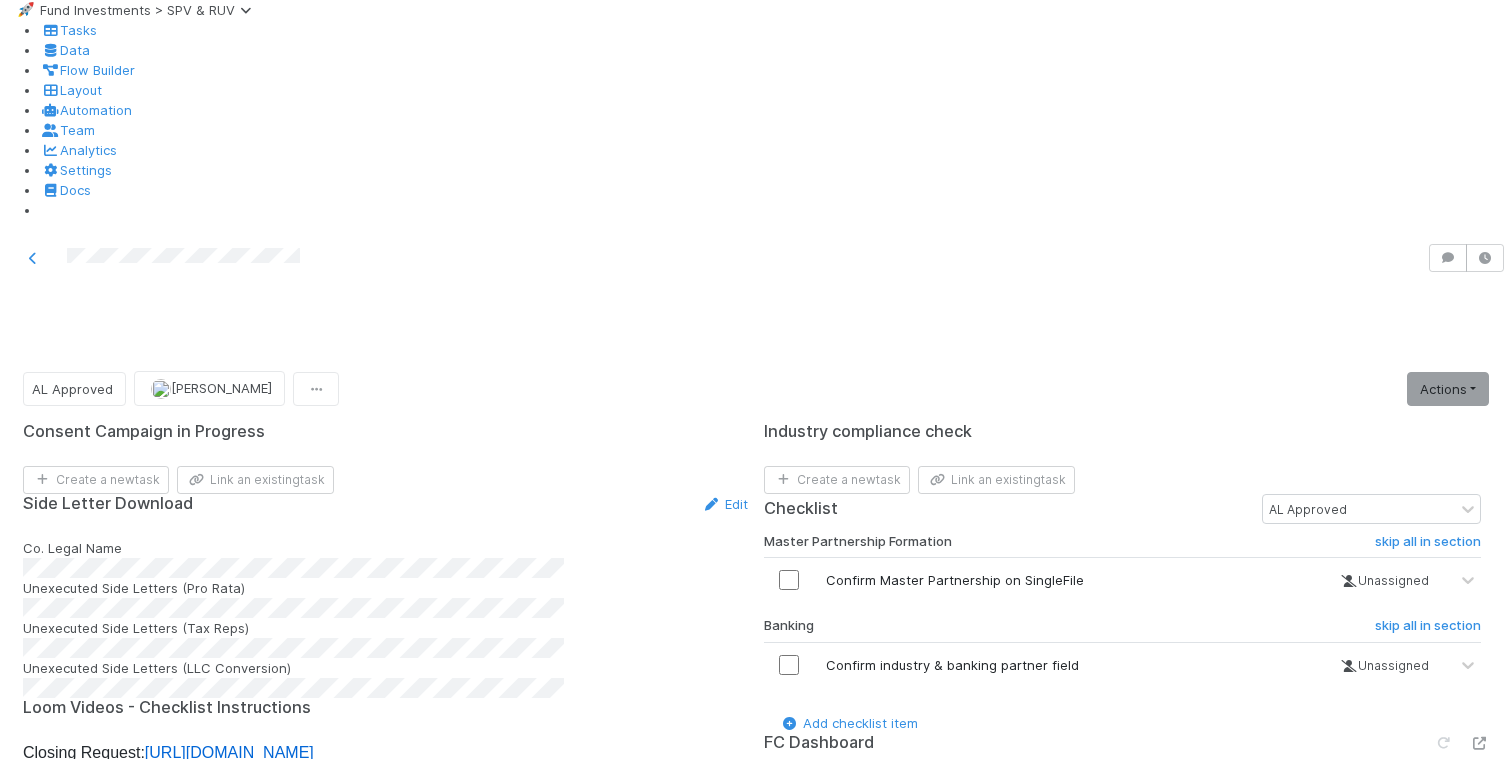 click on "Save" at bounding box center (633, 1434) 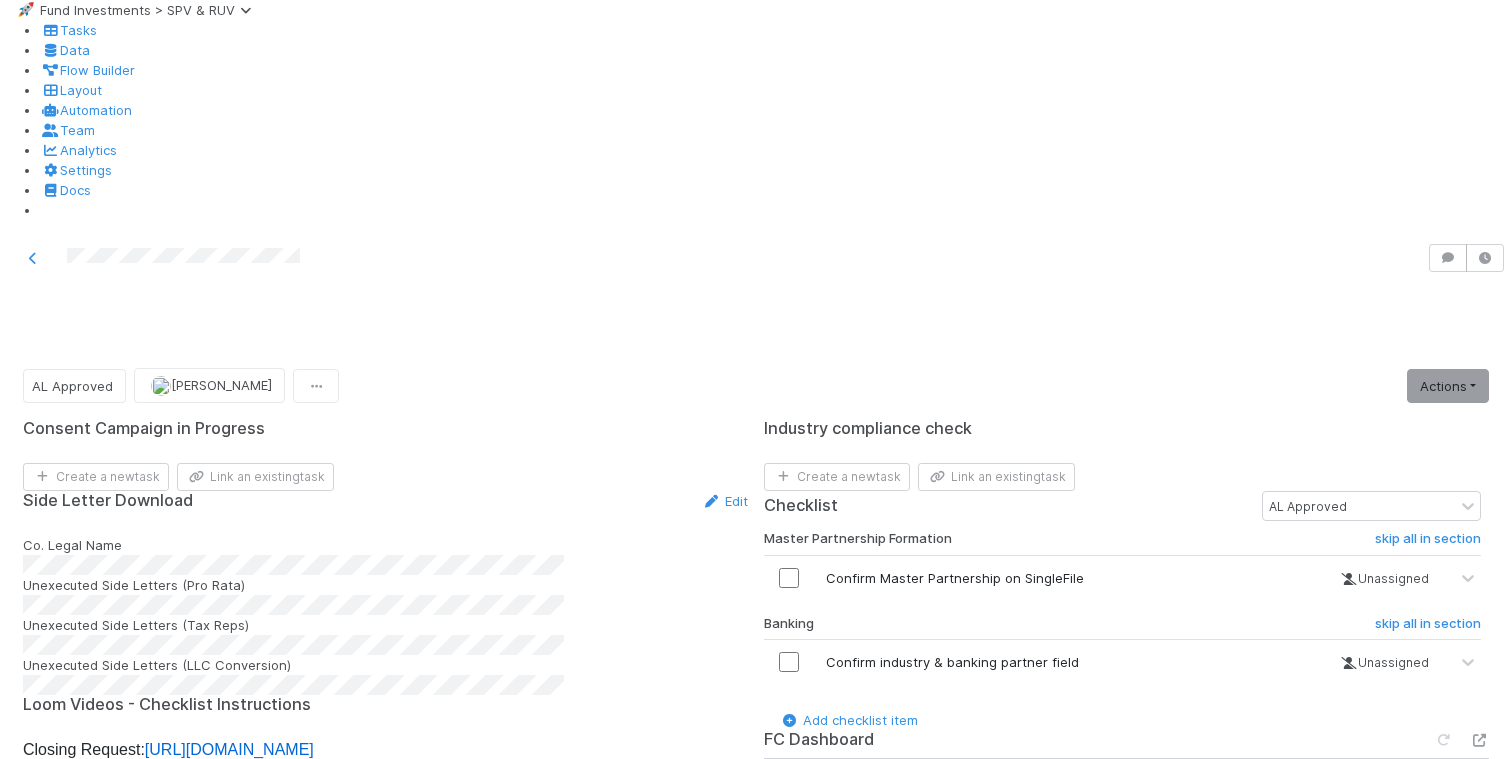 scroll, scrollTop: 1707, scrollLeft: 0, axis: vertical 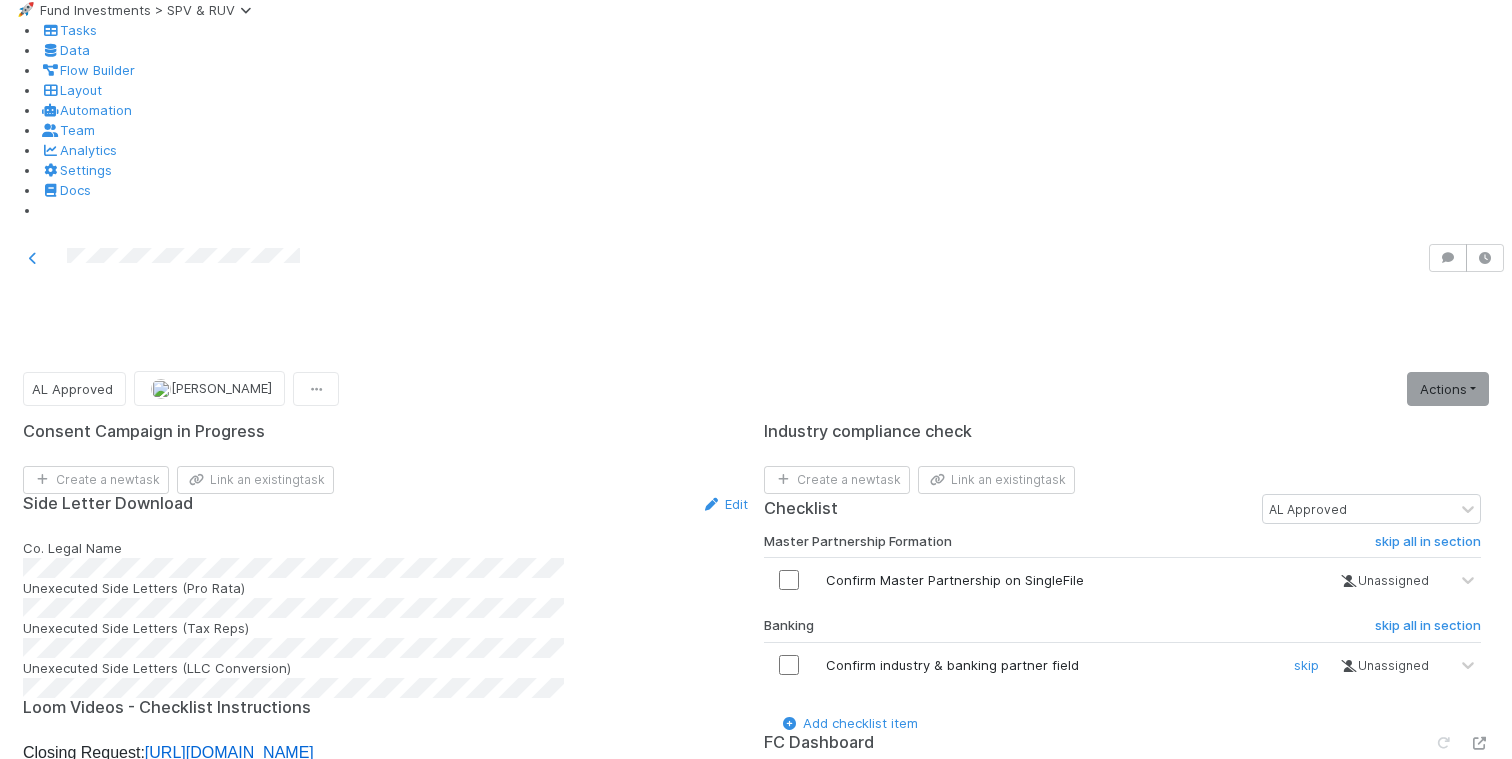 click at bounding box center [789, 665] 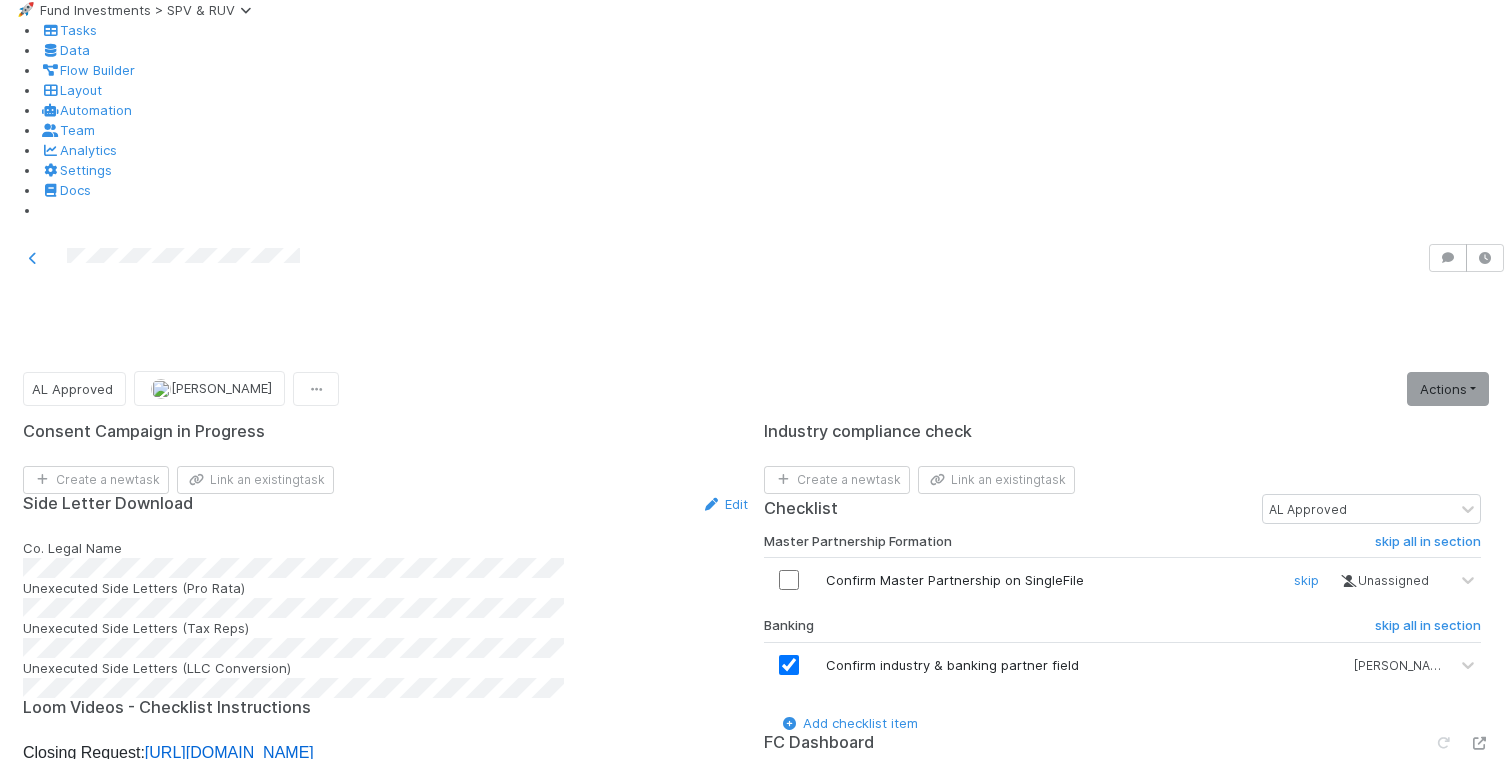 click at bounding box center [789, 580] 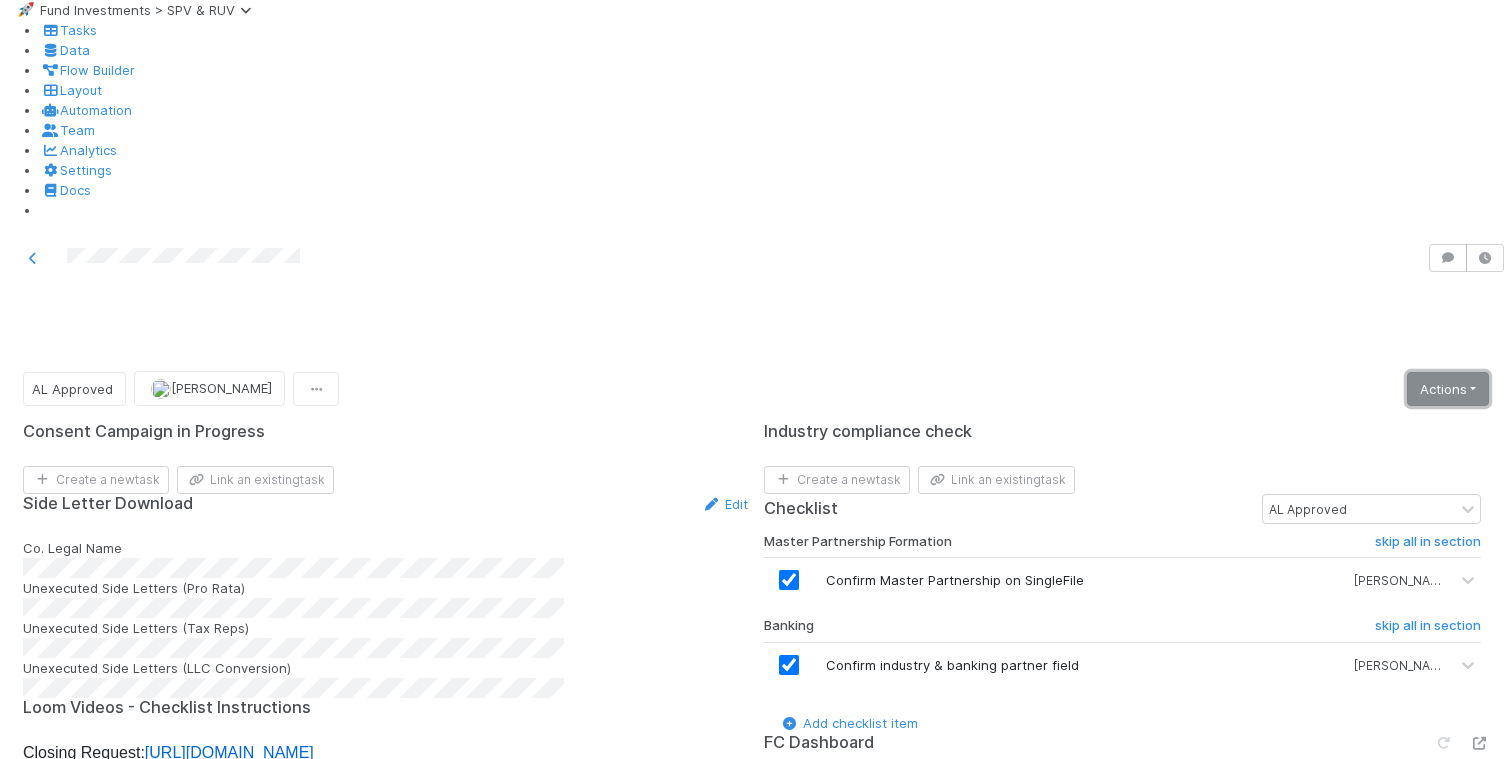 click on "Actions" at bounding box center [1448, 389] 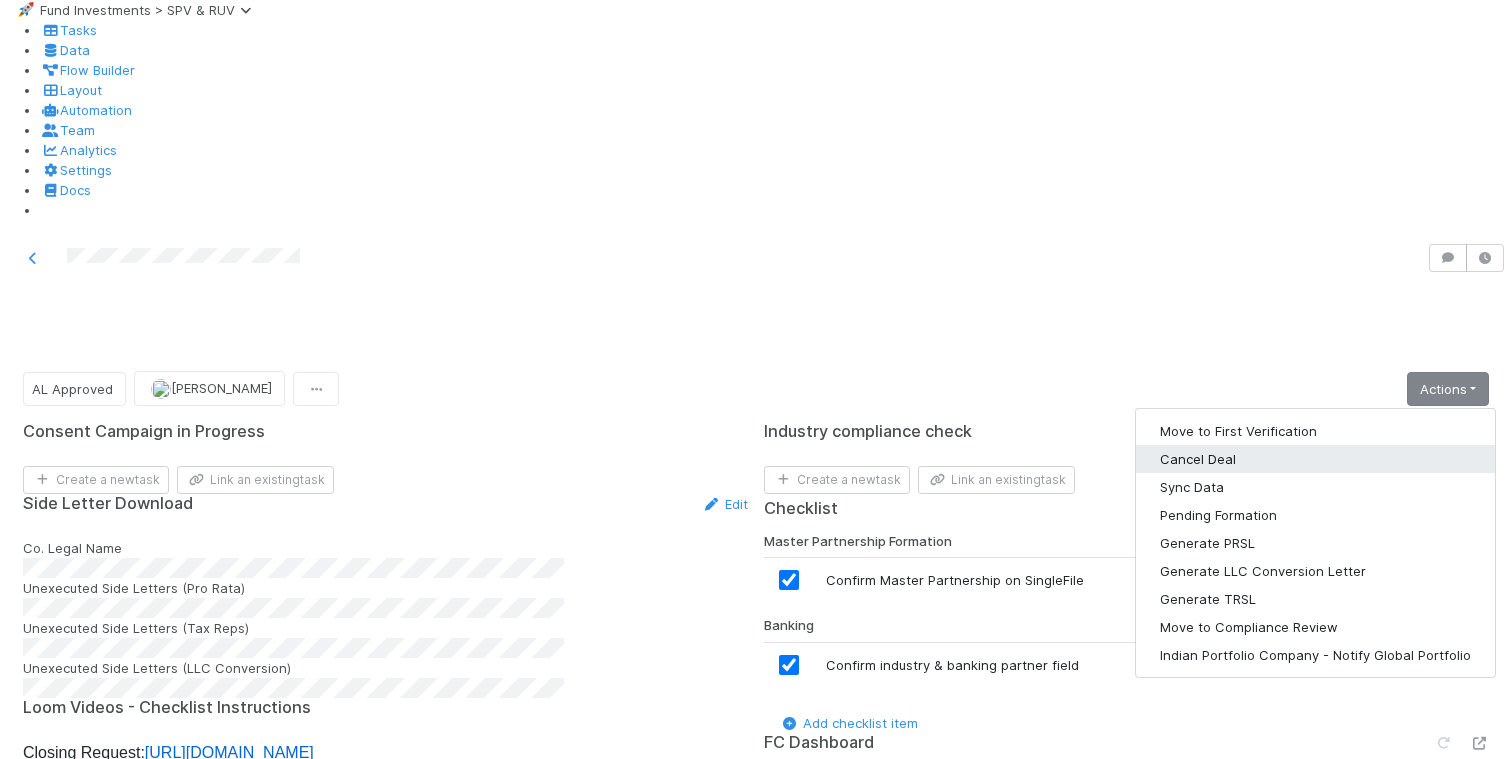 click on "Cancel Deal" at bounding box center (1315, 459) 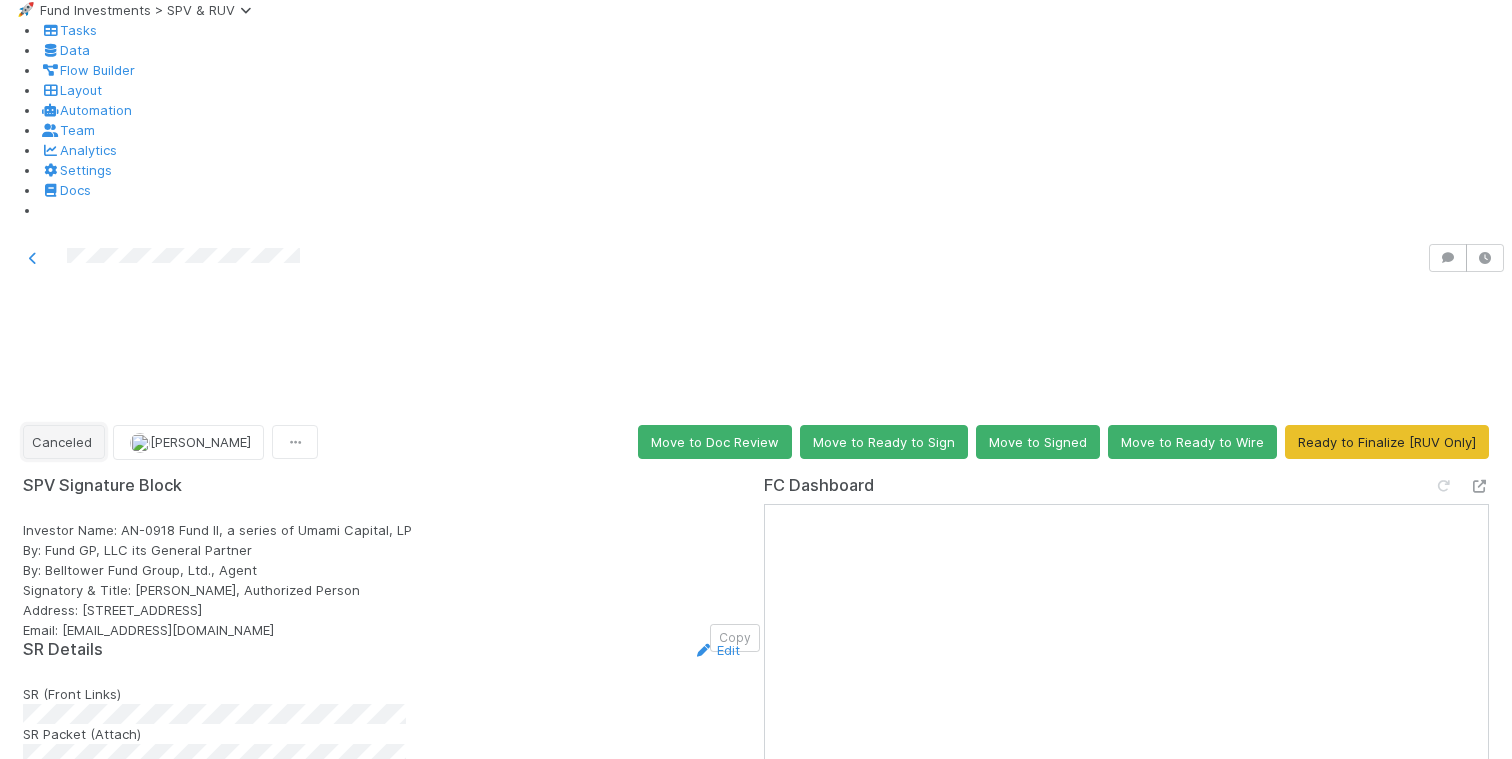 click on "Canceled" at bounding box center [62, 442] 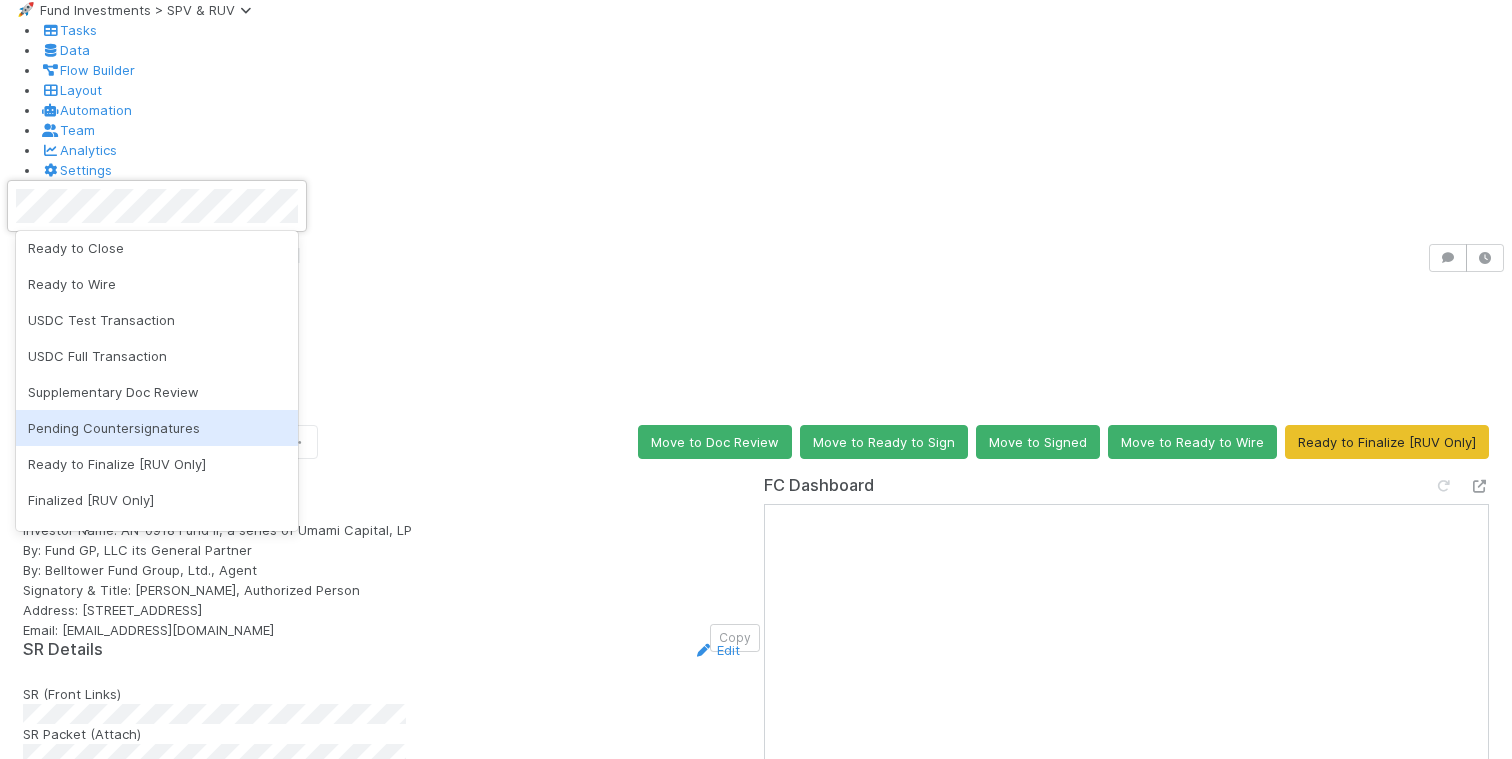 scroll, scrollTop: 0, scrollLeft: 0, axis: both 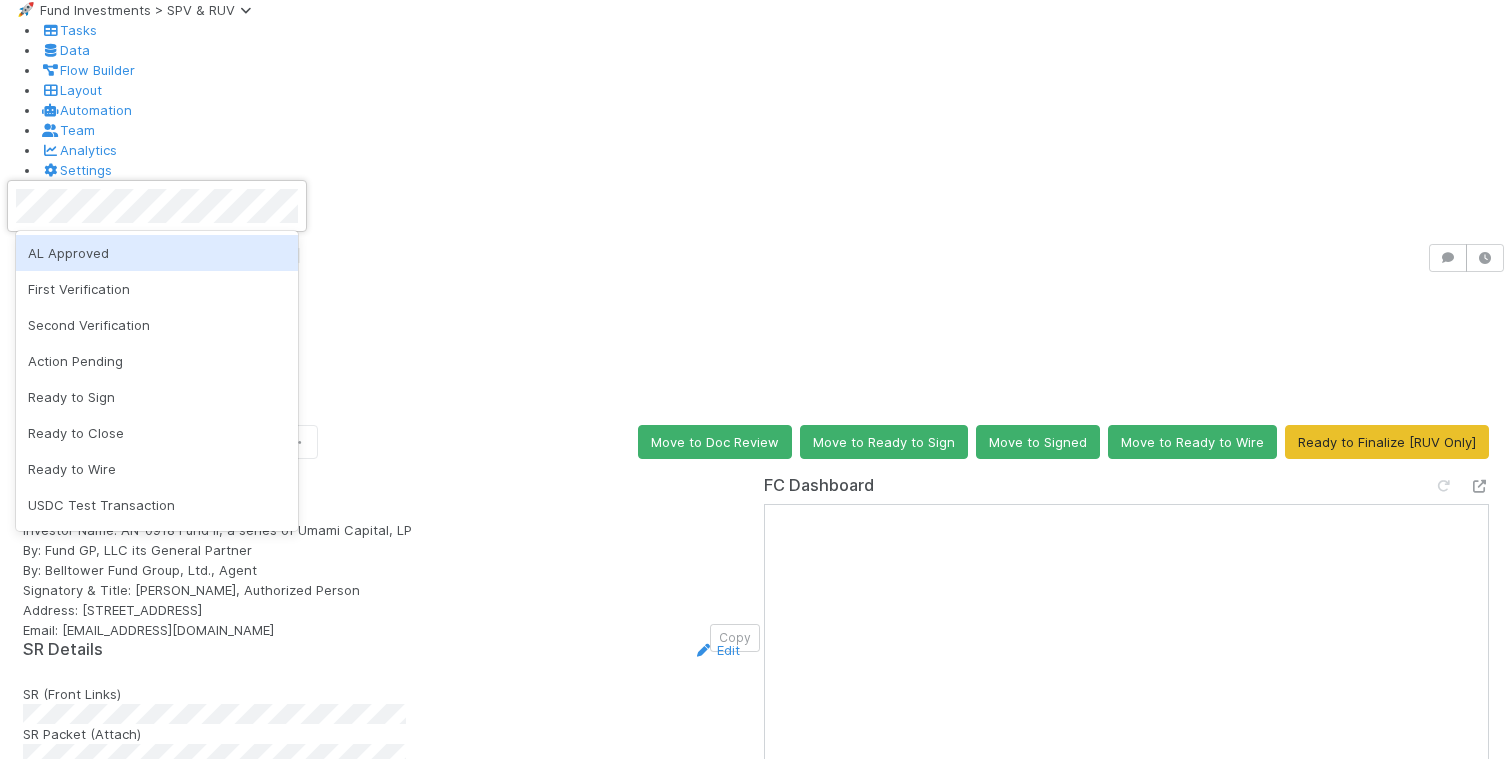 click on "AL Approved" at bounding box center [68, 253] 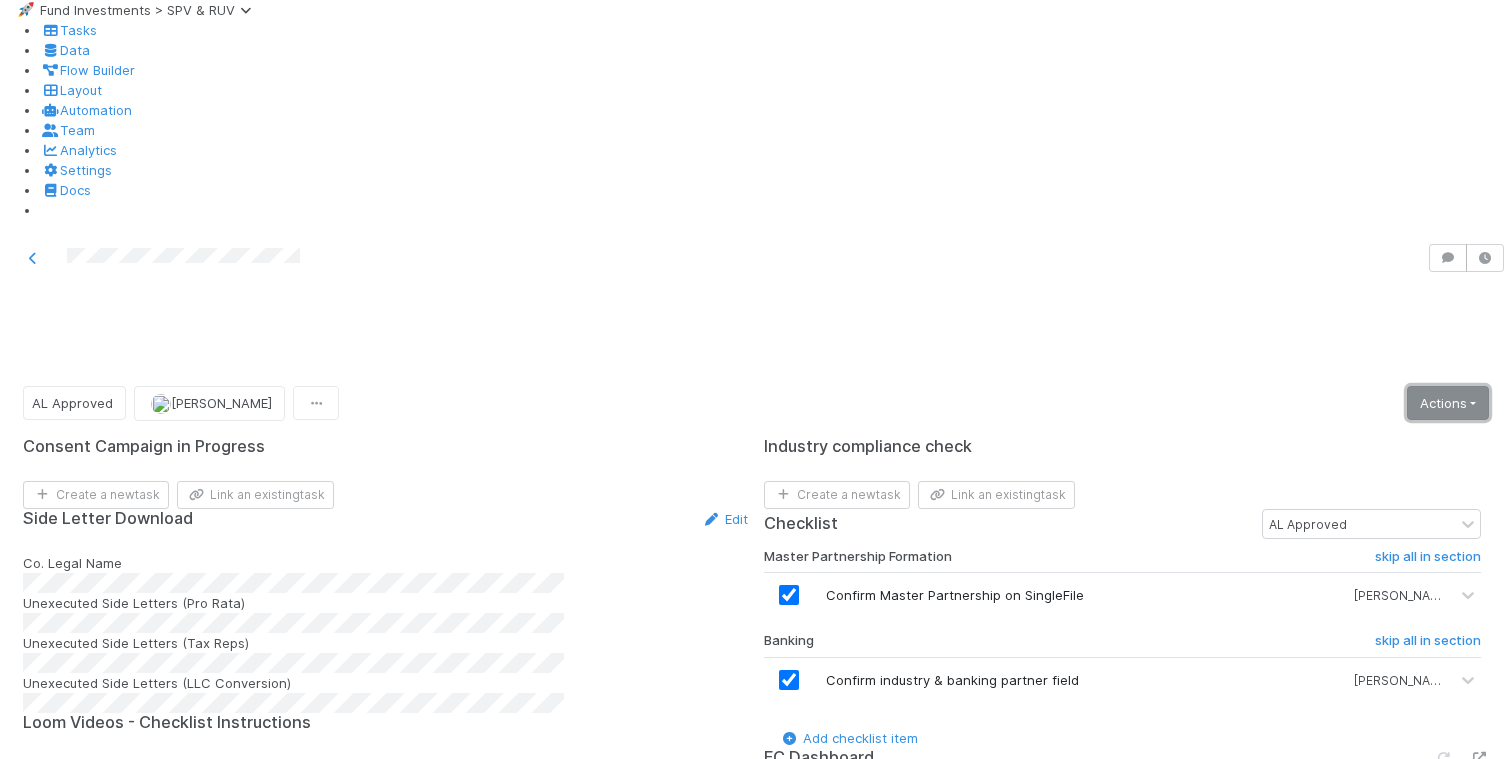 click on "Actions" at bounding box center (1448, 403) 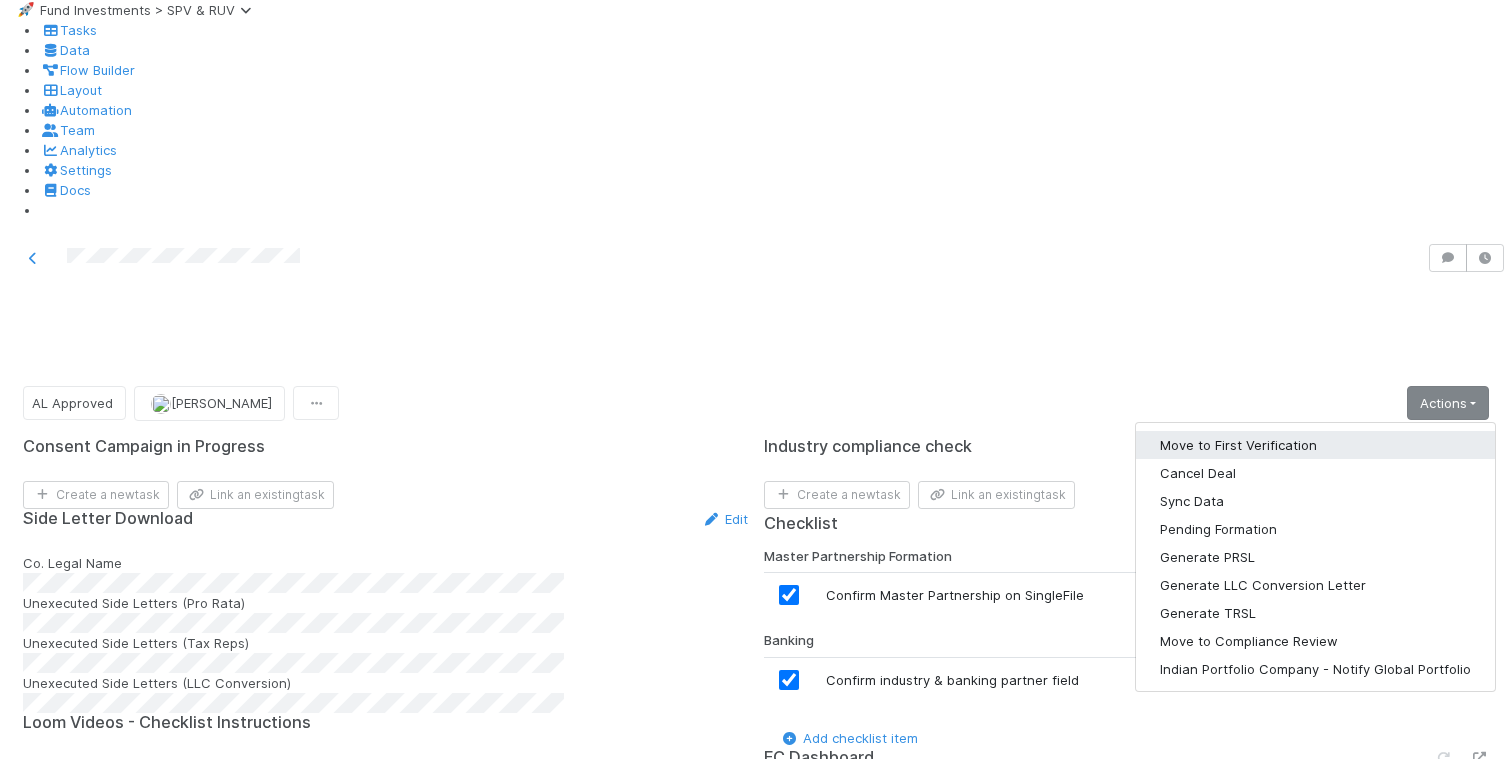 click on "Move to First Verification" at bounding box center [1315, 445] 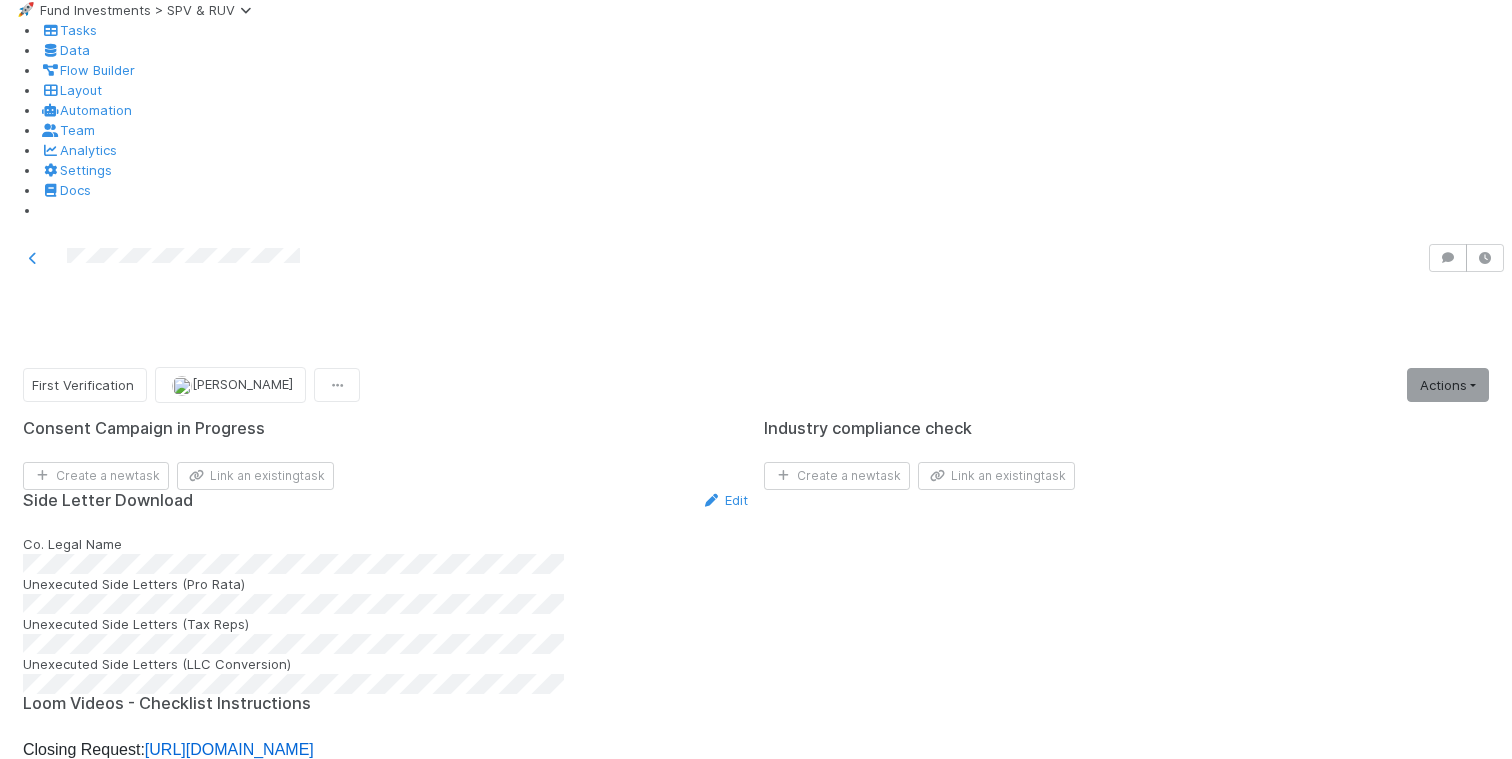 scroll, scrollTop: 193, scrollLeft: 0, axis: vertical 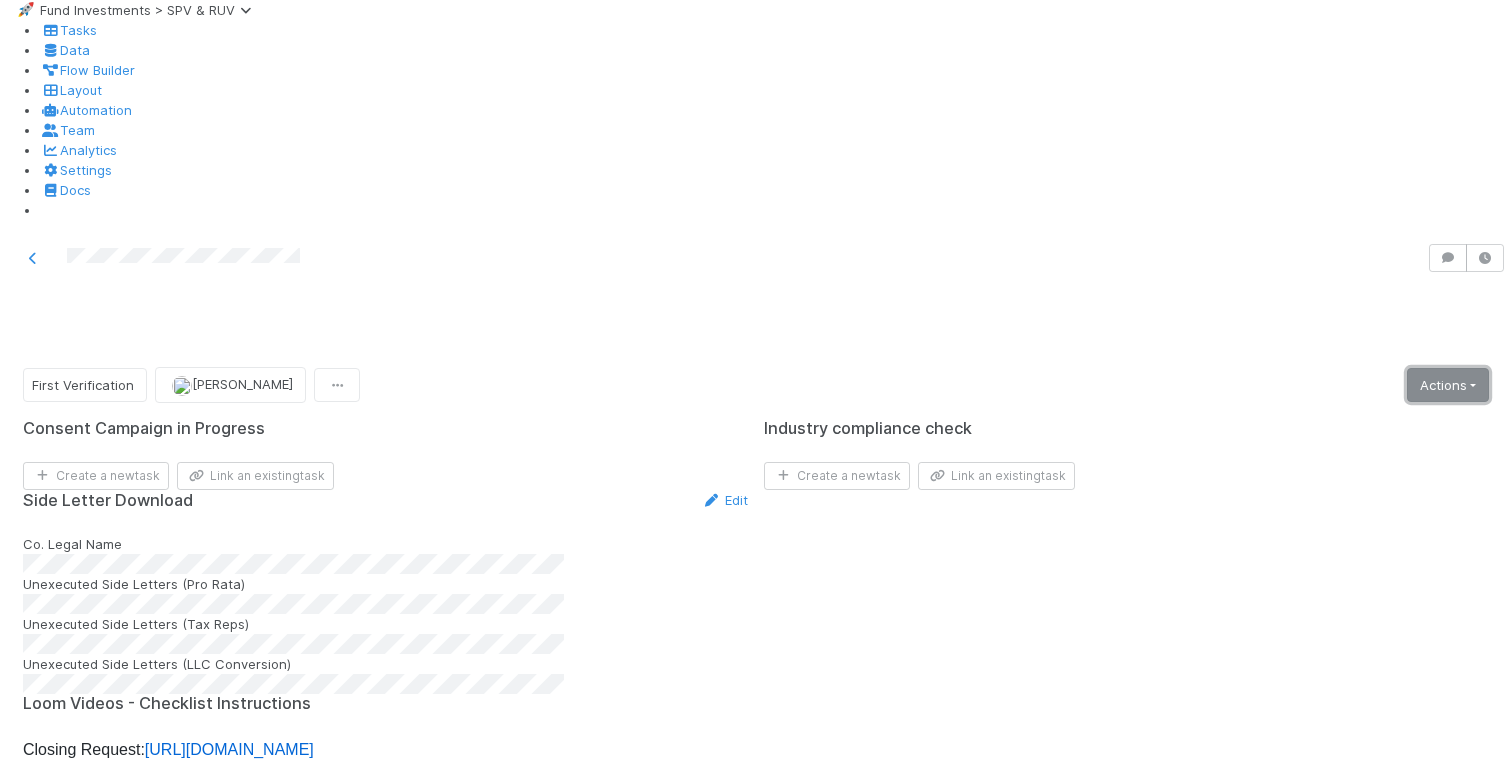 click on "Actions" at bounding box center (1448, 385) 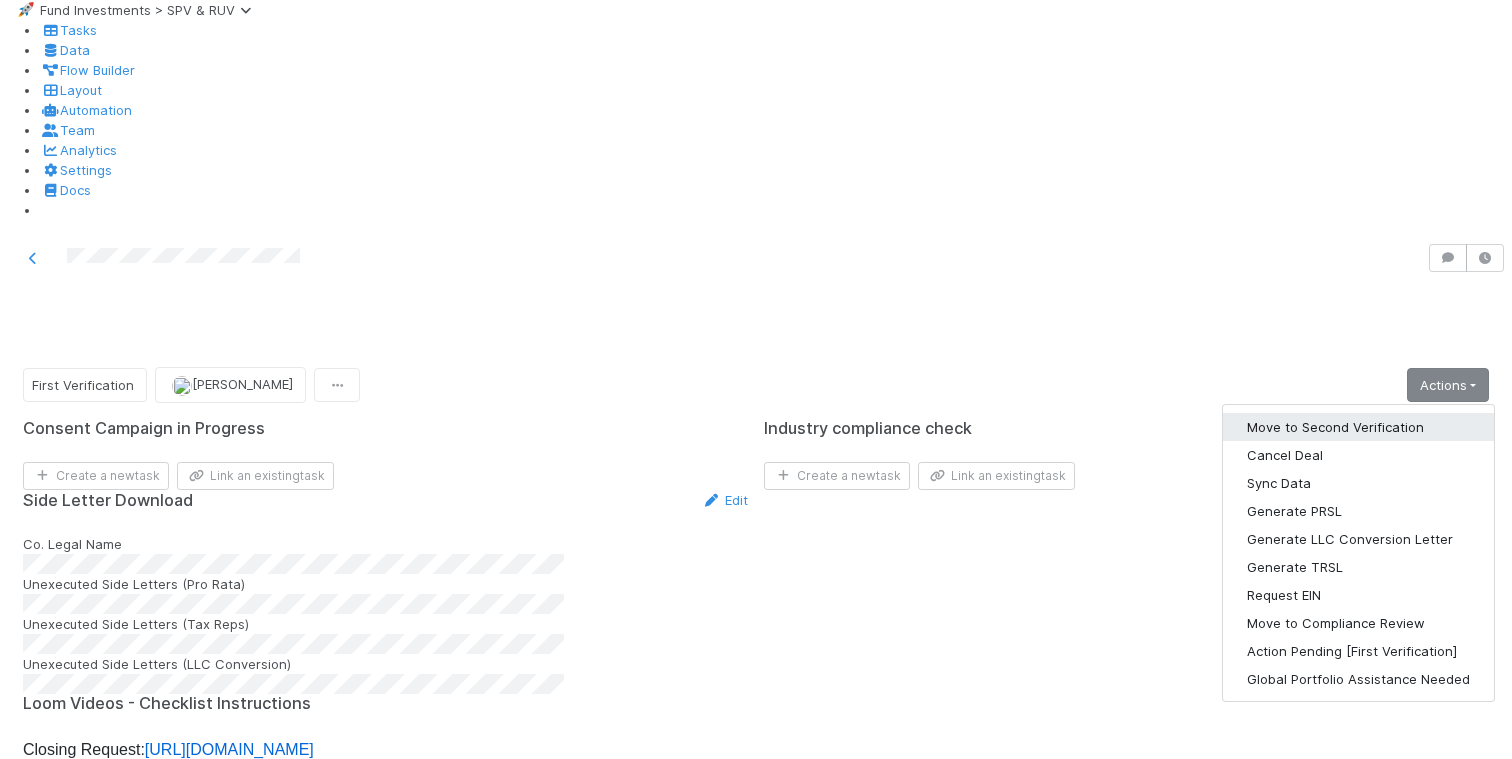 click on "Move to Second Verification" at bounding box center (1358, 427) 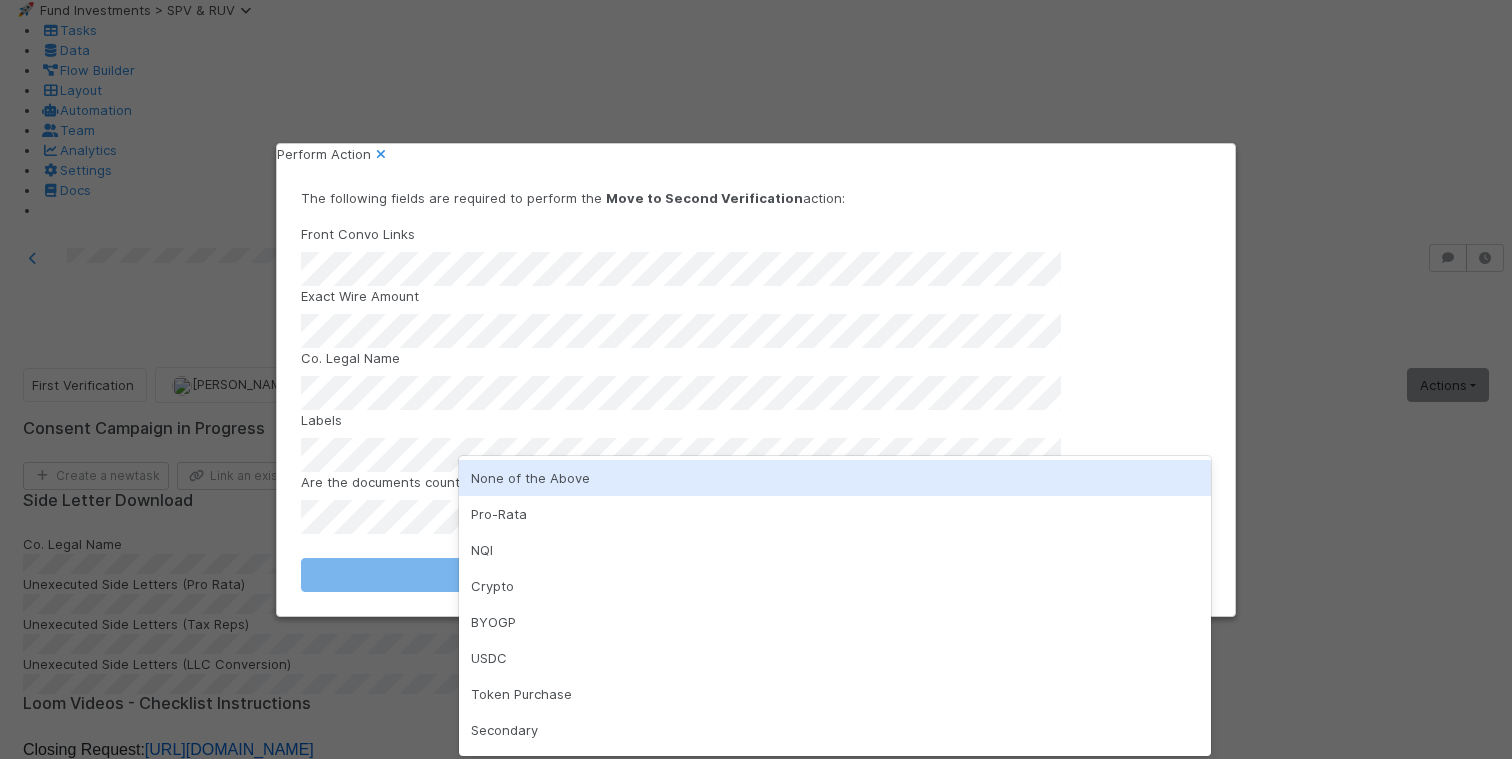click on "None of the Above" at bounding box center [835, 478] 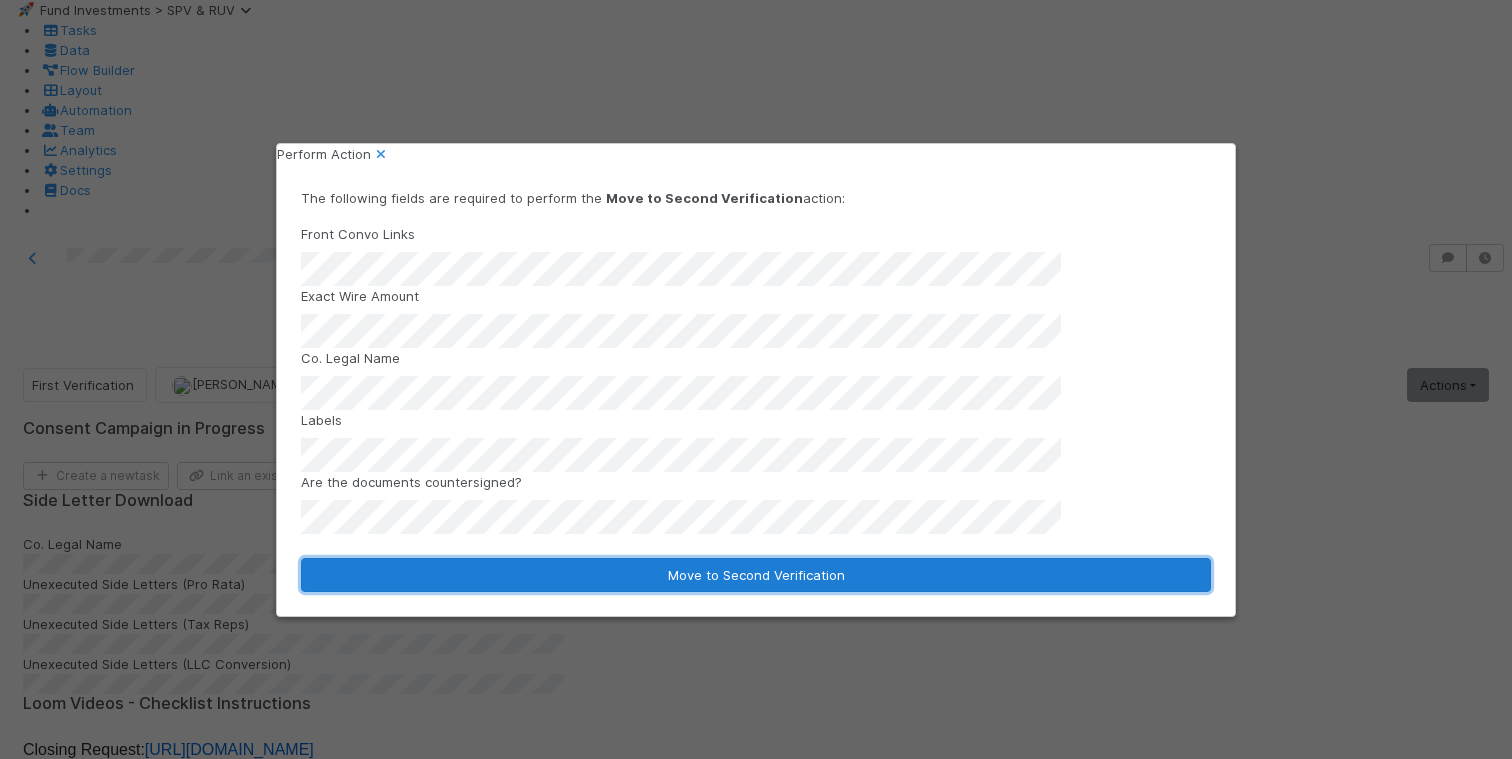 click on "Move to Second Verification" at bounding box center (756, 575) 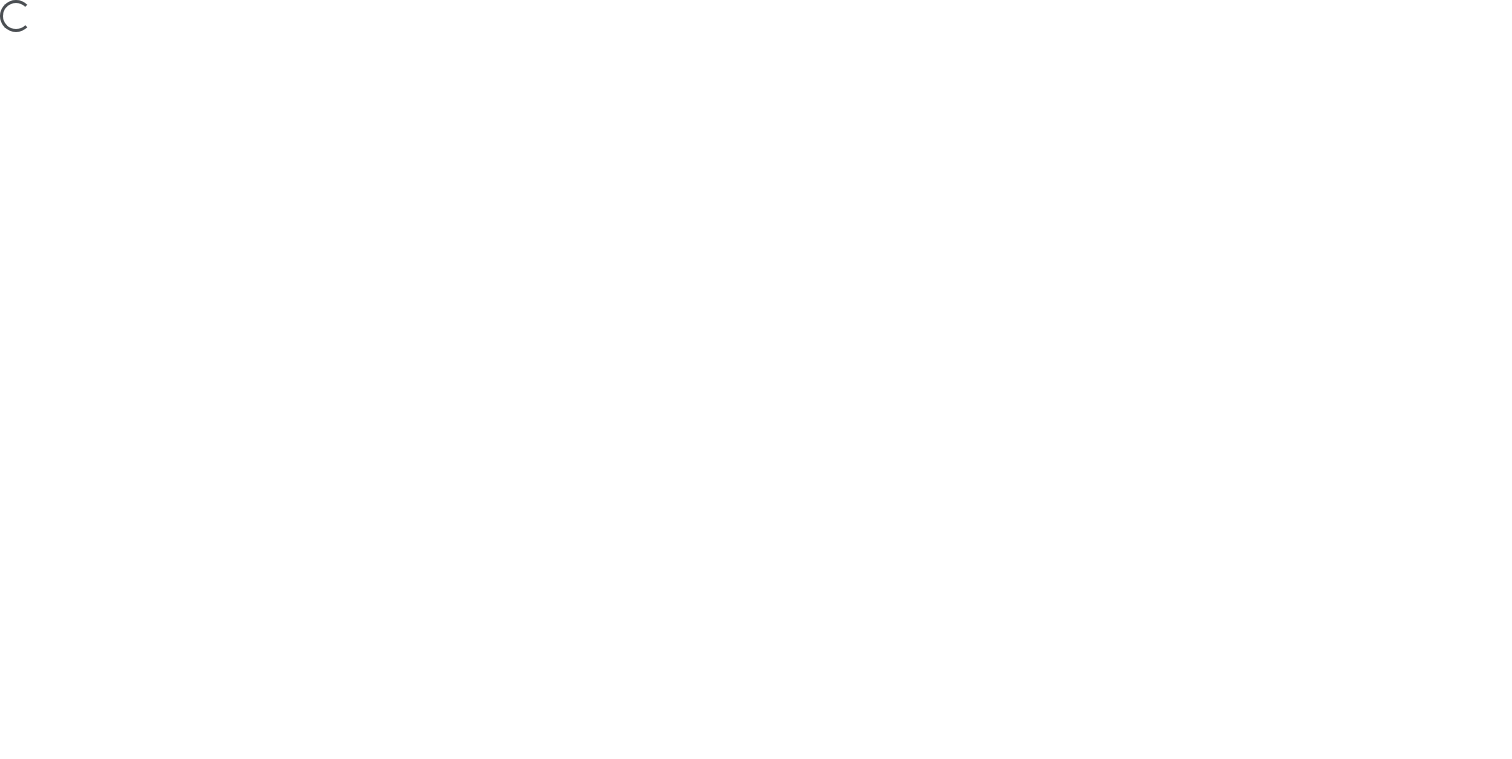 scroll, scrollTop: 0, scrollLeft: 0, axis: both 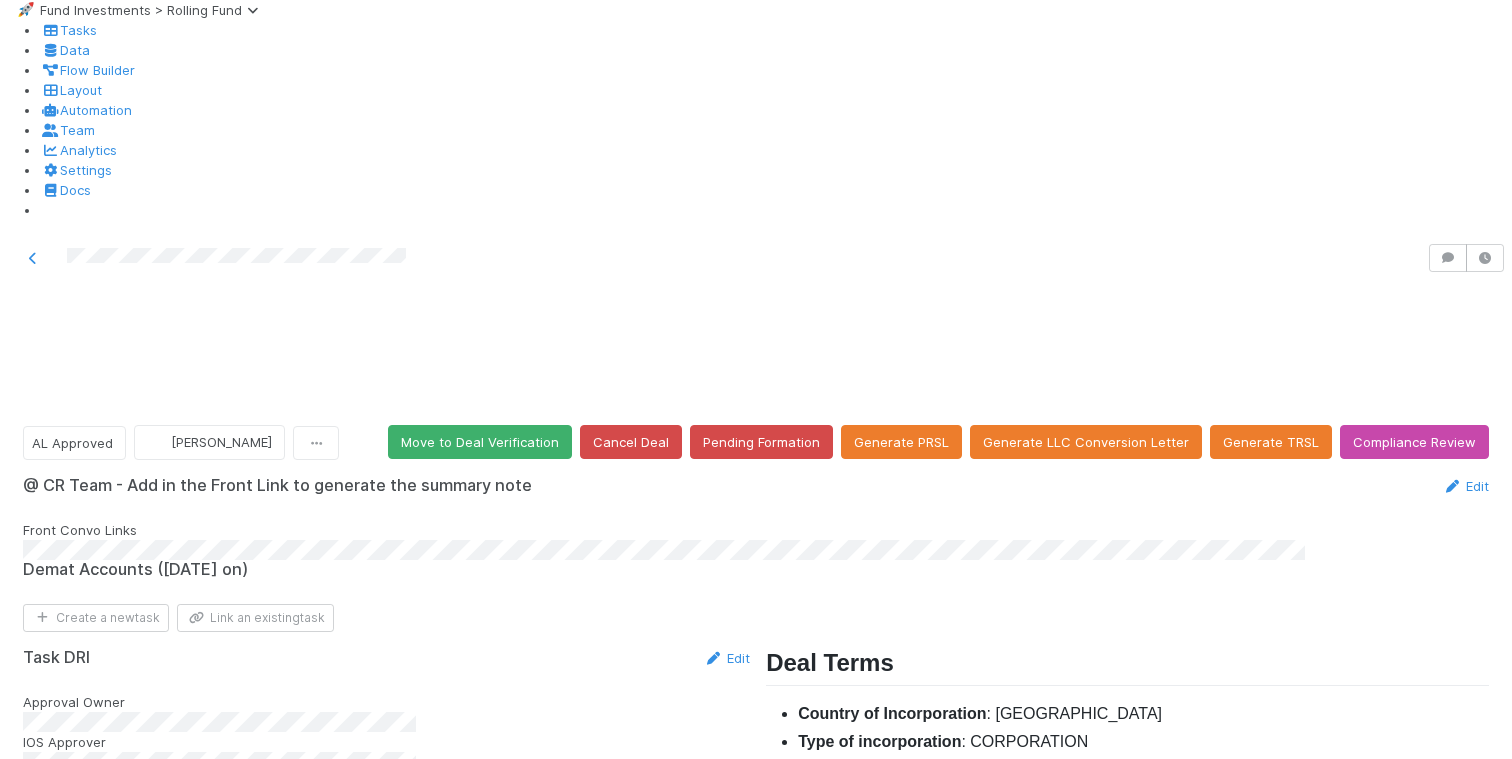 click on "Edit" at bounding box center (1465, 1004) 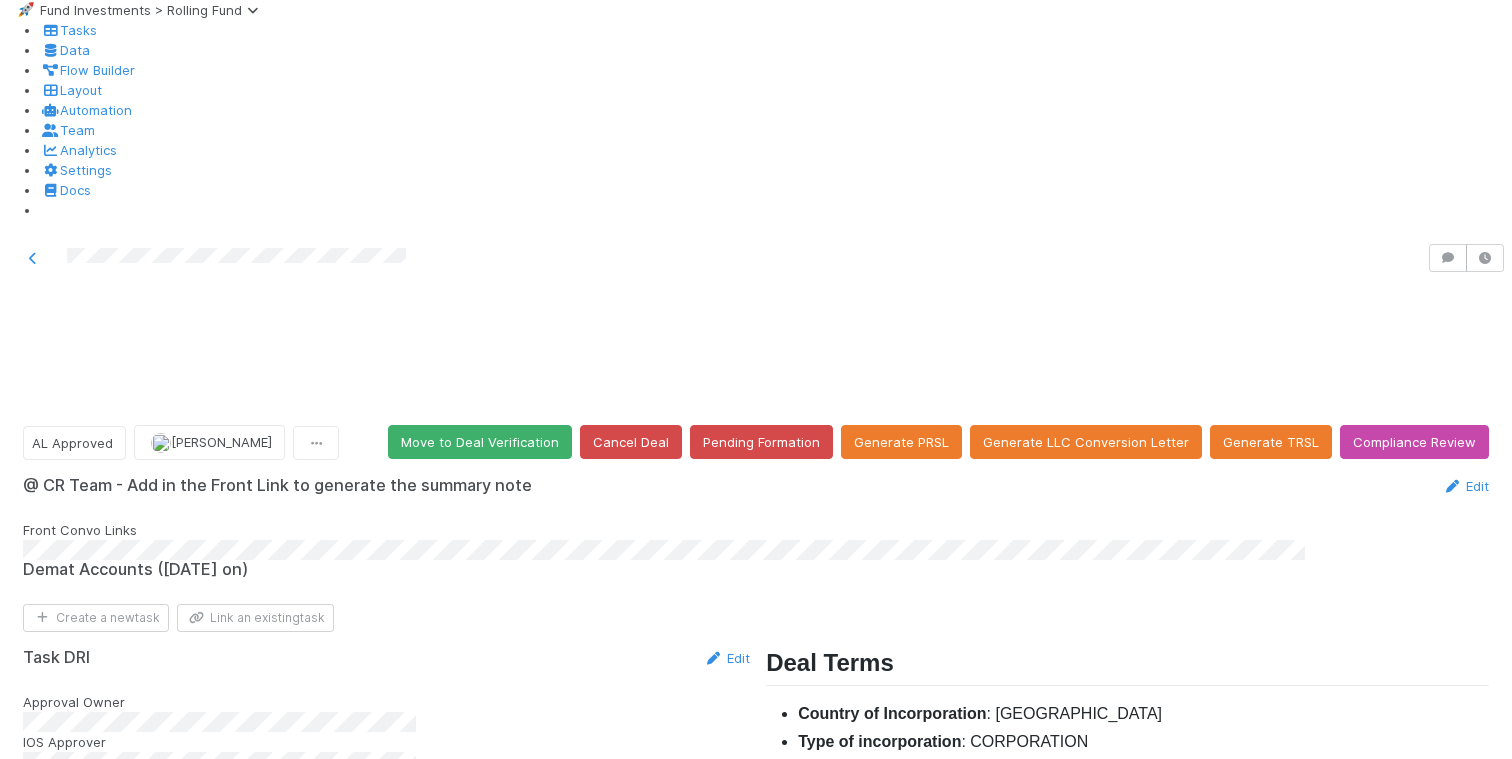 click on "Save" at bounding box center (1382, 1011) 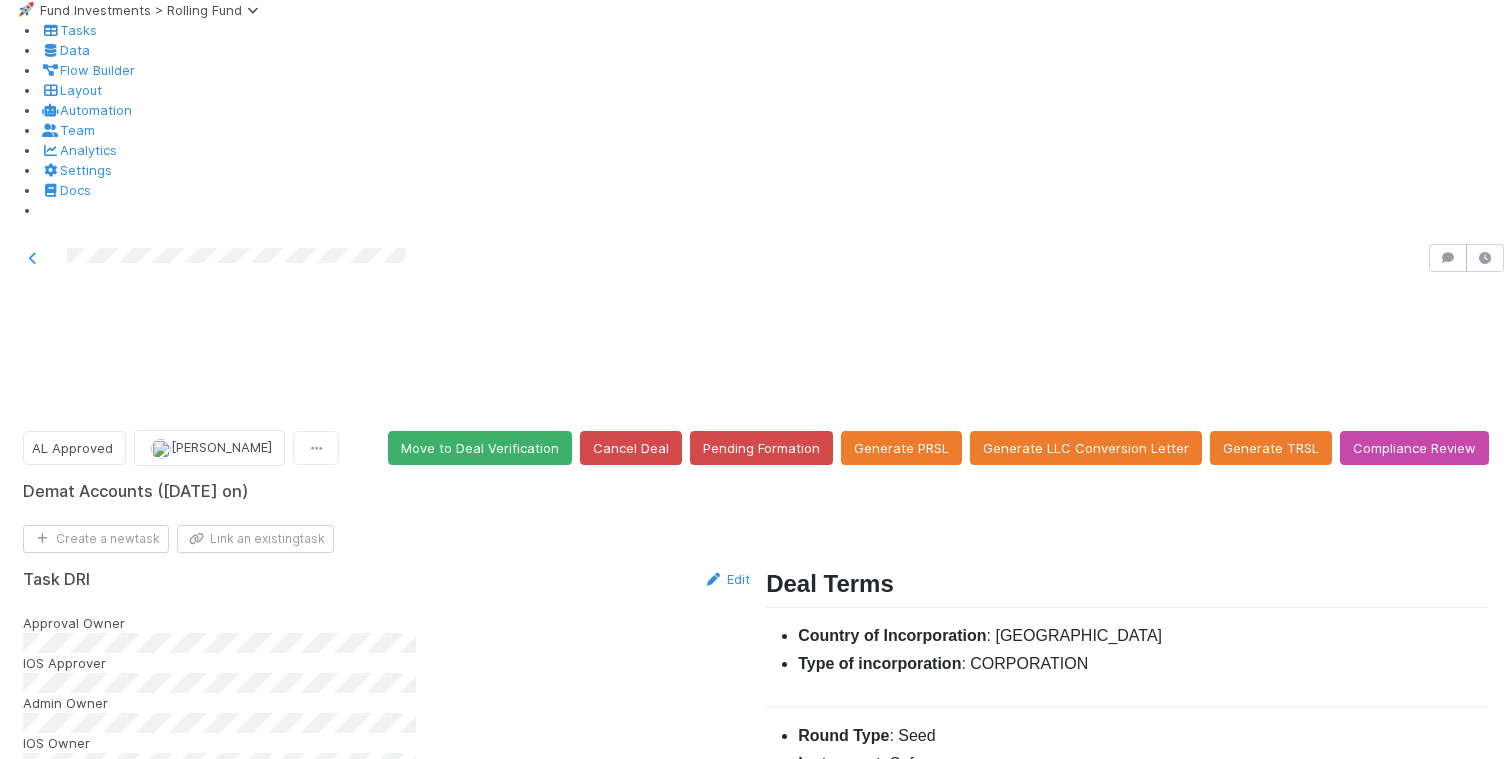 scroll, scrollTop: 1595, scrollLeft: 0, axis: vertical 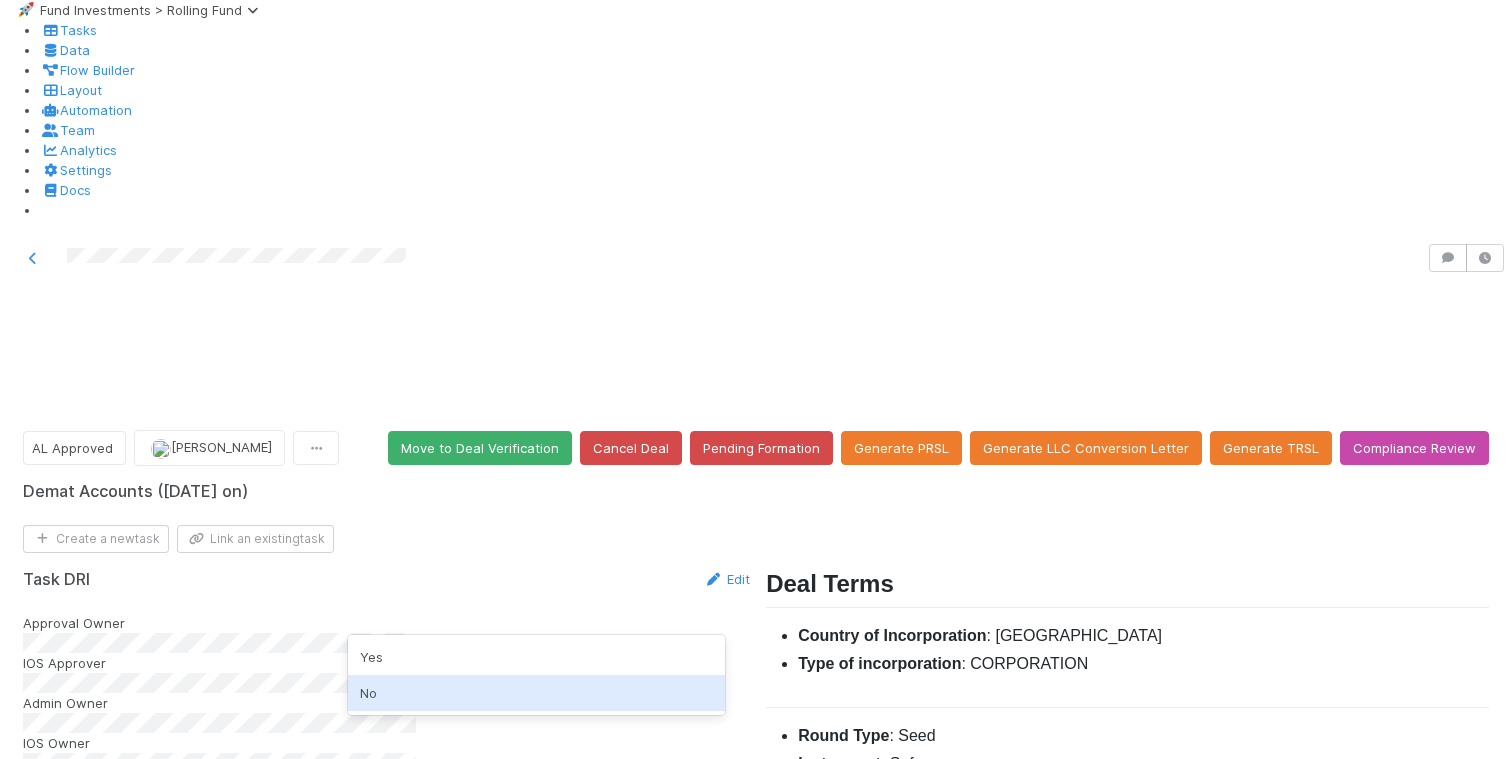 click on "No" at bounding box center (536, 693) 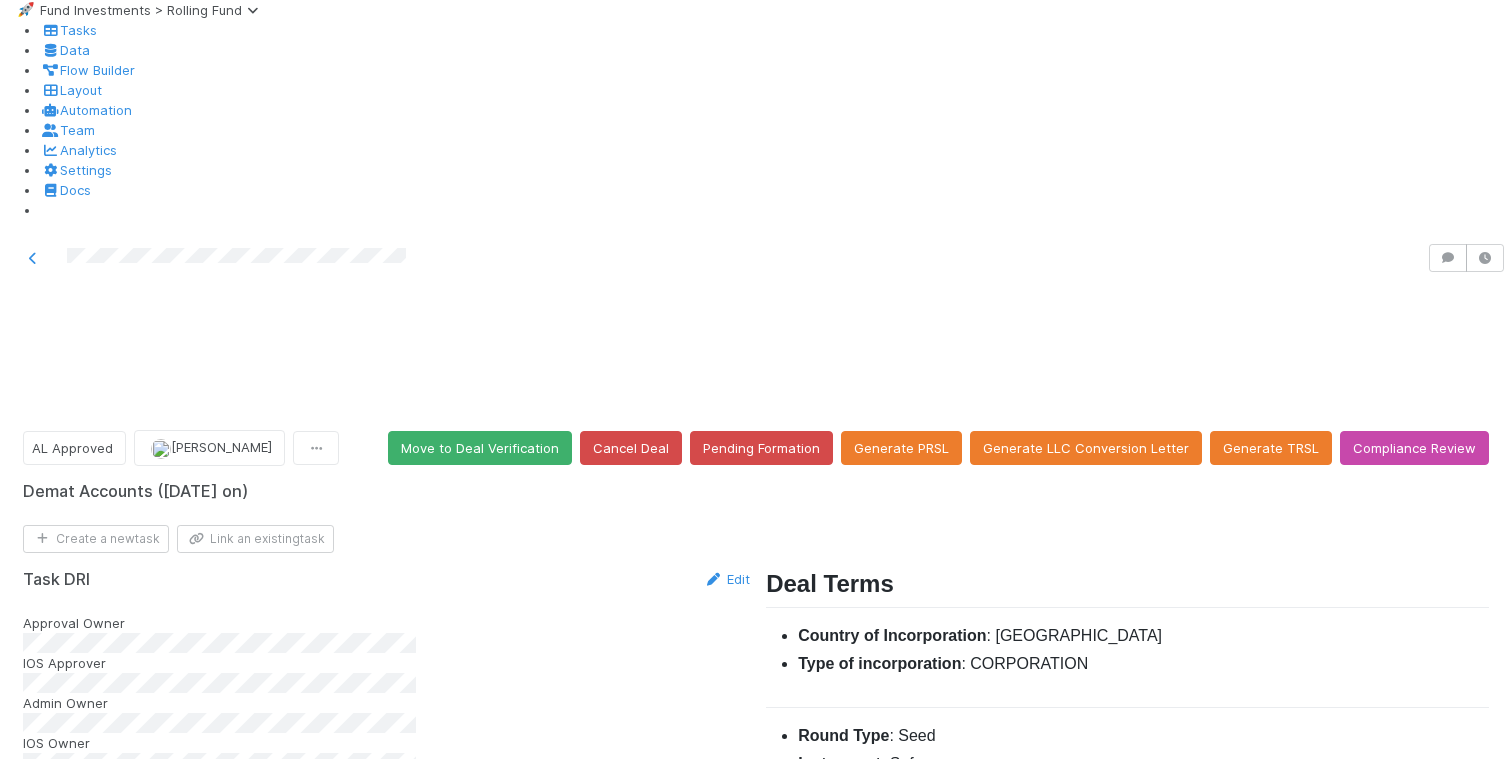 scroll, scrollTop: 921, scrollLeft: 0, axis: vertical 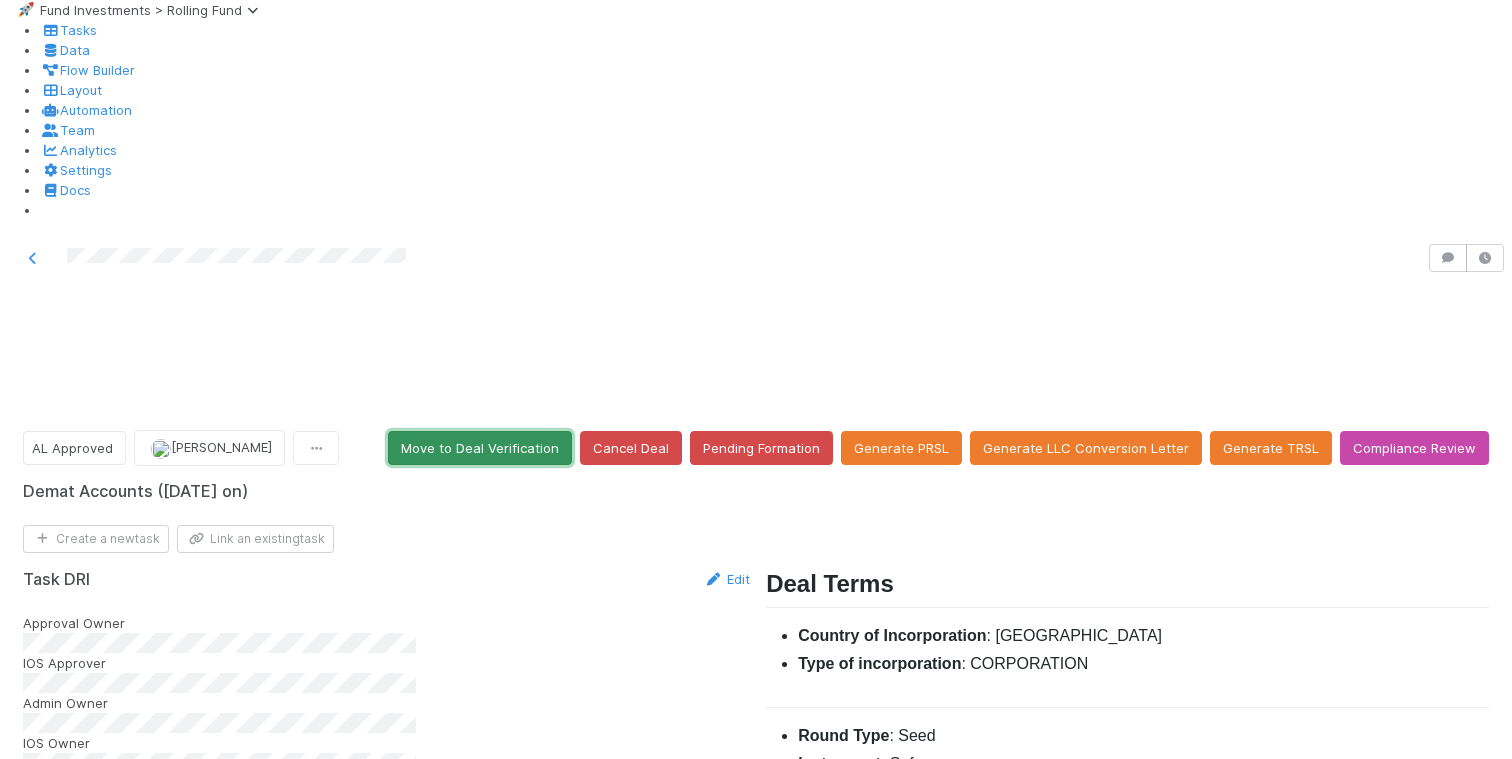 click on "Move to Deal Verification" at bounding box center (480, 448) 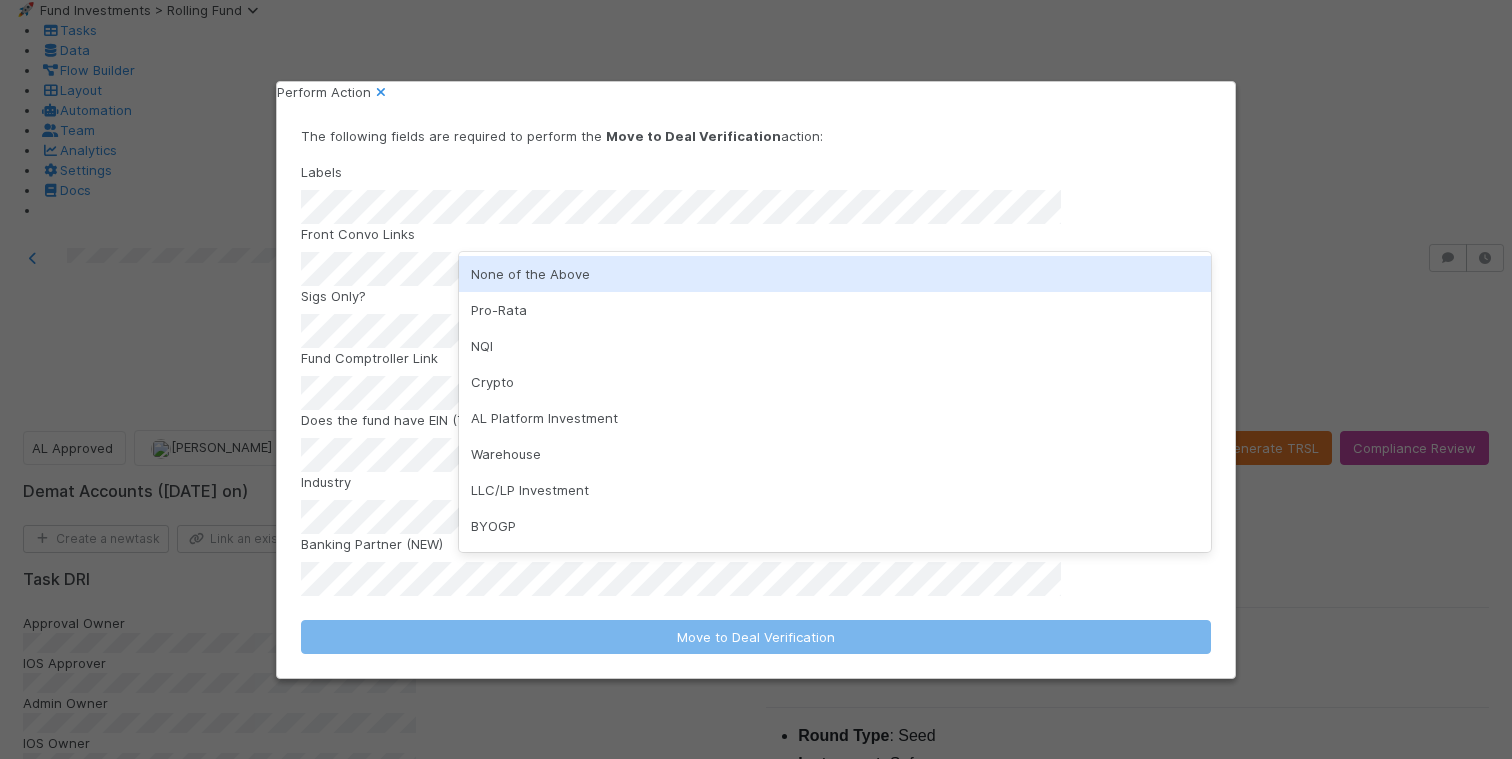 click on "None of the Above" at bounding box center [835, 274] 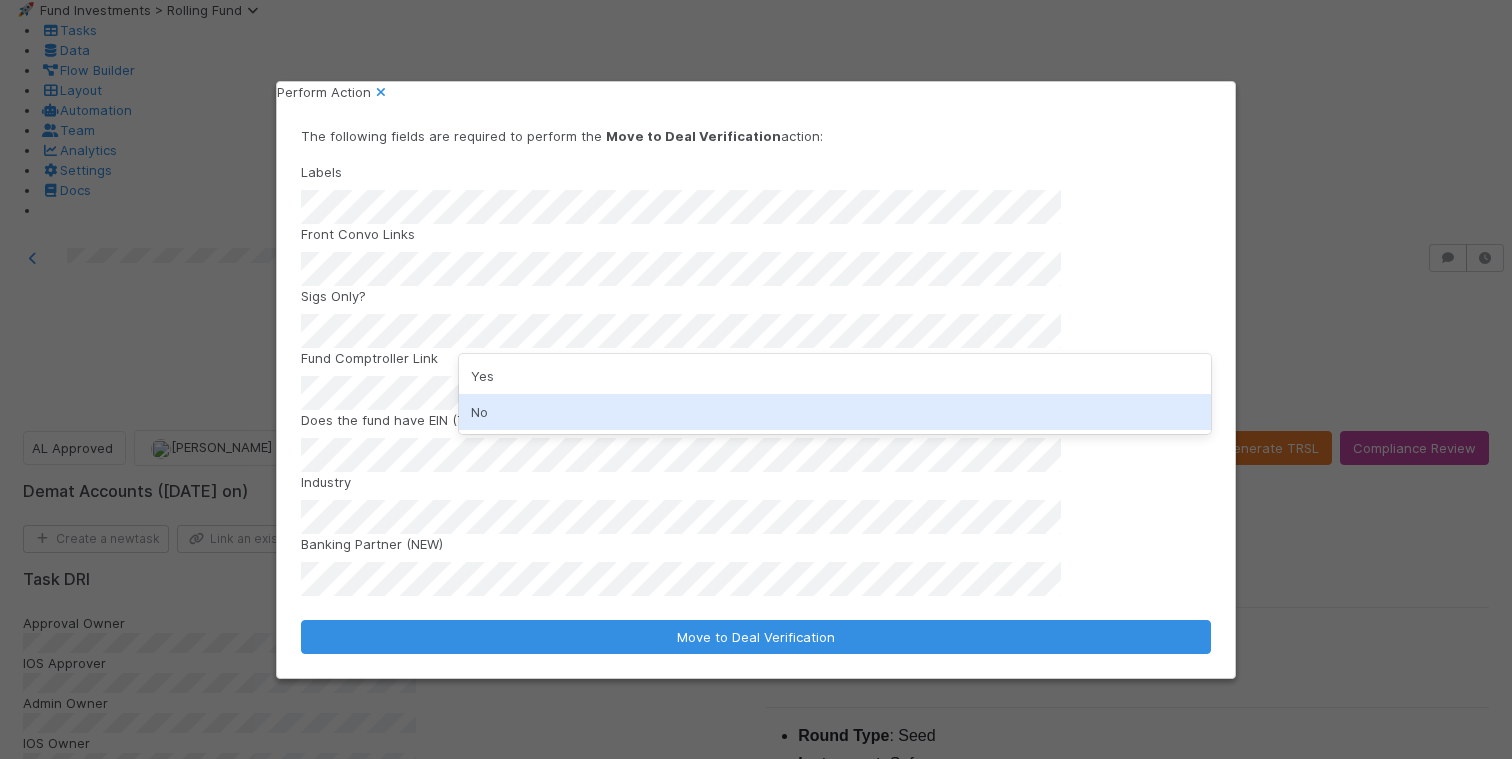 click on "No" at bounding box center (835, 412) 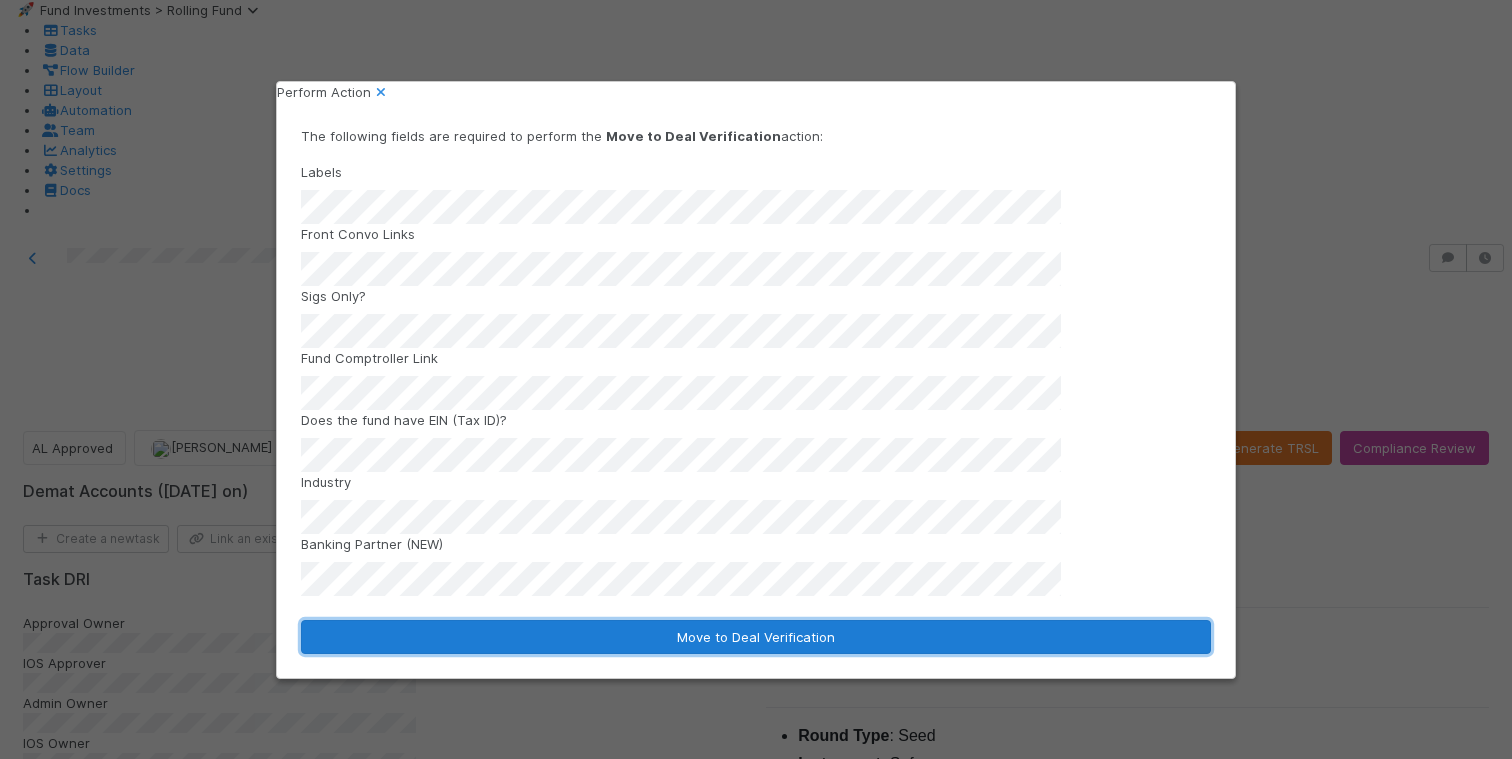 click on "Move to Deal Verification" at bounding box center (756, 637) 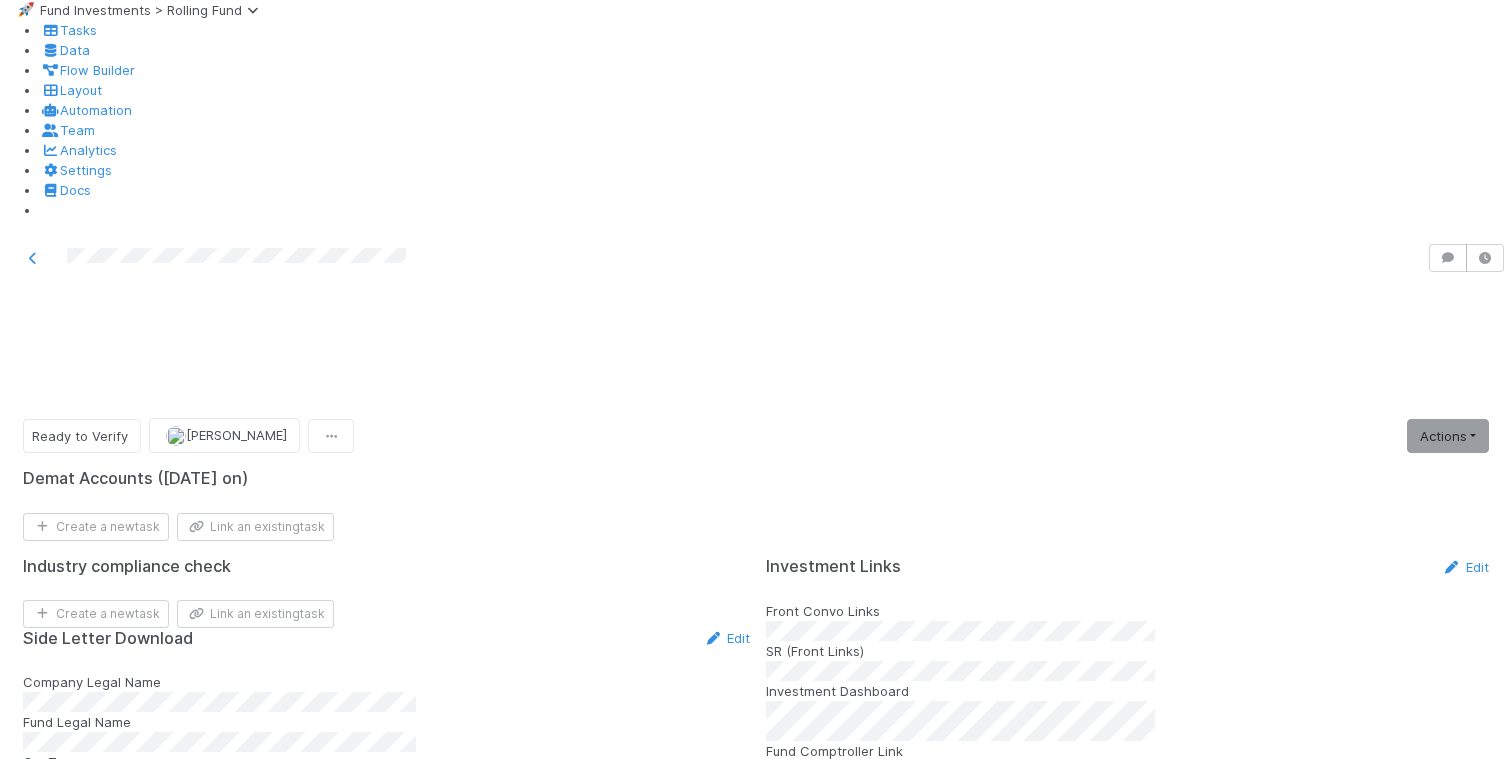 scroll, scrollTop: 535, scrollLeft: 0, axis: vertical 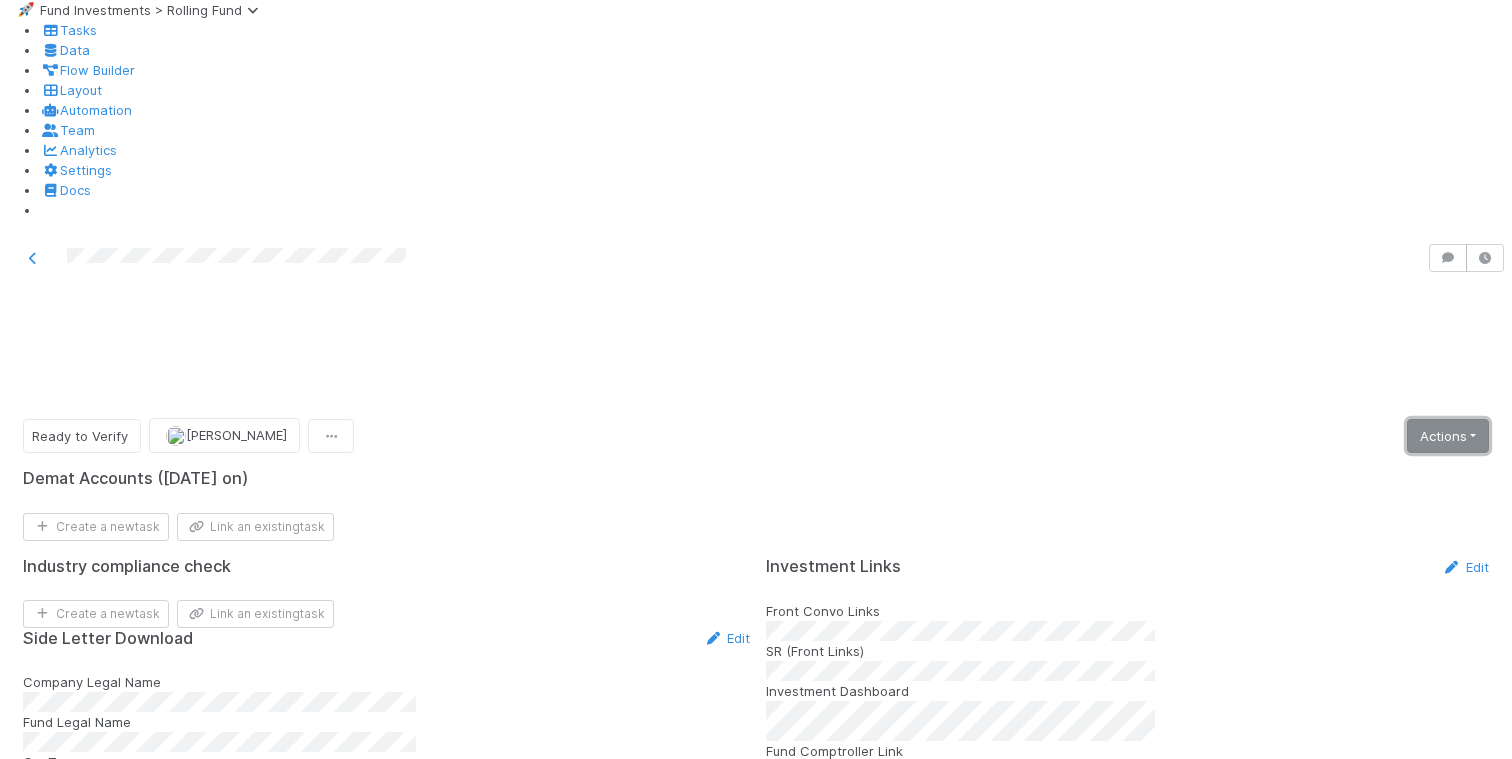 click on "Actions" at bounding box center (1448, 436) 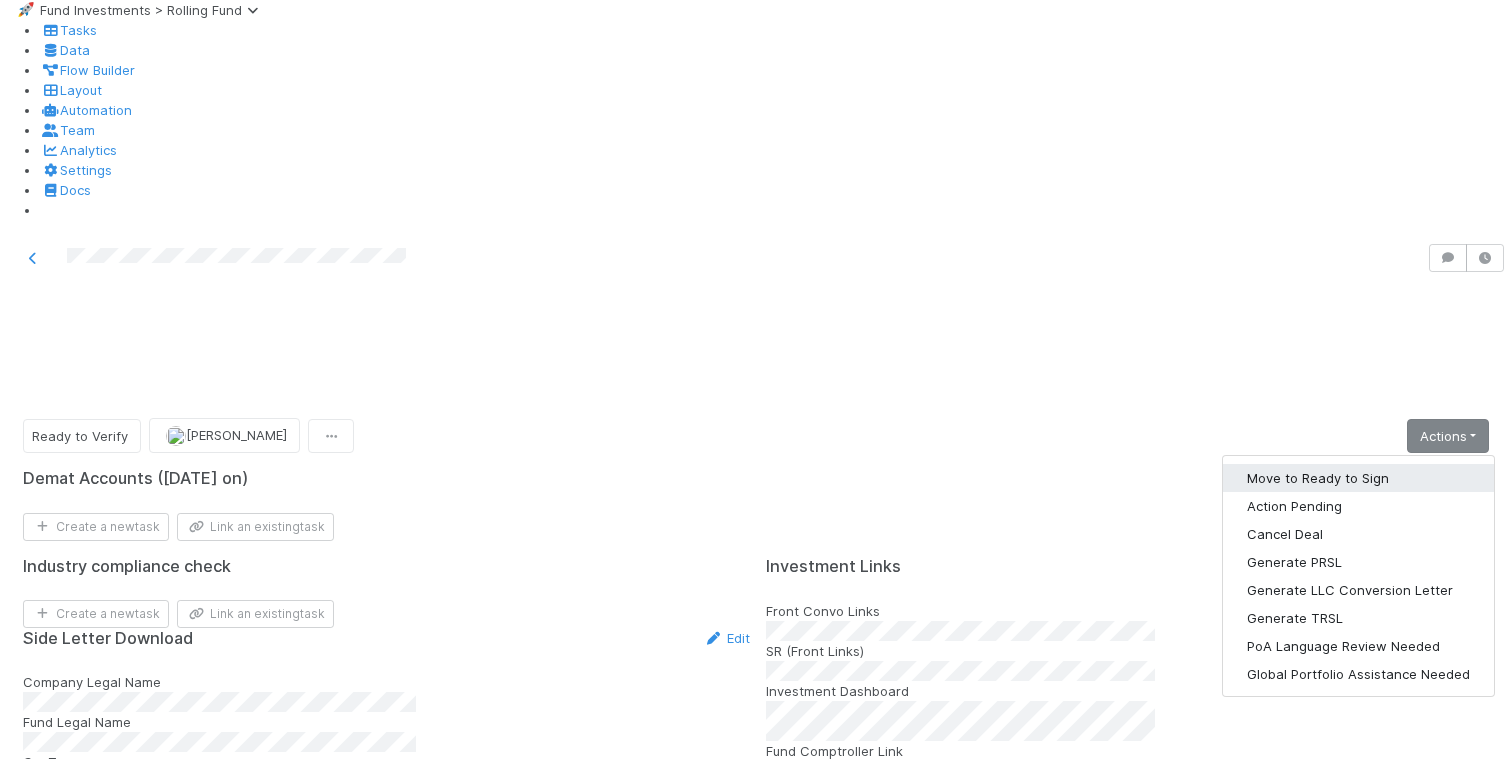 click on "Move to Ready to Sign" at bounding box center (1358, 478) 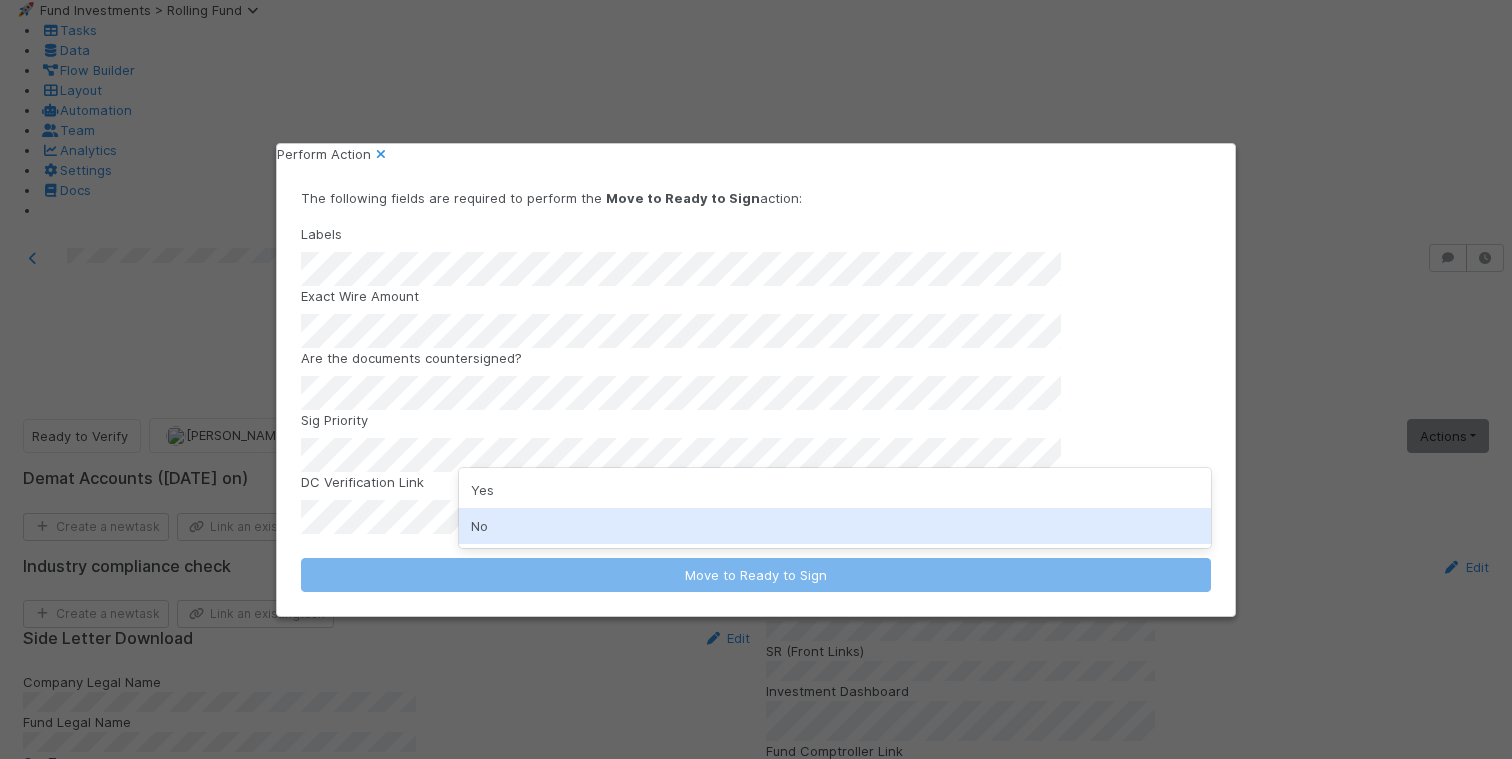 click on "No" at bounding box center [835, 526] 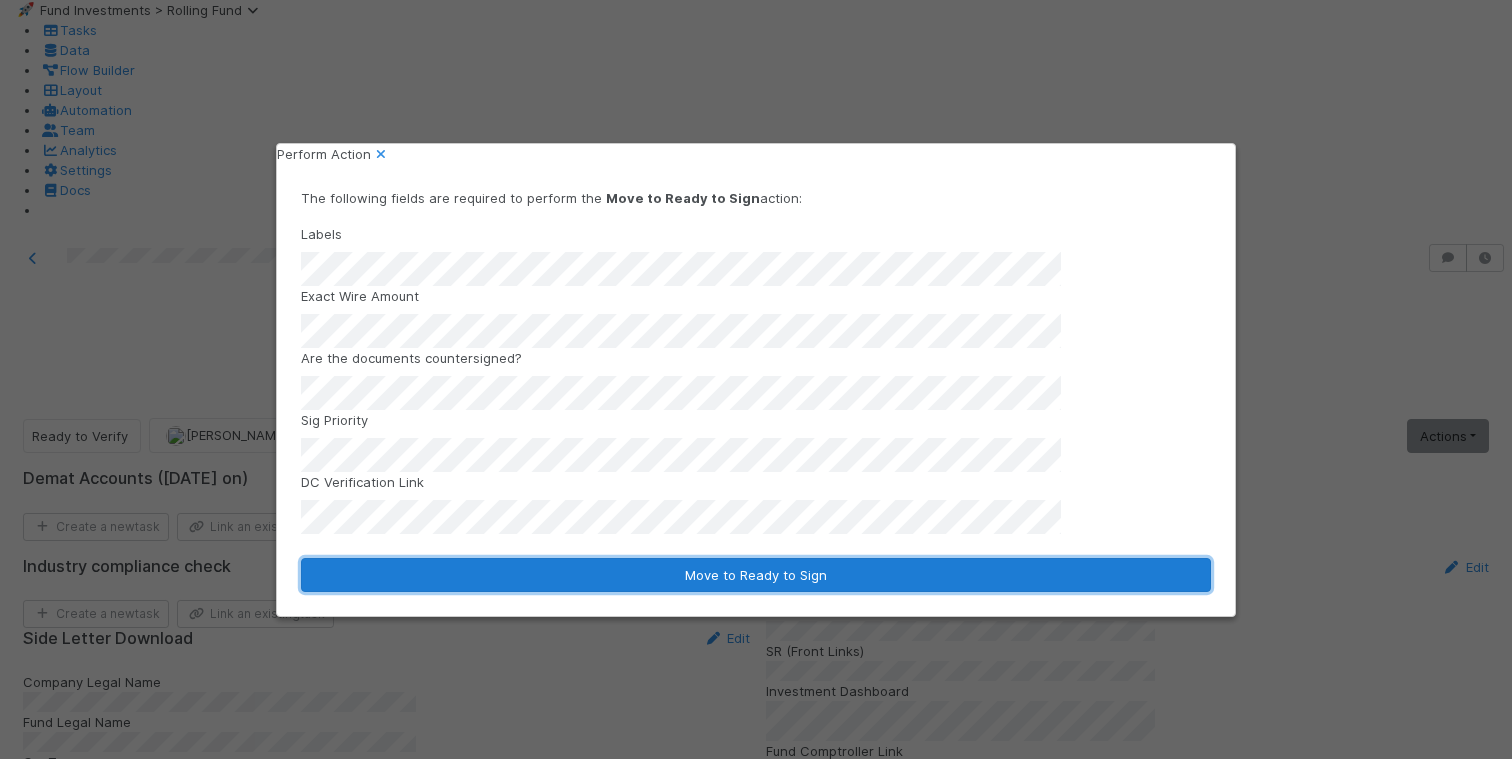 click on "Move to Ready to Sign" at bounding box center (756, 575) 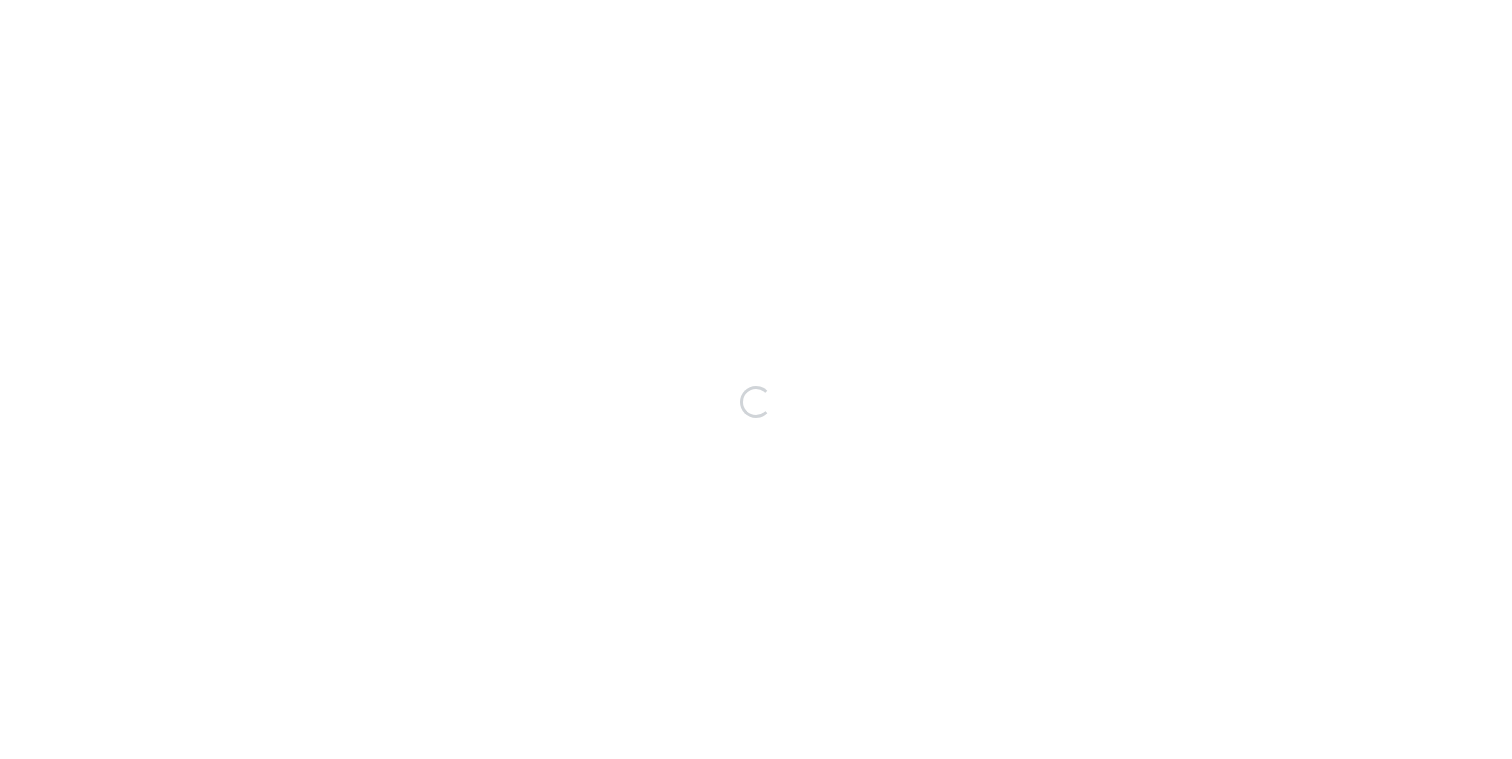 scroll, scrollTop: 0, scrollLeft: 0, axis: both 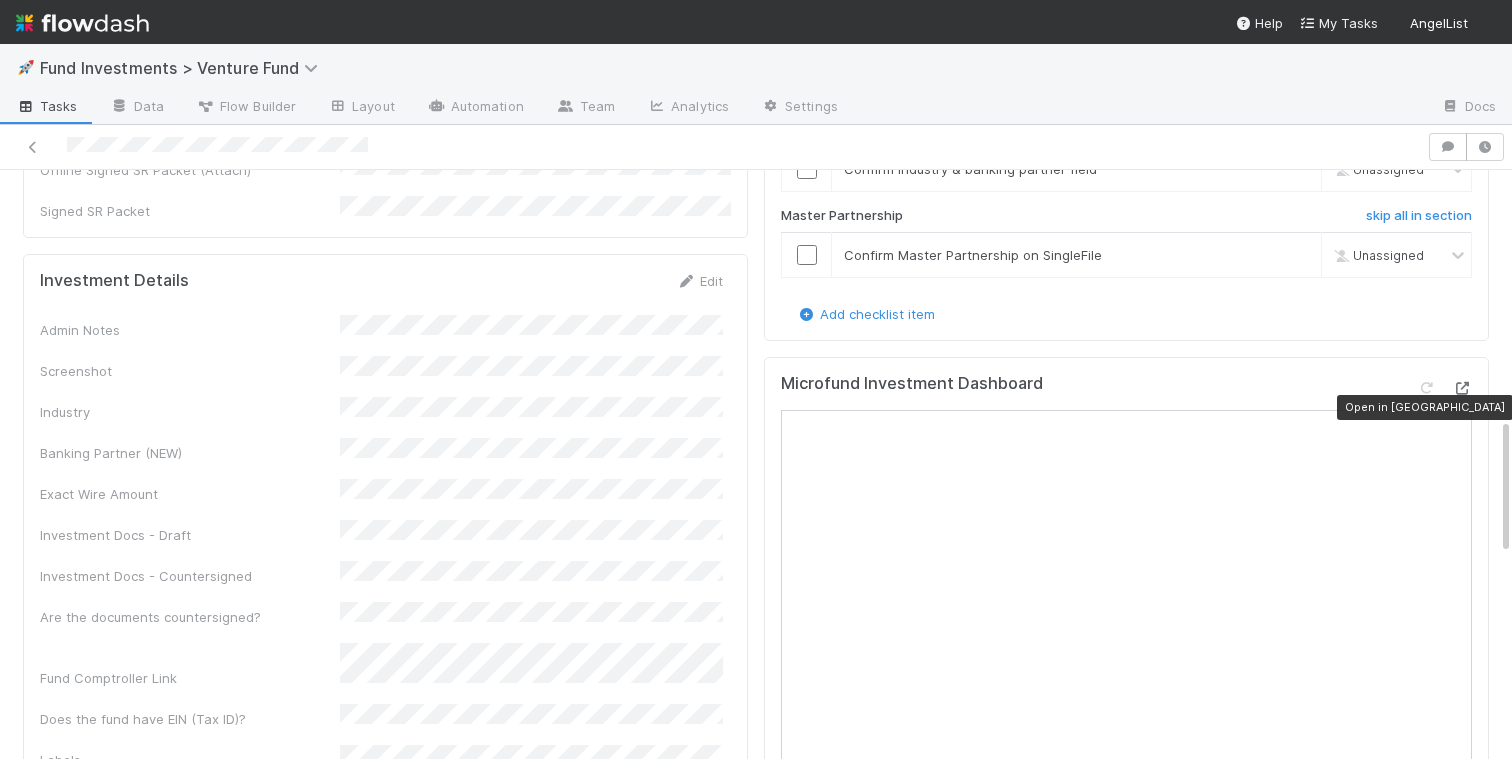 click at bounding box center [1462, 388] 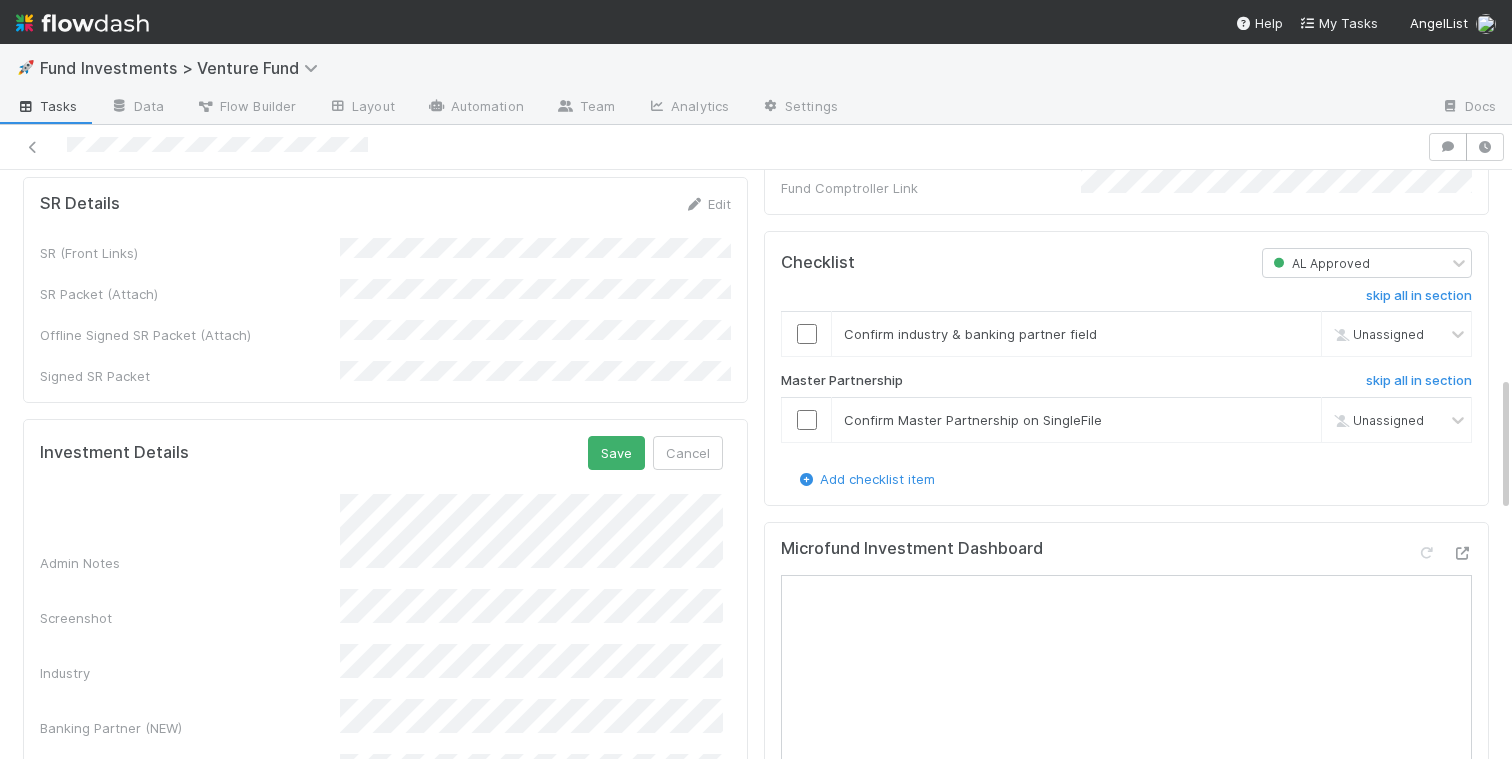 scroll, scrollTop: 888, scrollLeft: 0, axis: vertical 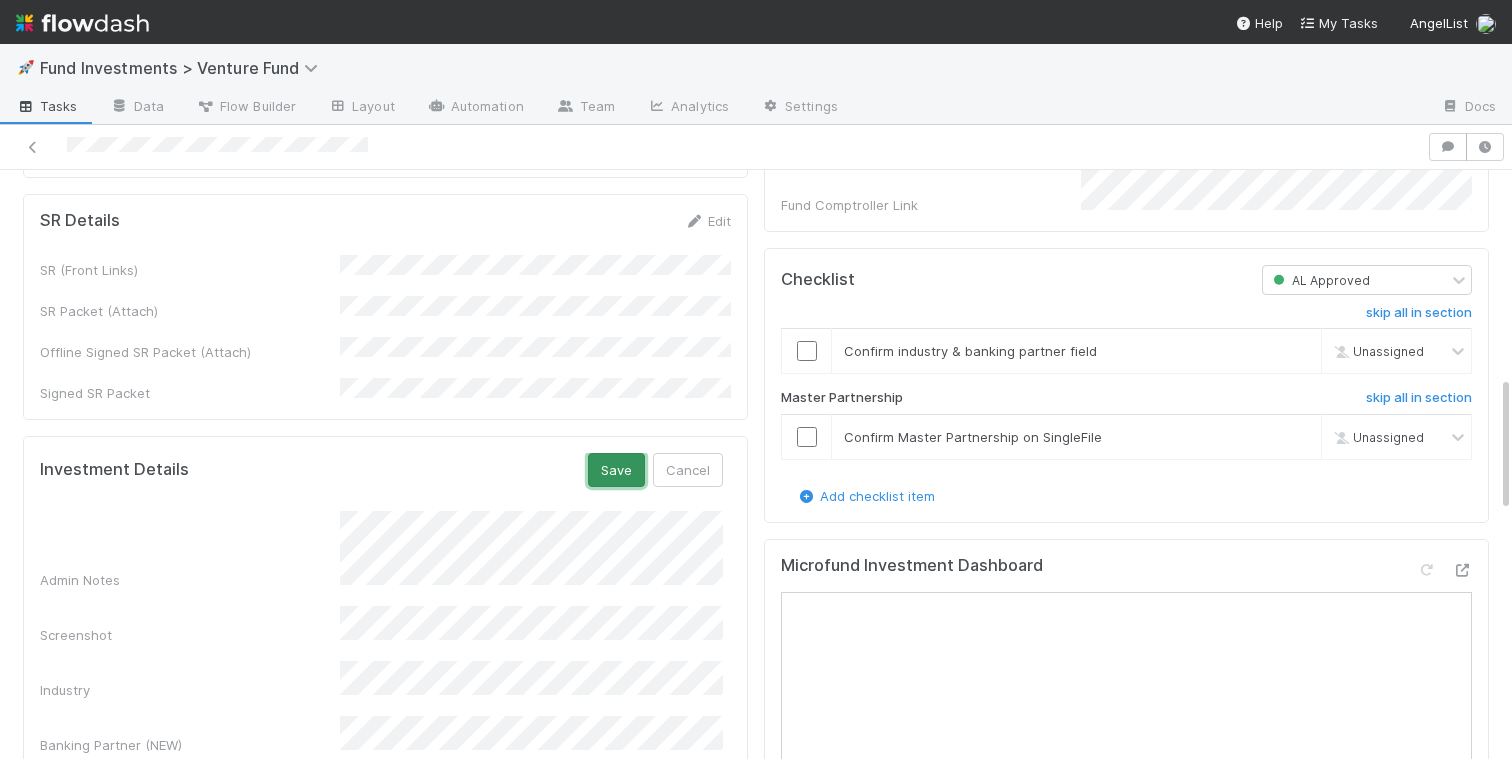 click on "Save" at bounding box center (616, 470) 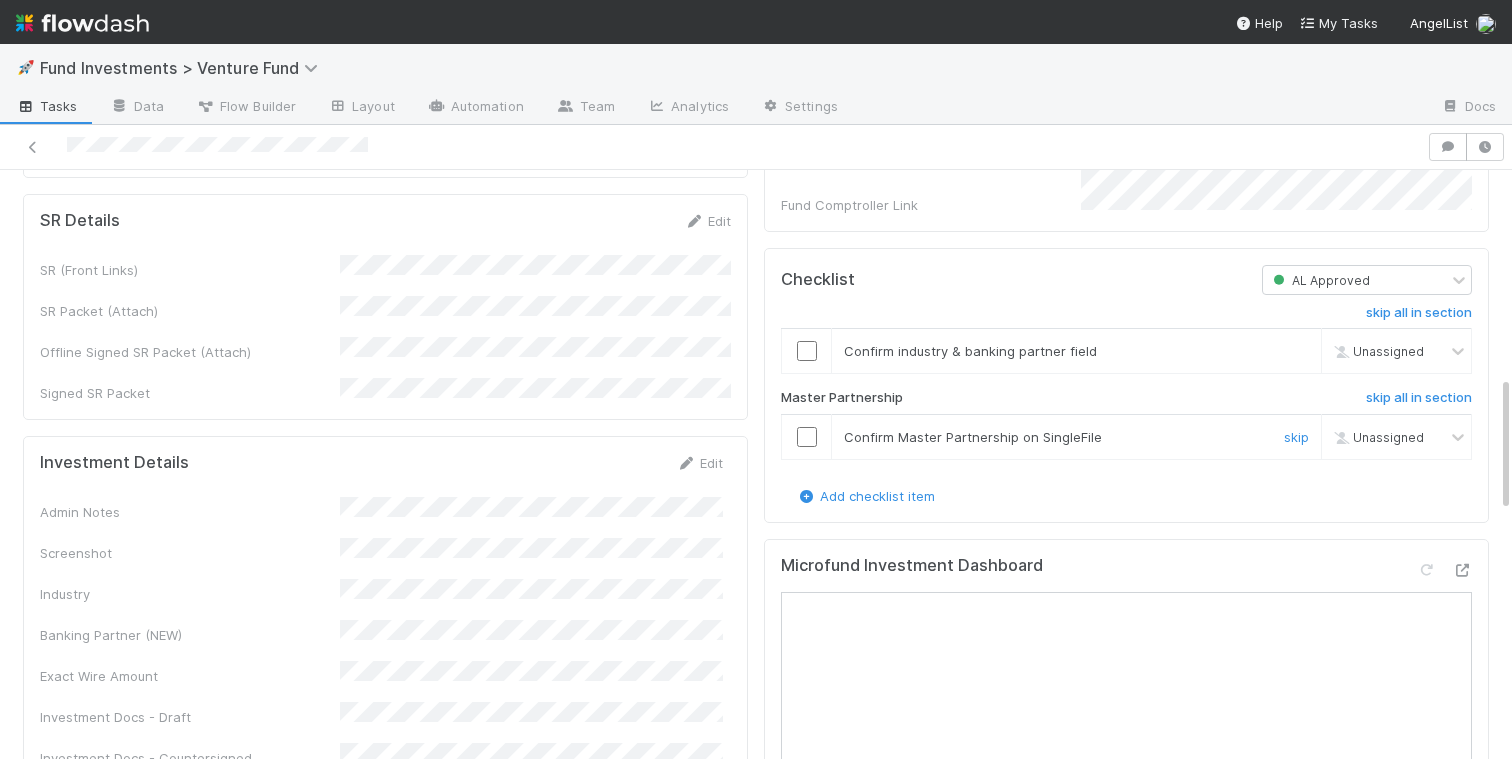 click at bounding box center (807, 437) 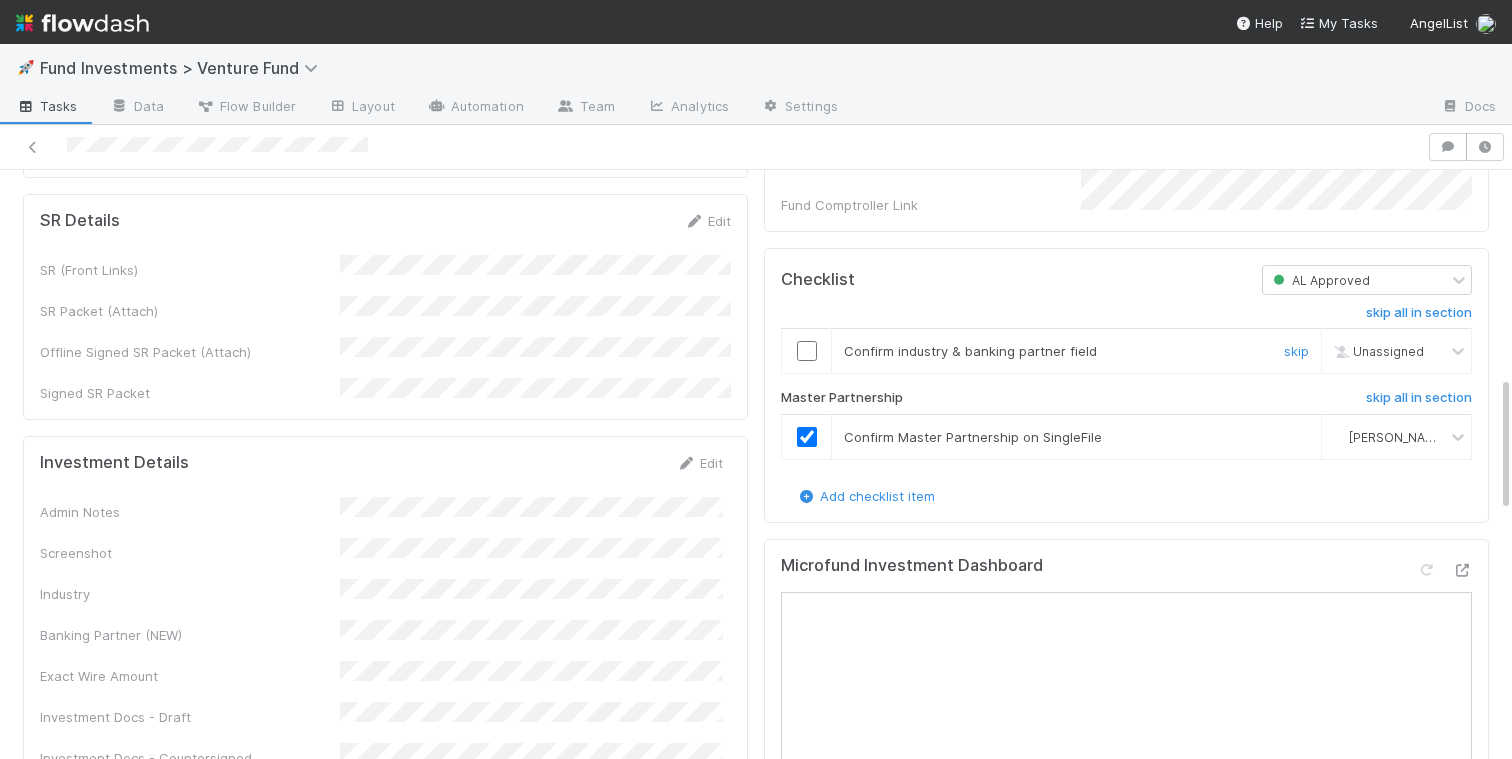 click at bounding box center (807, 351) 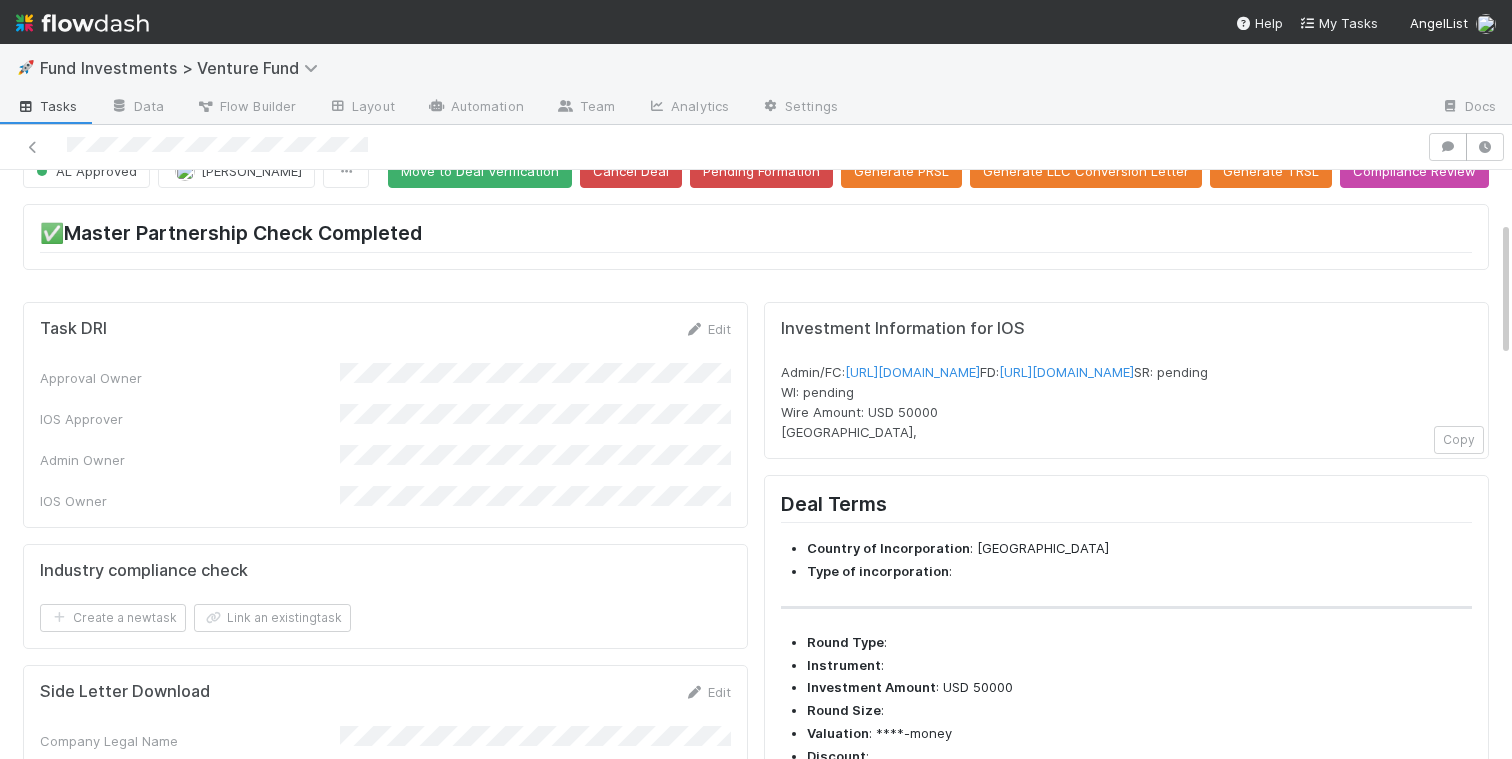 scroll, scrollTop: 13, scrollLeft: 0, axis: vertical 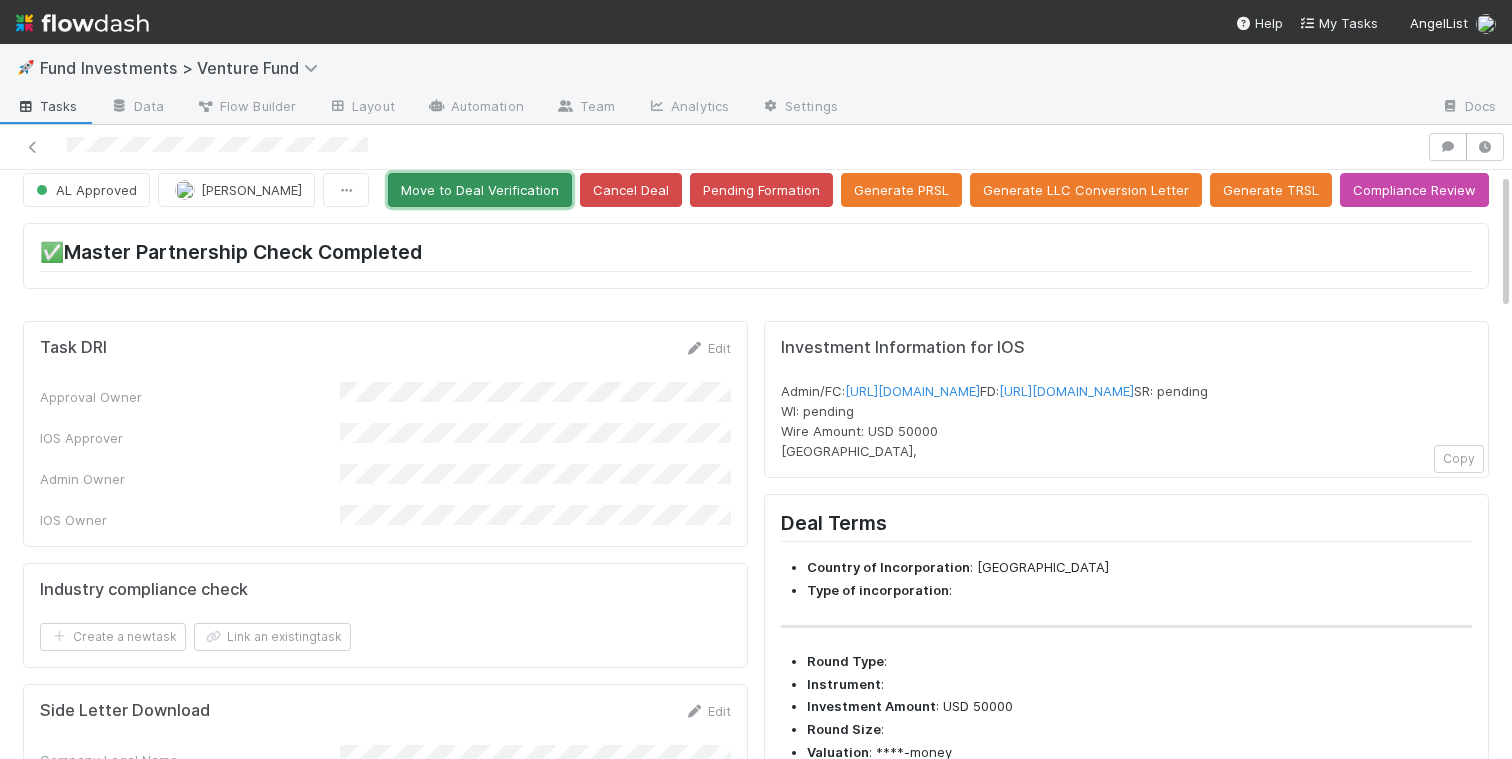 click on "Move to Deal Verification" at bounding box center [480, 190] 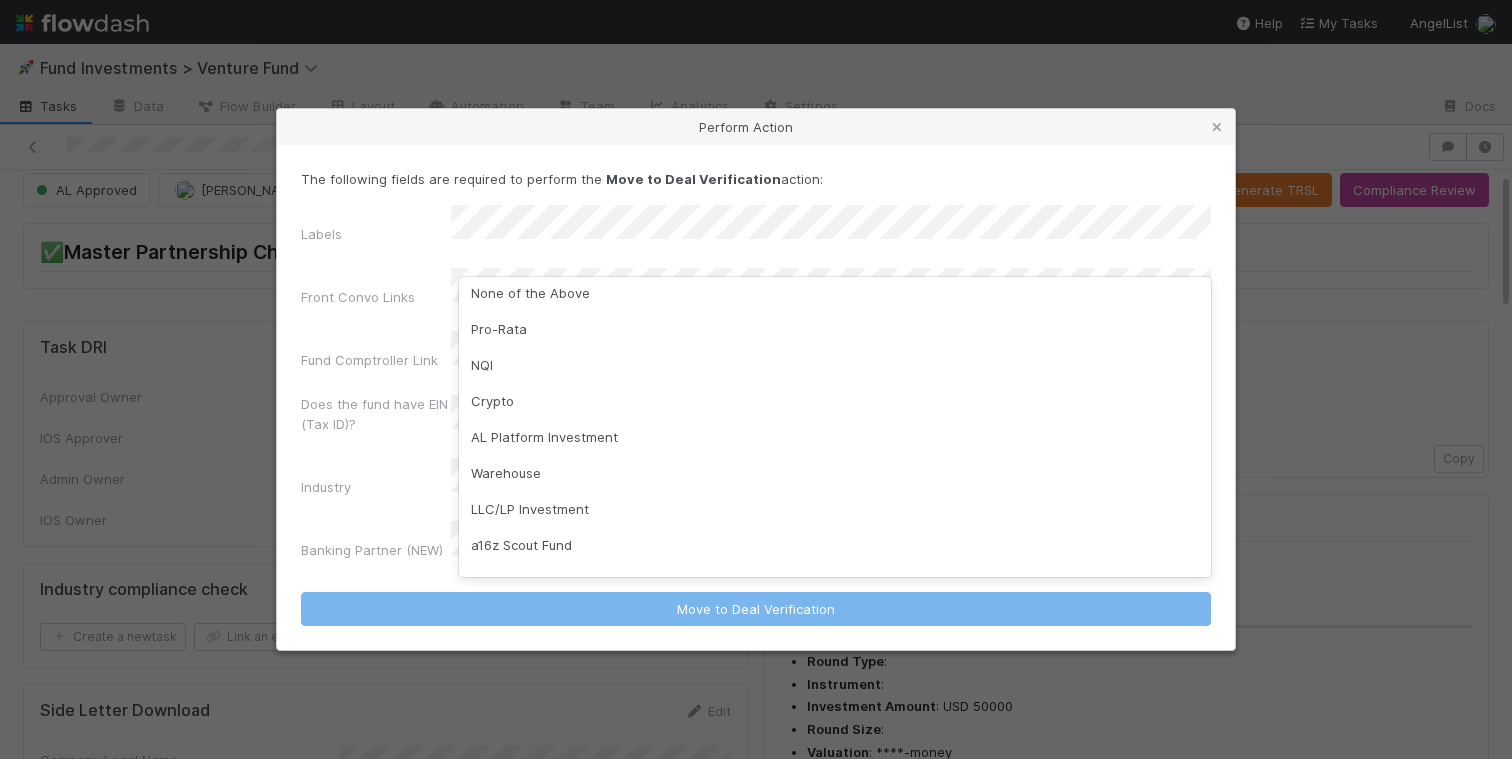 scroll, scrollTop: 0, scrollLeft: 0, axis: both 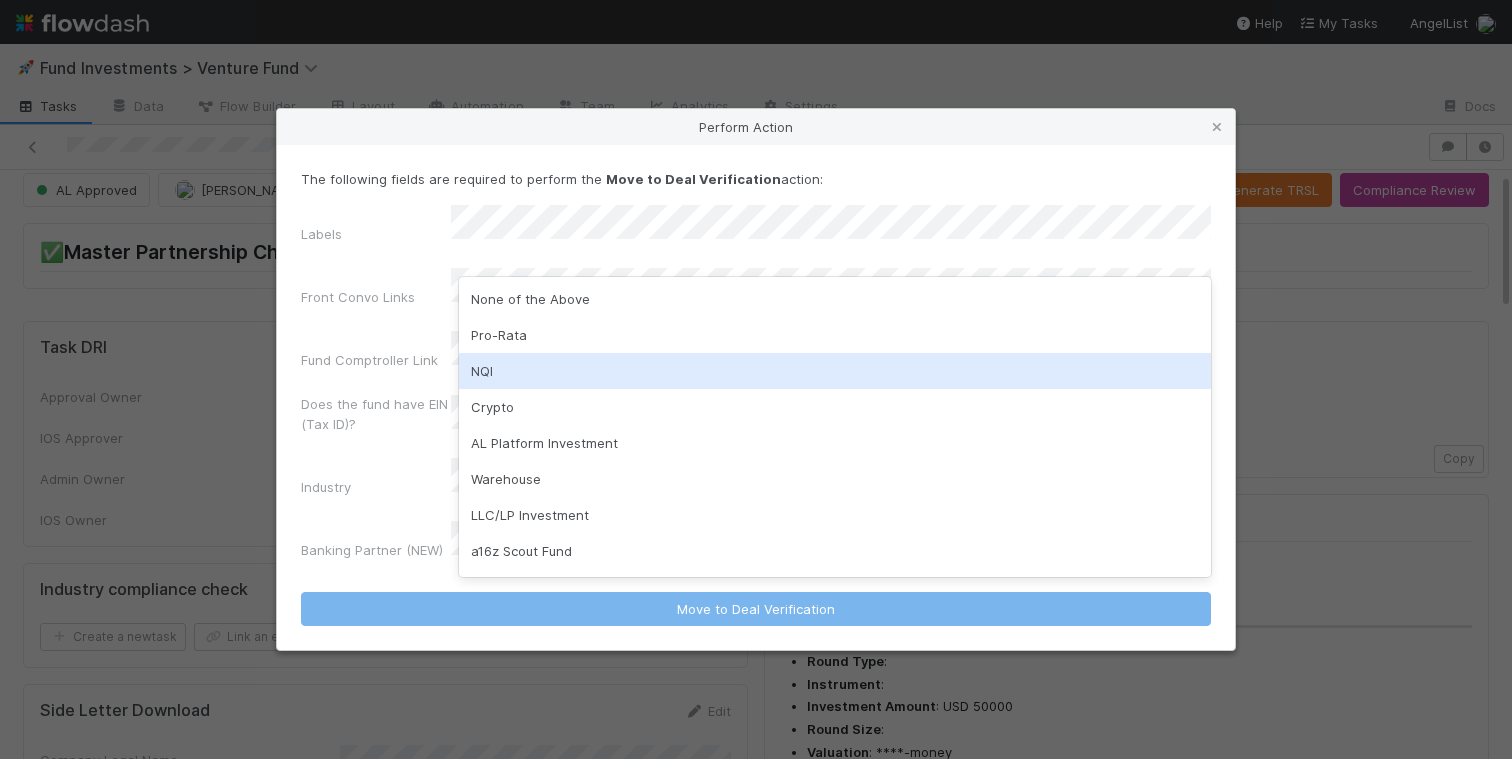 click on "NQI" at bounding box center (835, 371) 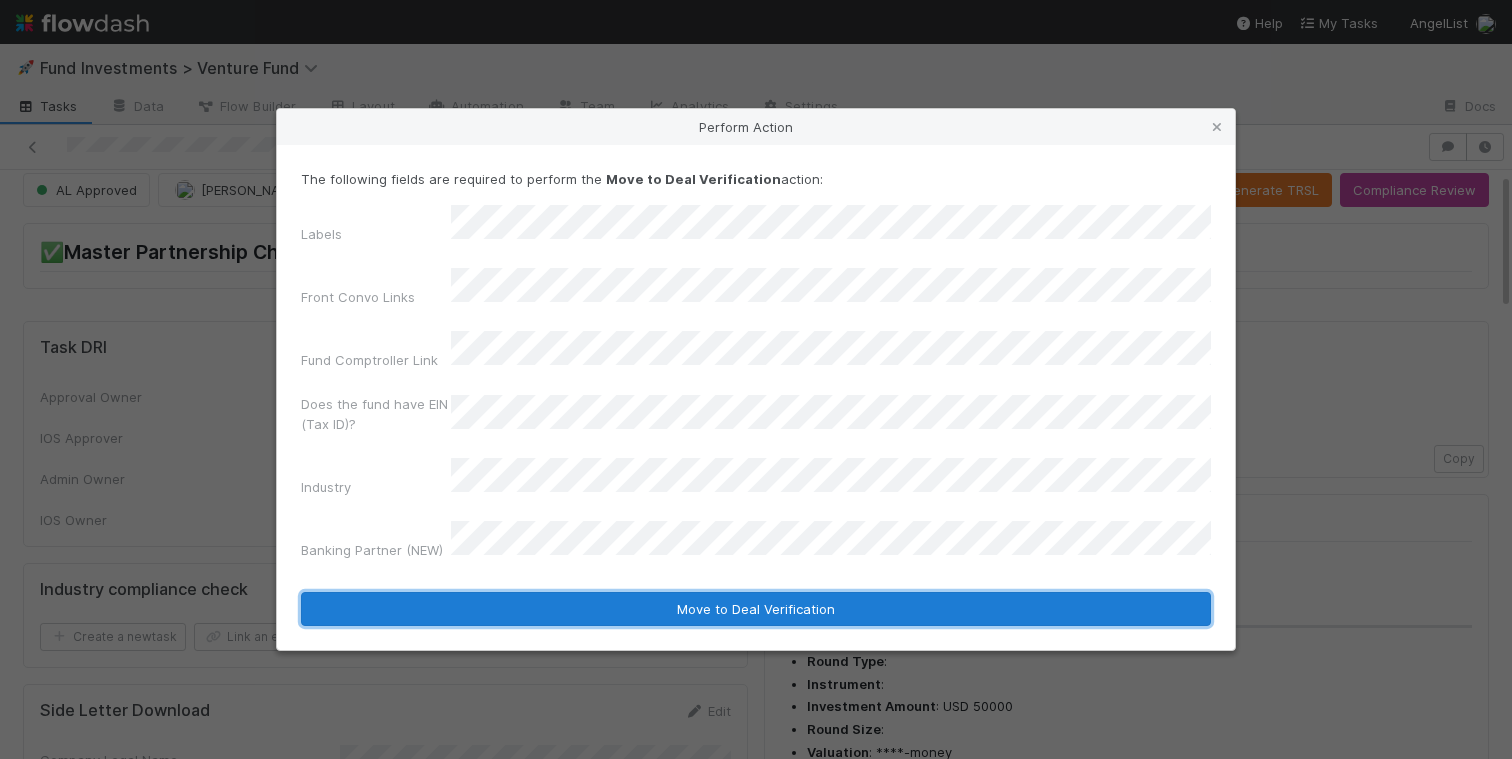 click on "Move to Deal Verification" at bounding box center (756, 609) 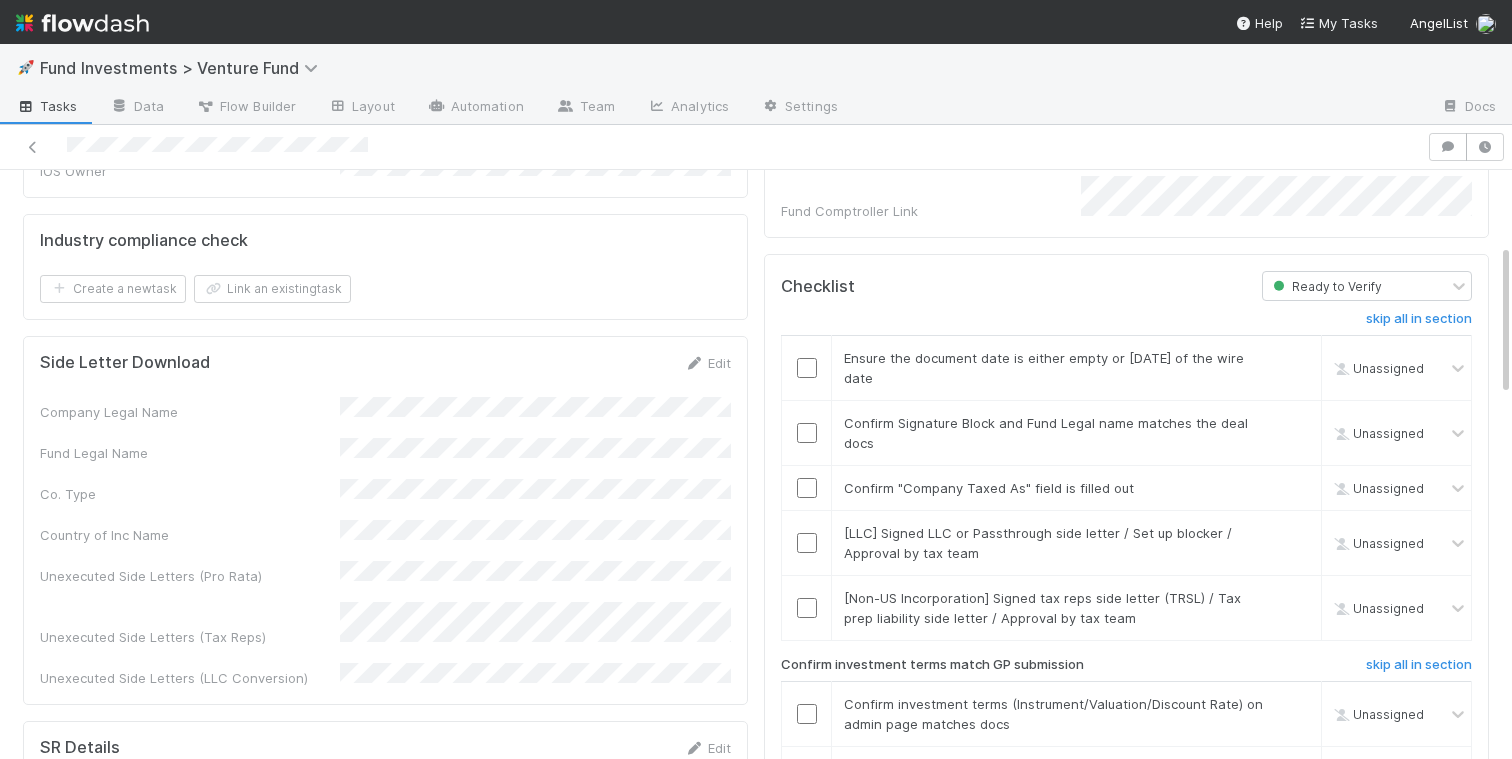 scroll, scrollTop: 285, scrollLeft: 0, axis: vertical 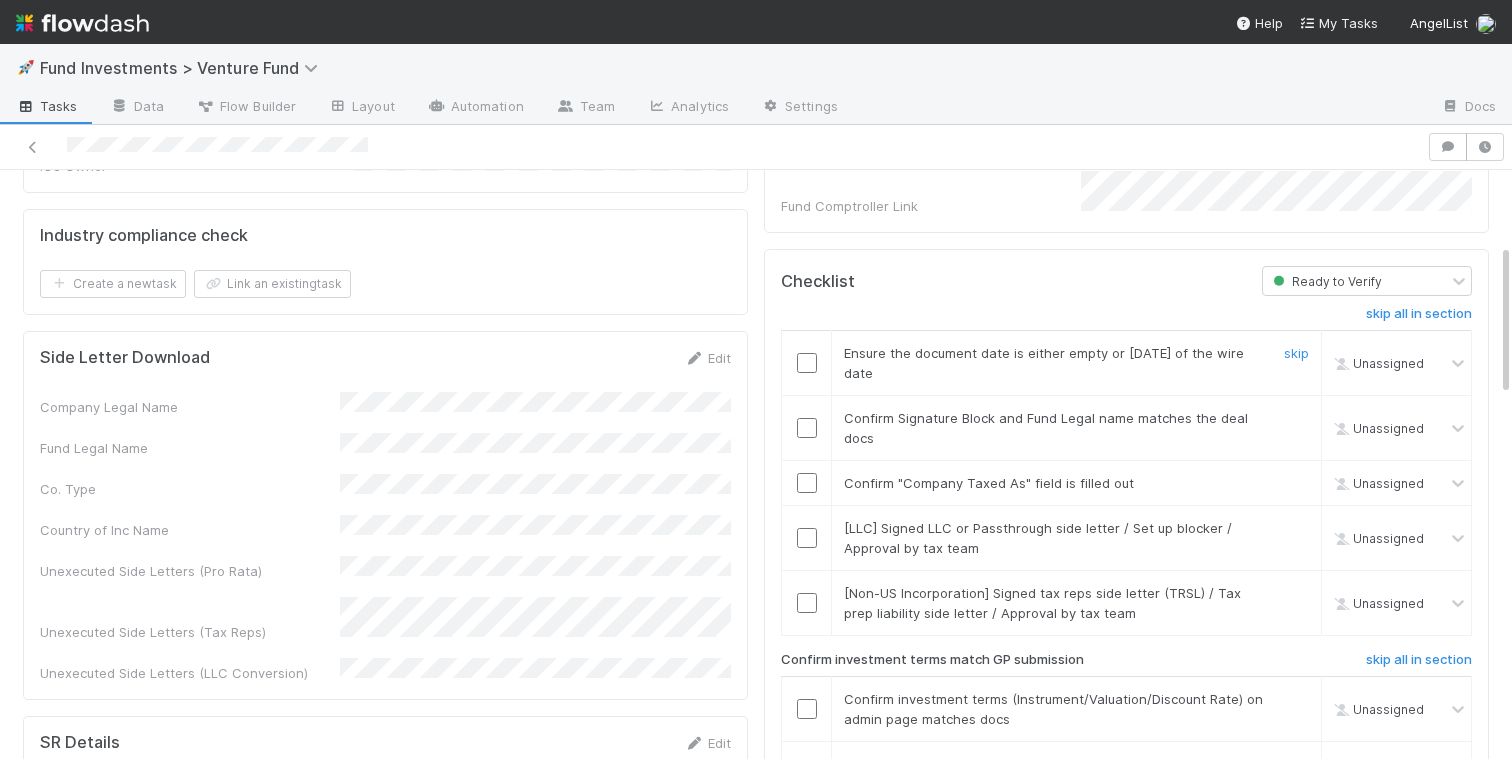 click at bounding box center (807, 363) 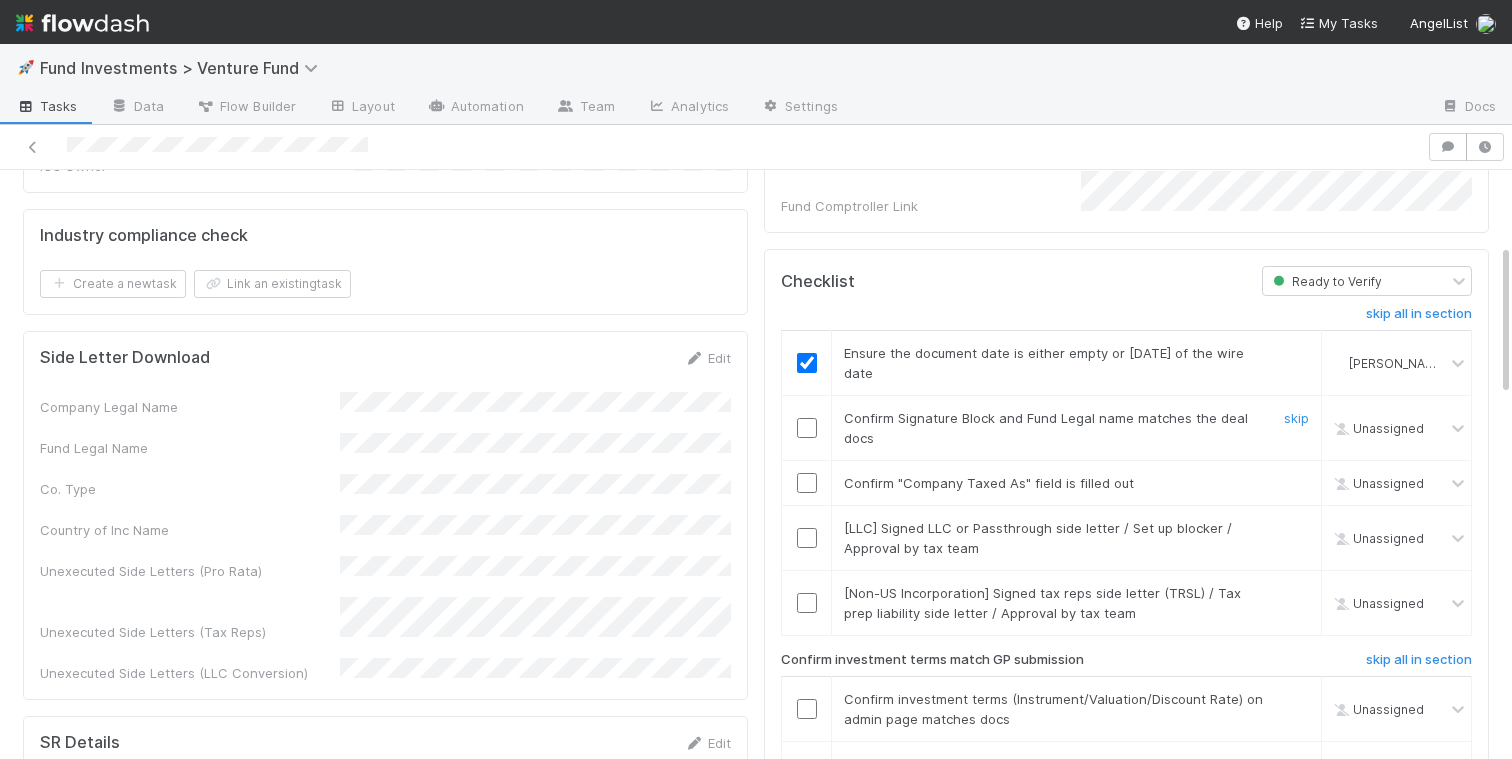 click at bounding box center [807, 428] 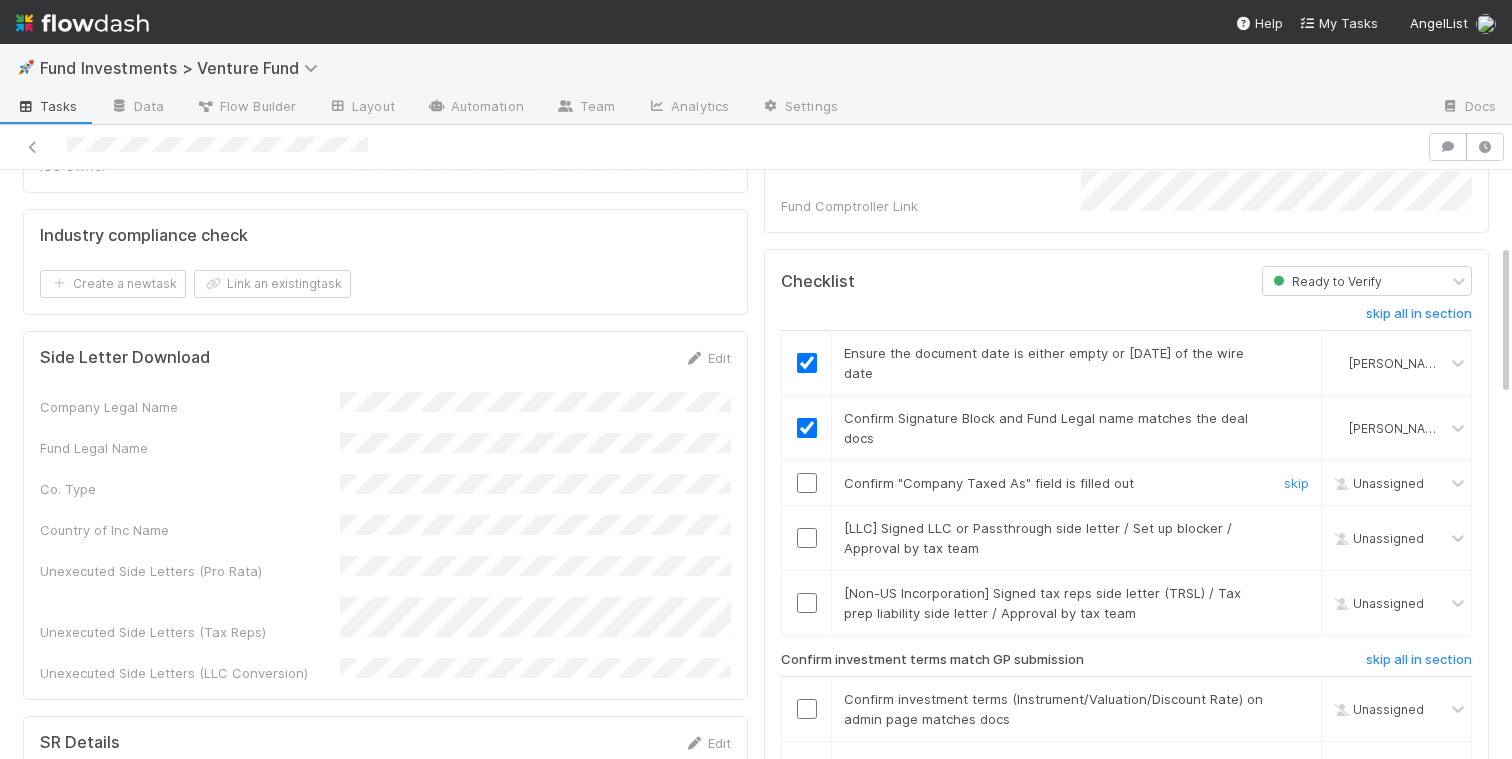 click at bounding box center [807, 483] 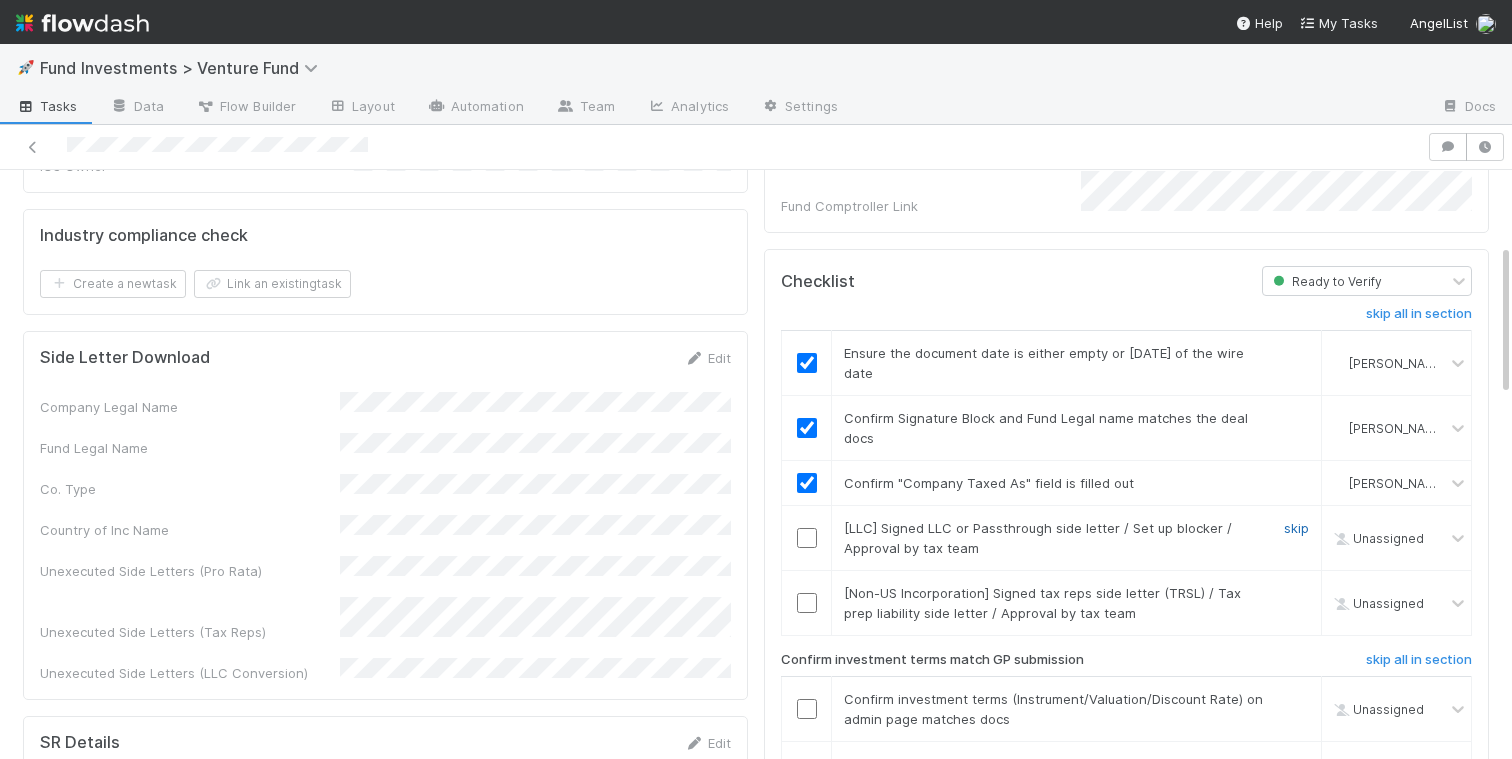 click on "skip" at bounding box center (1296, 528) 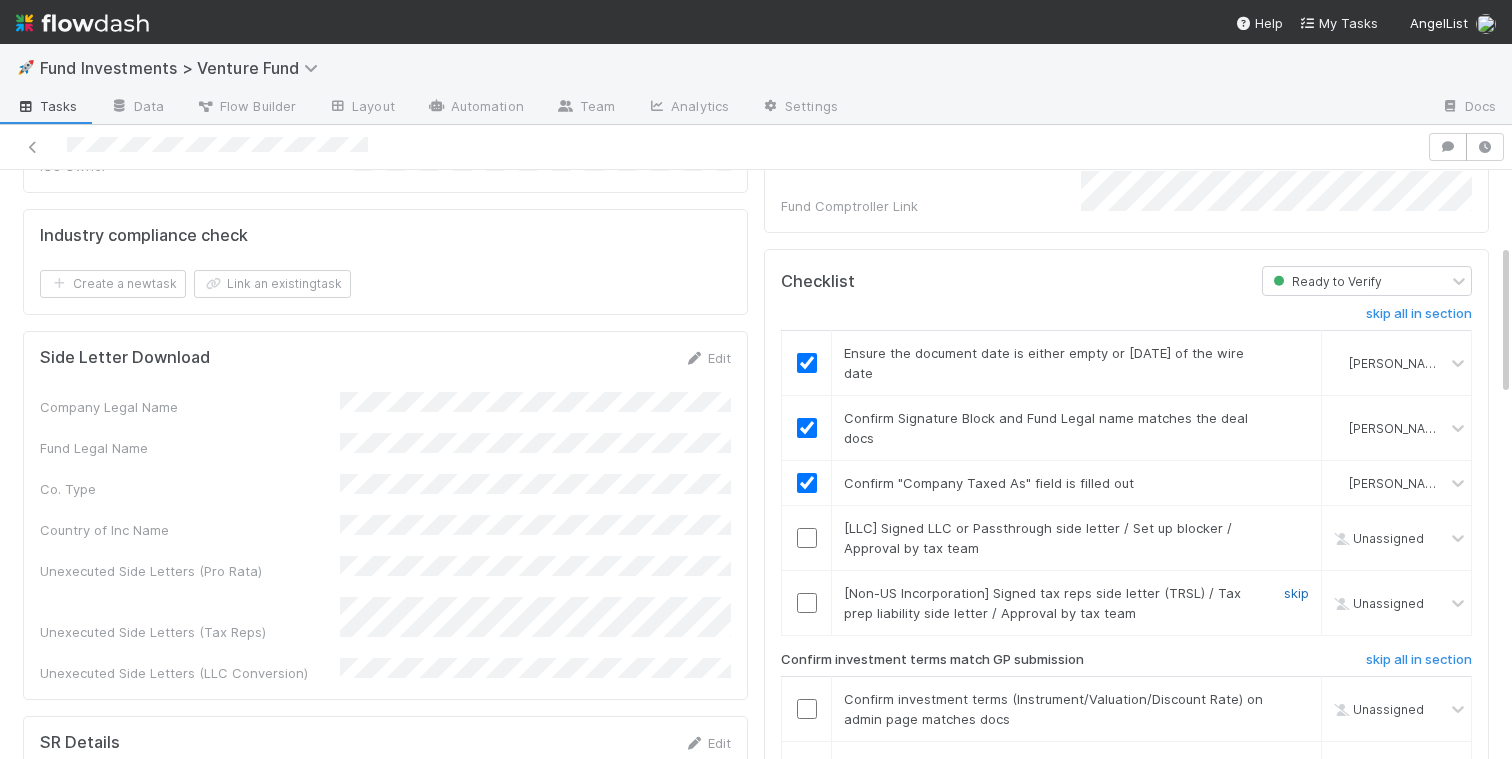 click on "skip" at bounding box center [1296, 593] 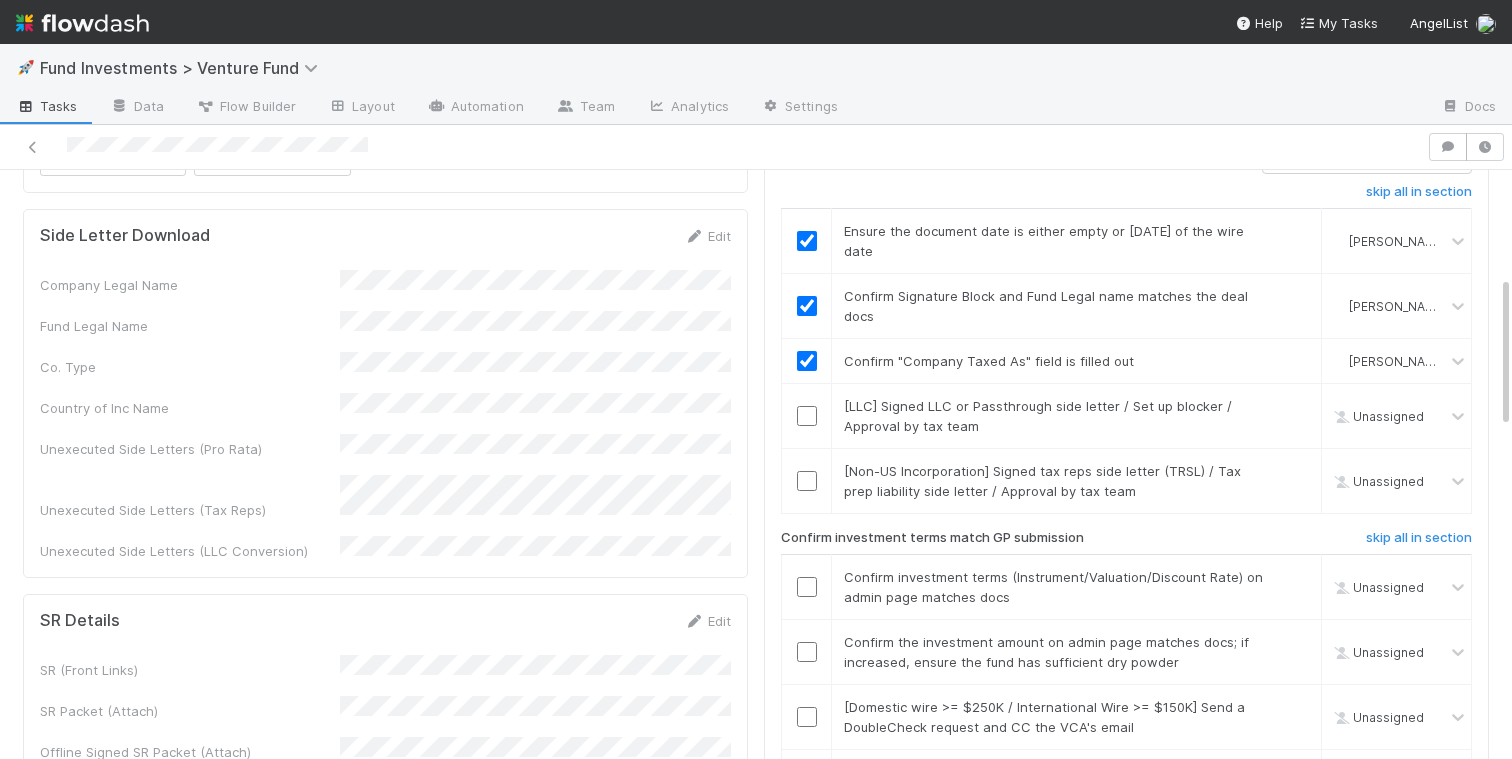 scroll, scrollTop: 437, scrollLeft: 0, axis: vertical 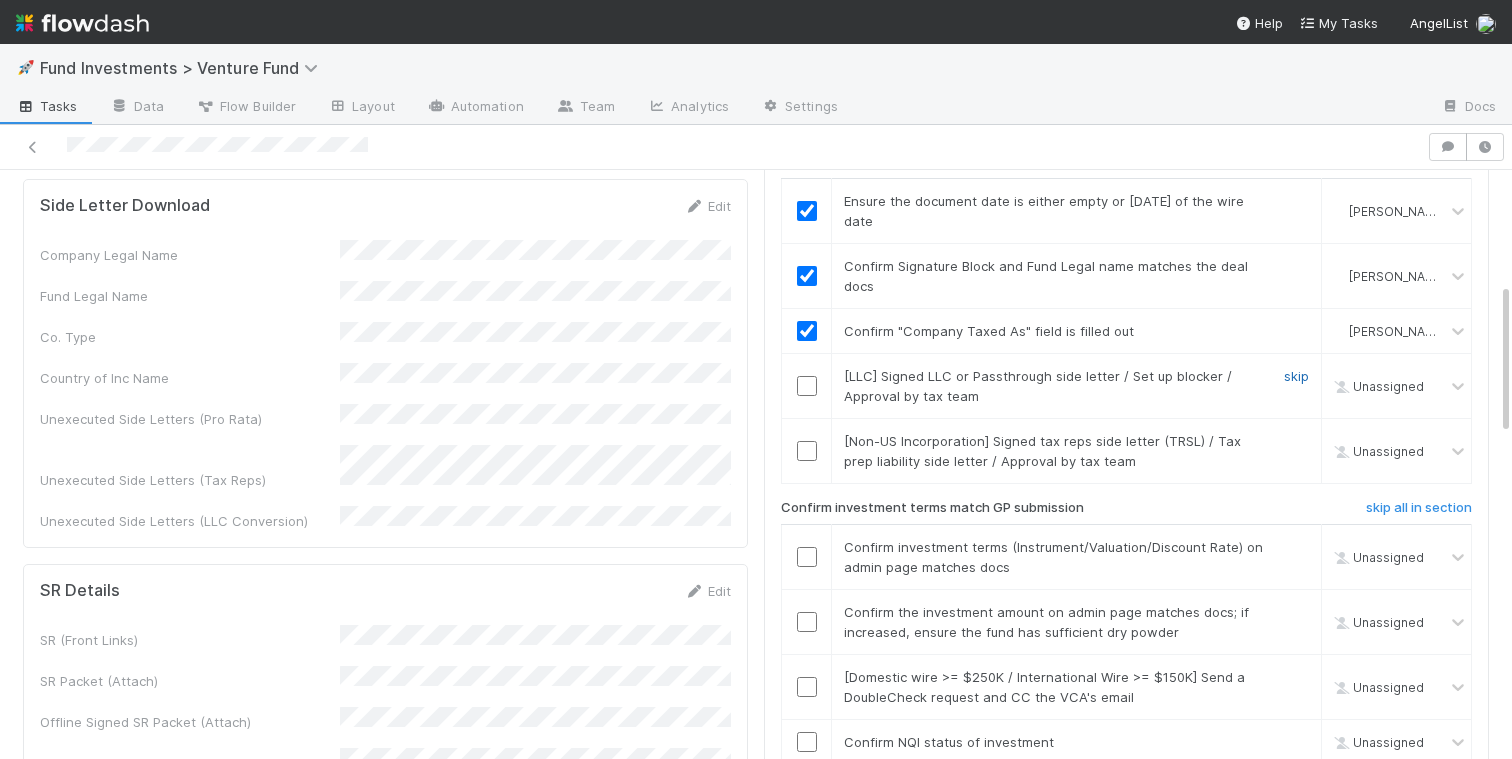 click on "skip" at bounding box center [1296, 376] 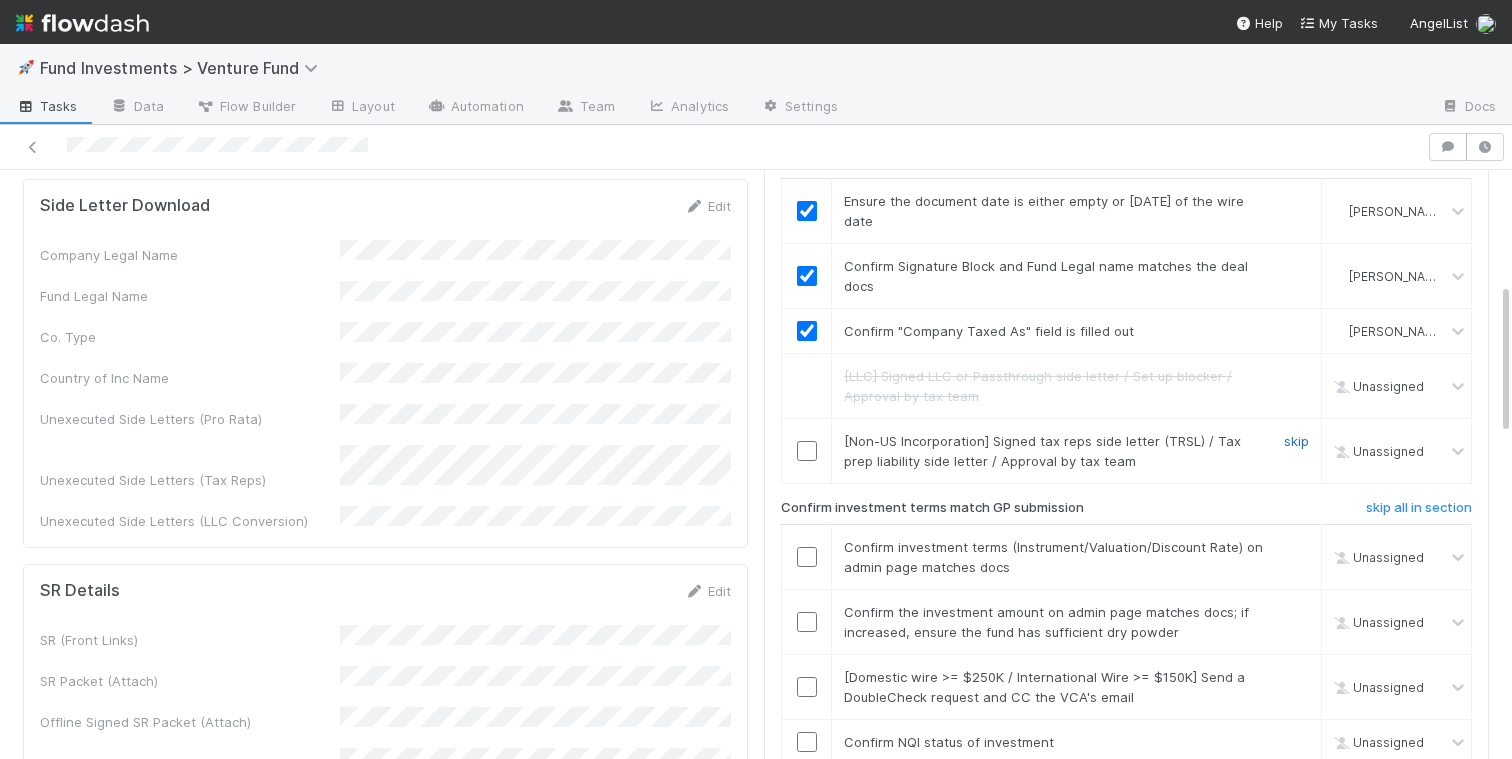 click on "skip" at bounding box center (1296, 441) 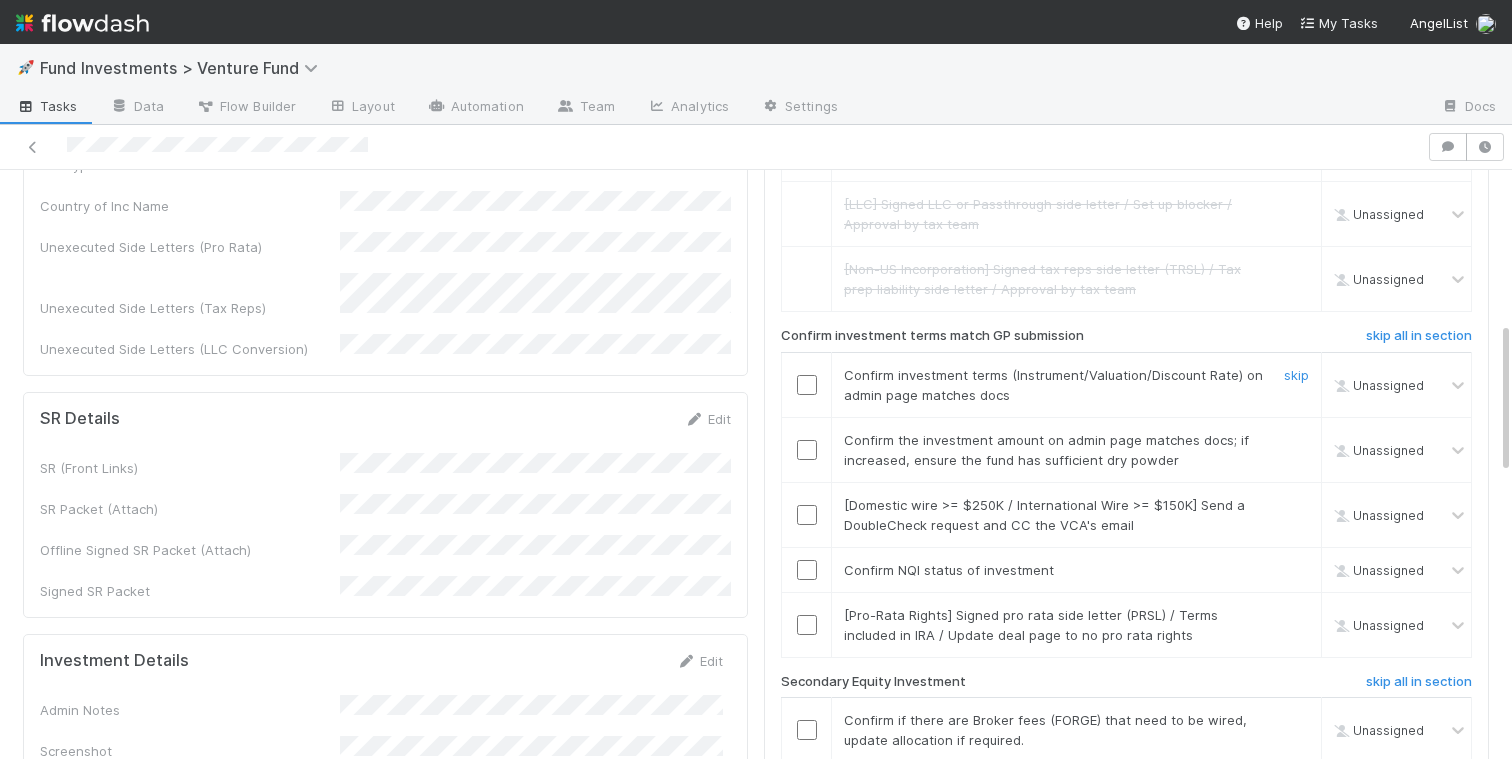 scroll, scrollTop: 680, scrollLeft: 0, axis: vertical 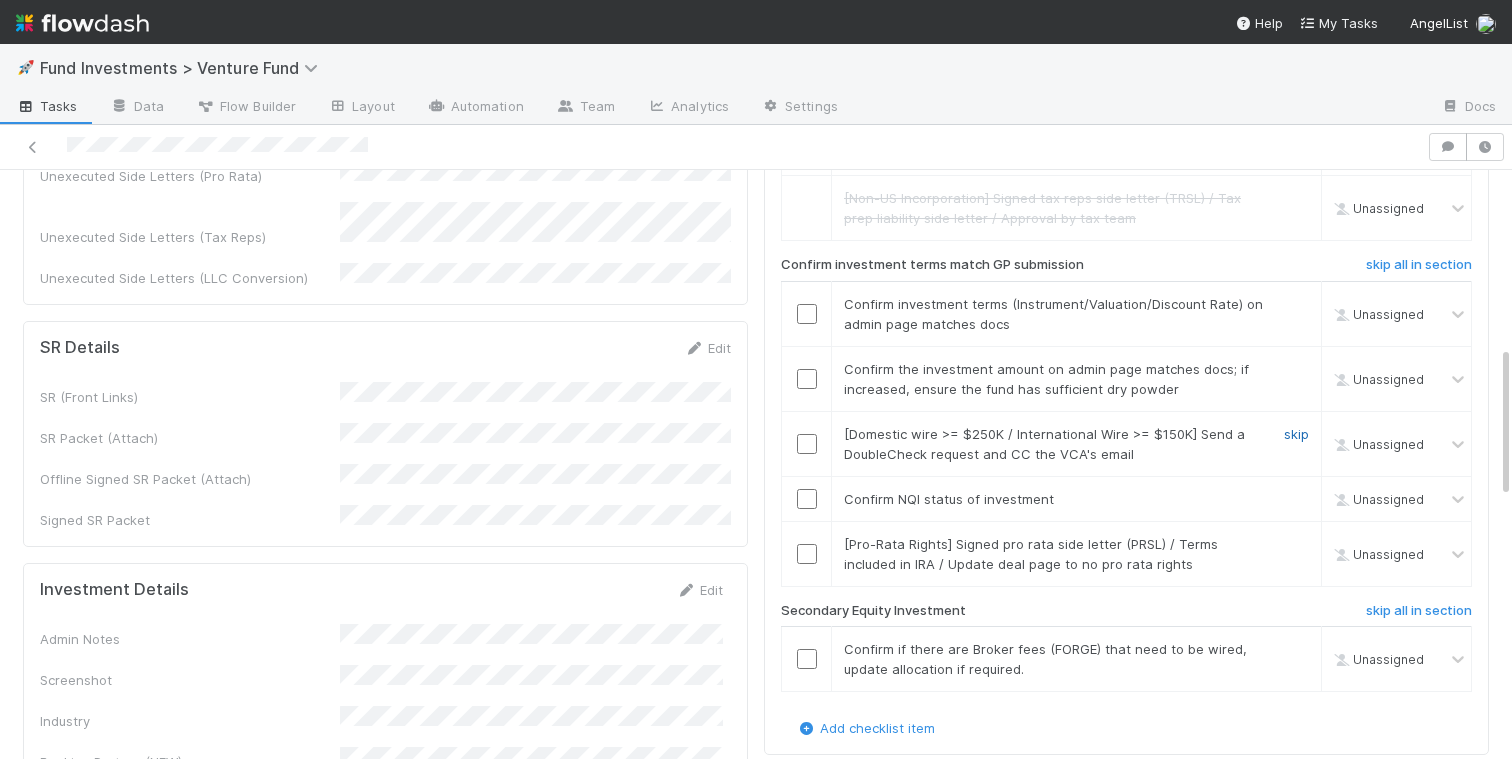 click on "skip" at bounding box center (1296, 434) 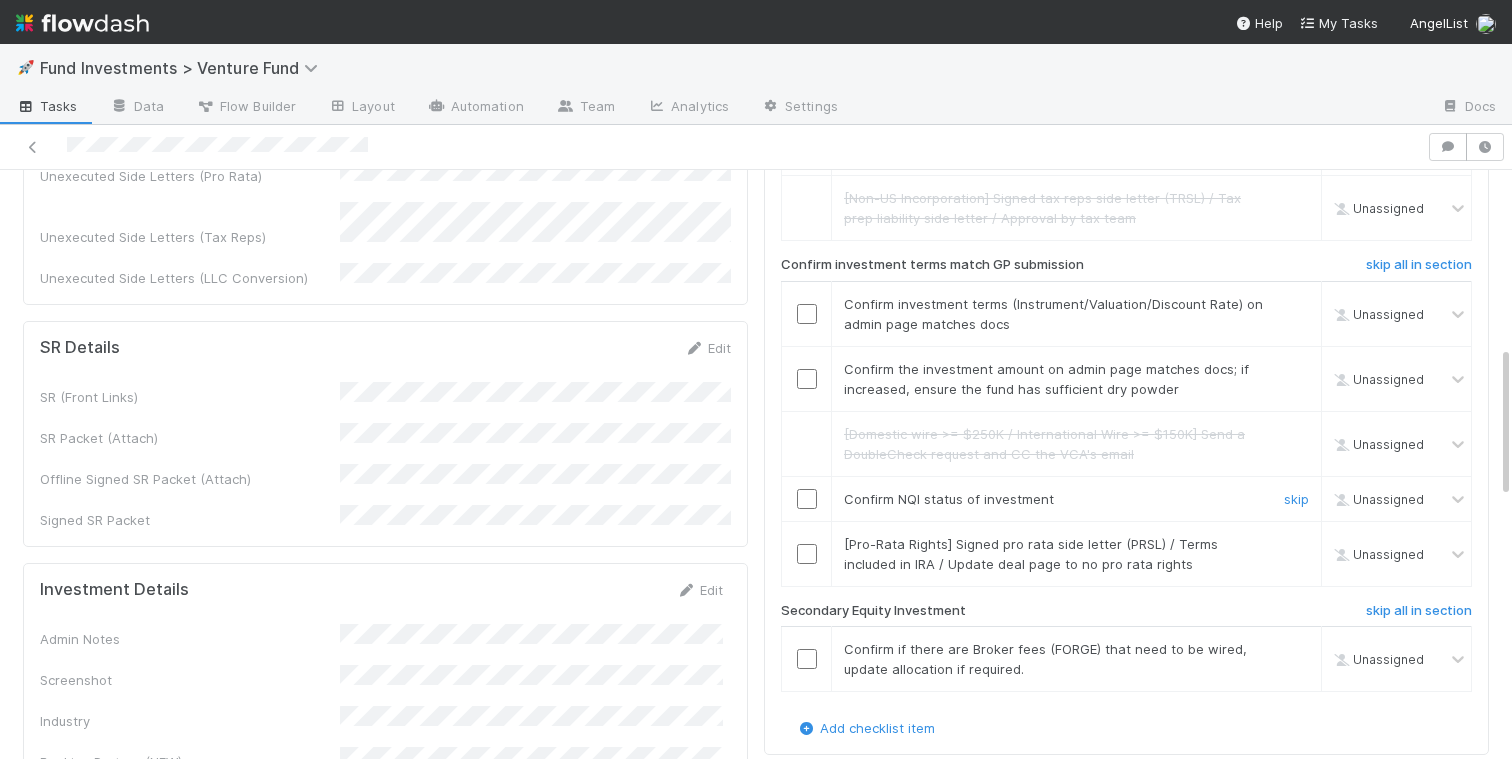 click at bounding box center (807, 499) 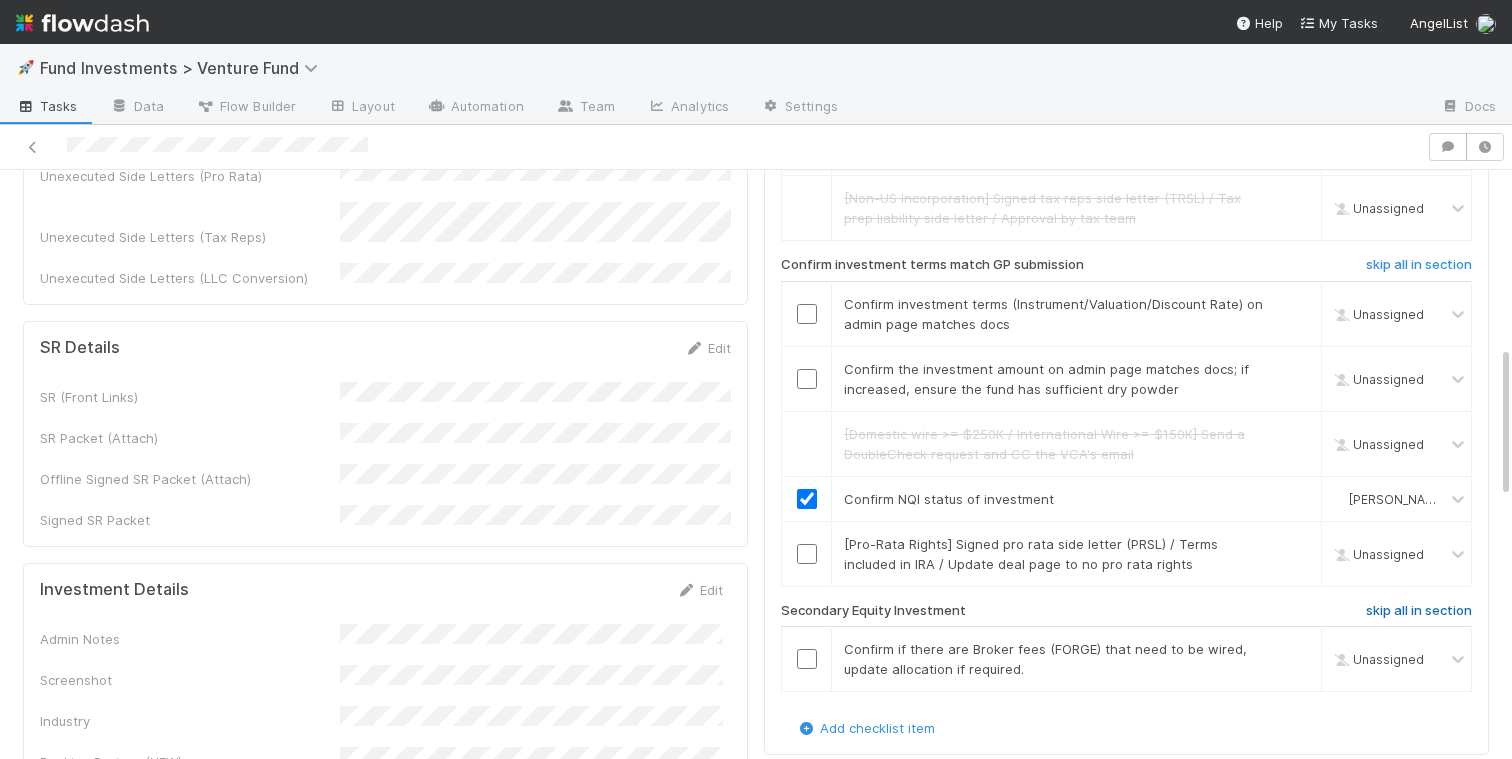 click on "skip all in section" at bounding box center [1419, 611] 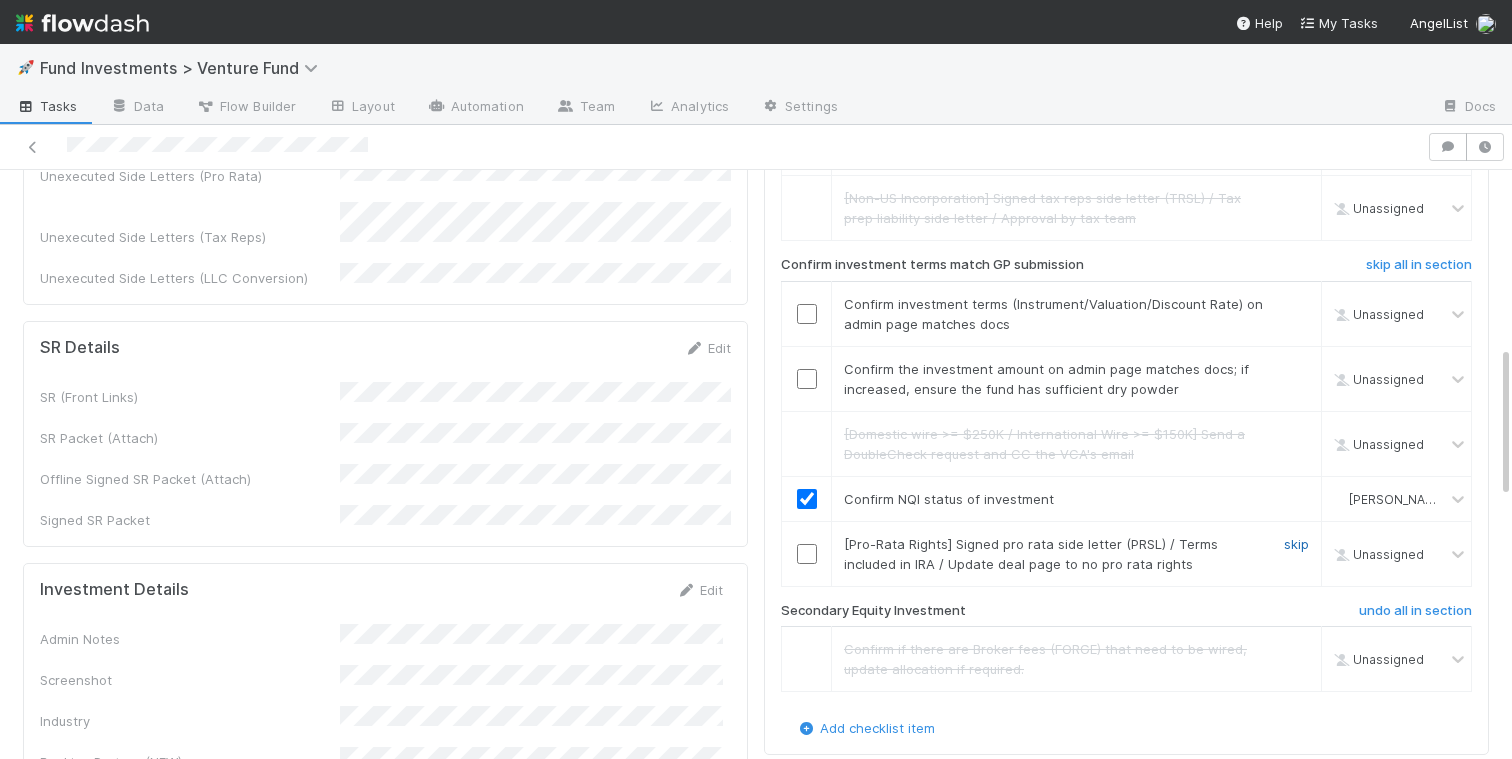 click on "skip" at bounding box center (1296, 544) 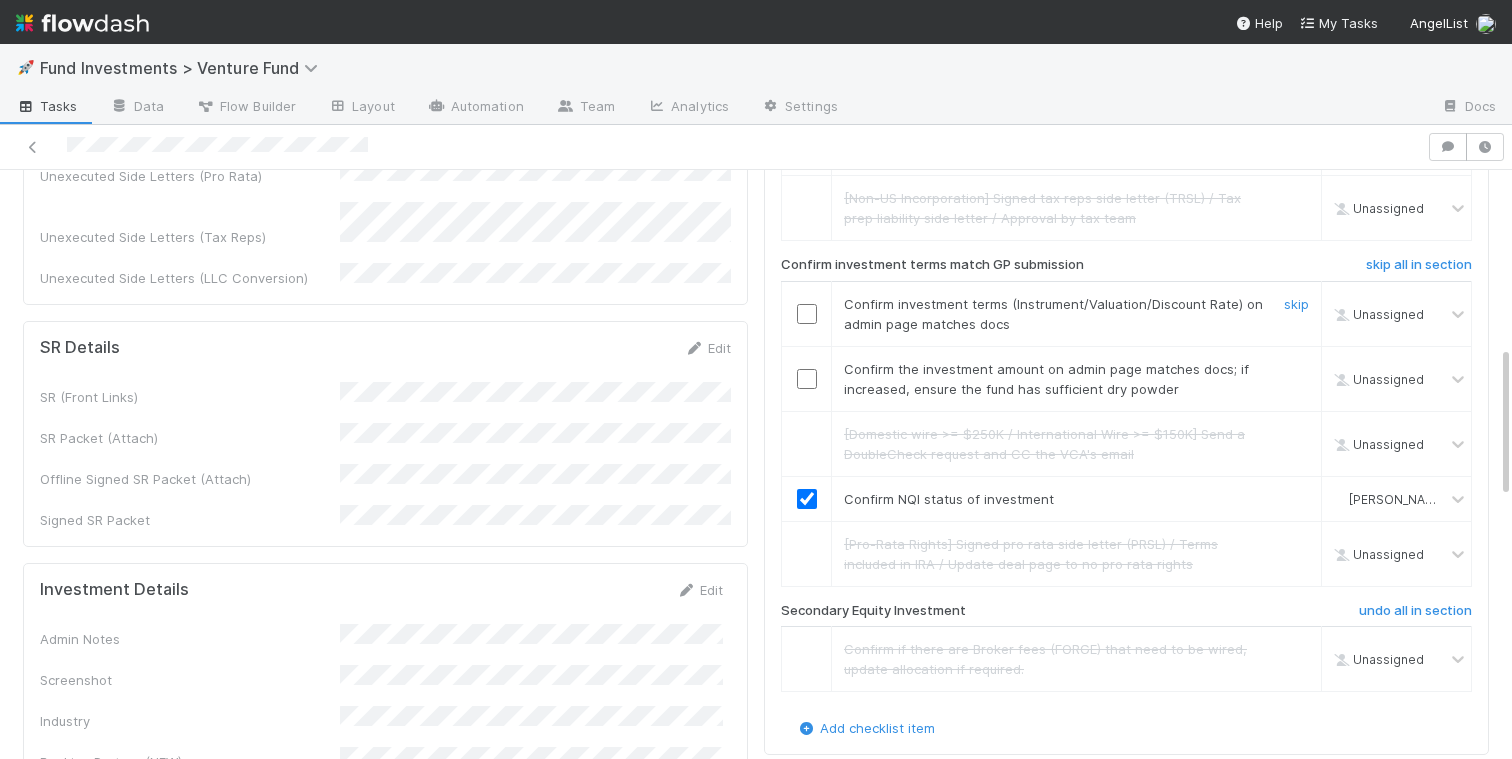 click at bounding box center [807, 314] 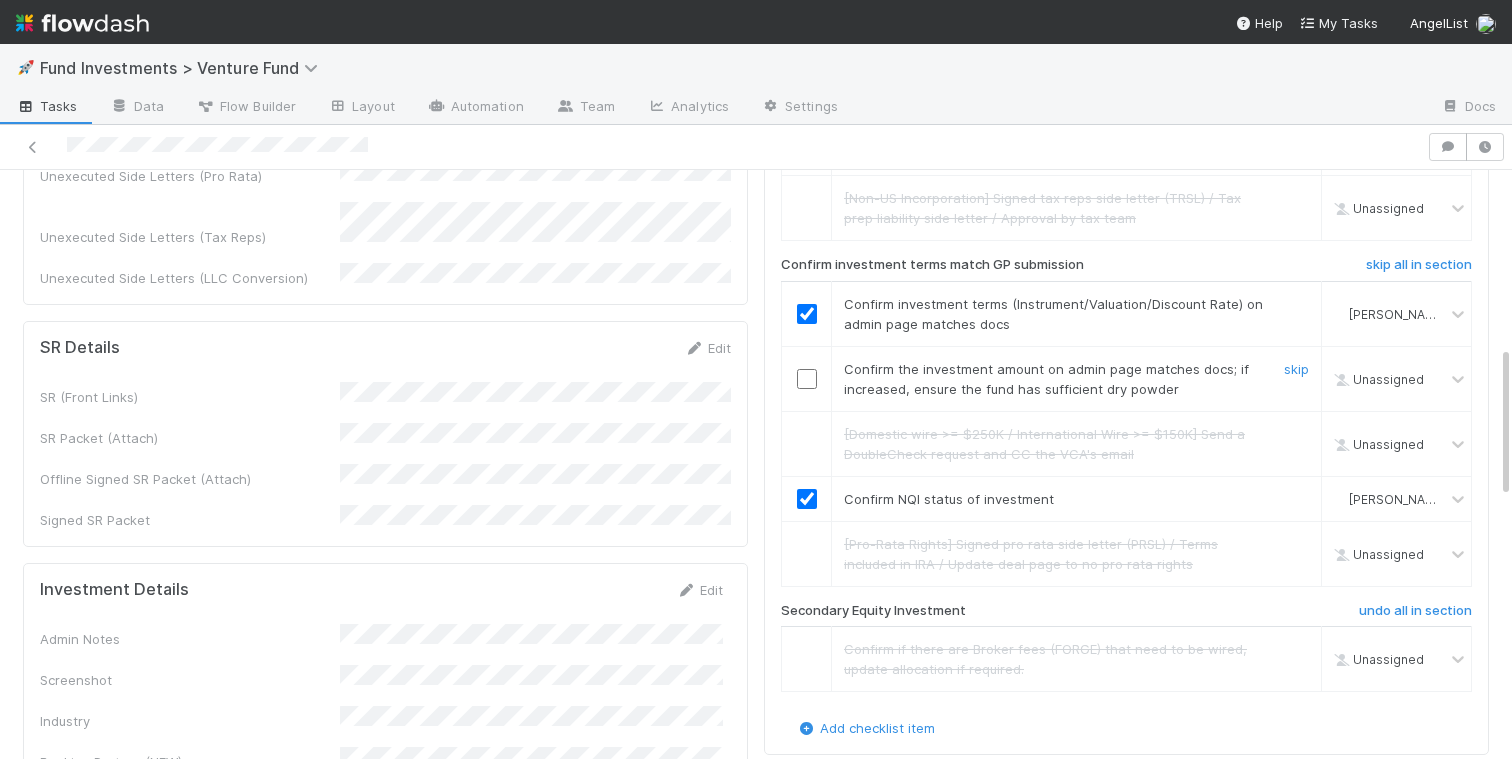 click at bounding box center (807, 379) 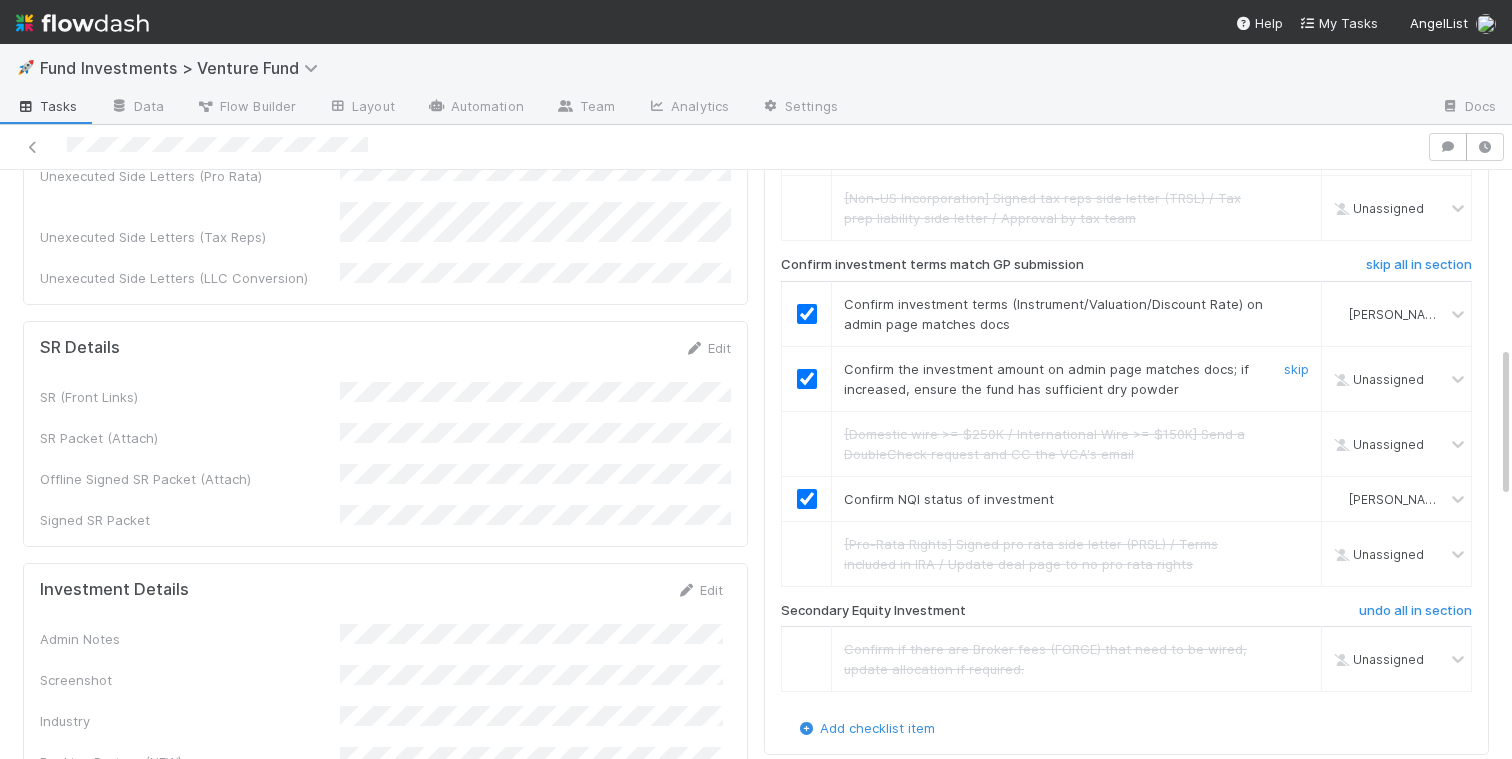 checkbox on "true" 